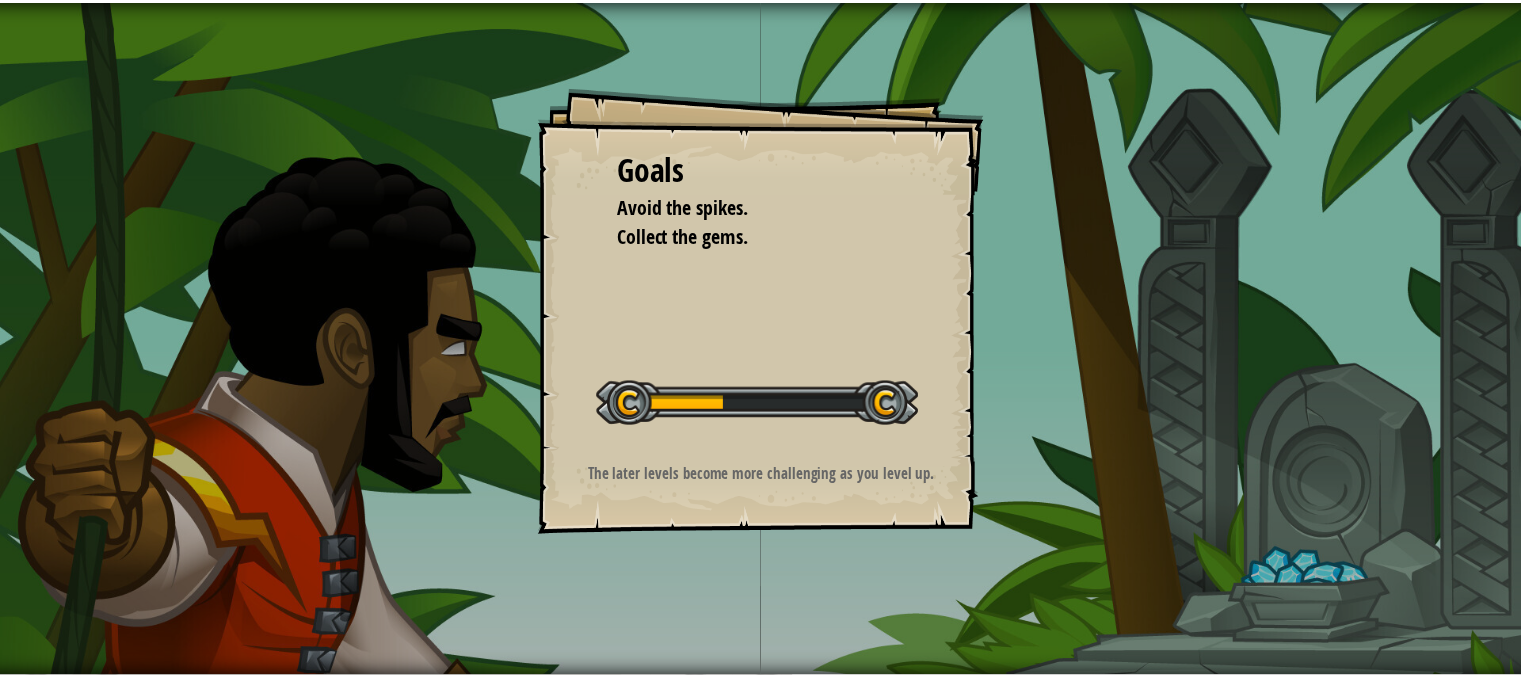 scroll, scrollTop: 0, scrollLeft: 0, axis: both 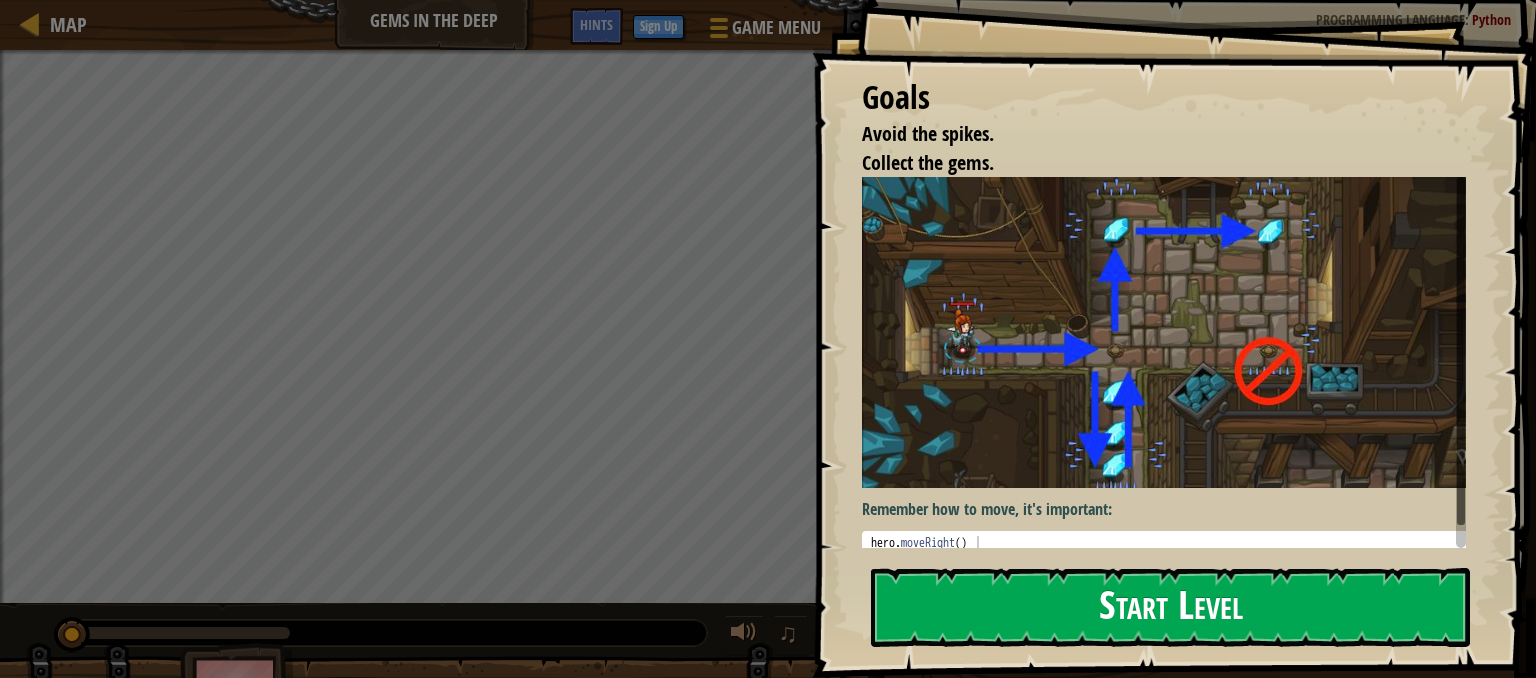 click on "Start Level" at bounding box center (1170, 607) 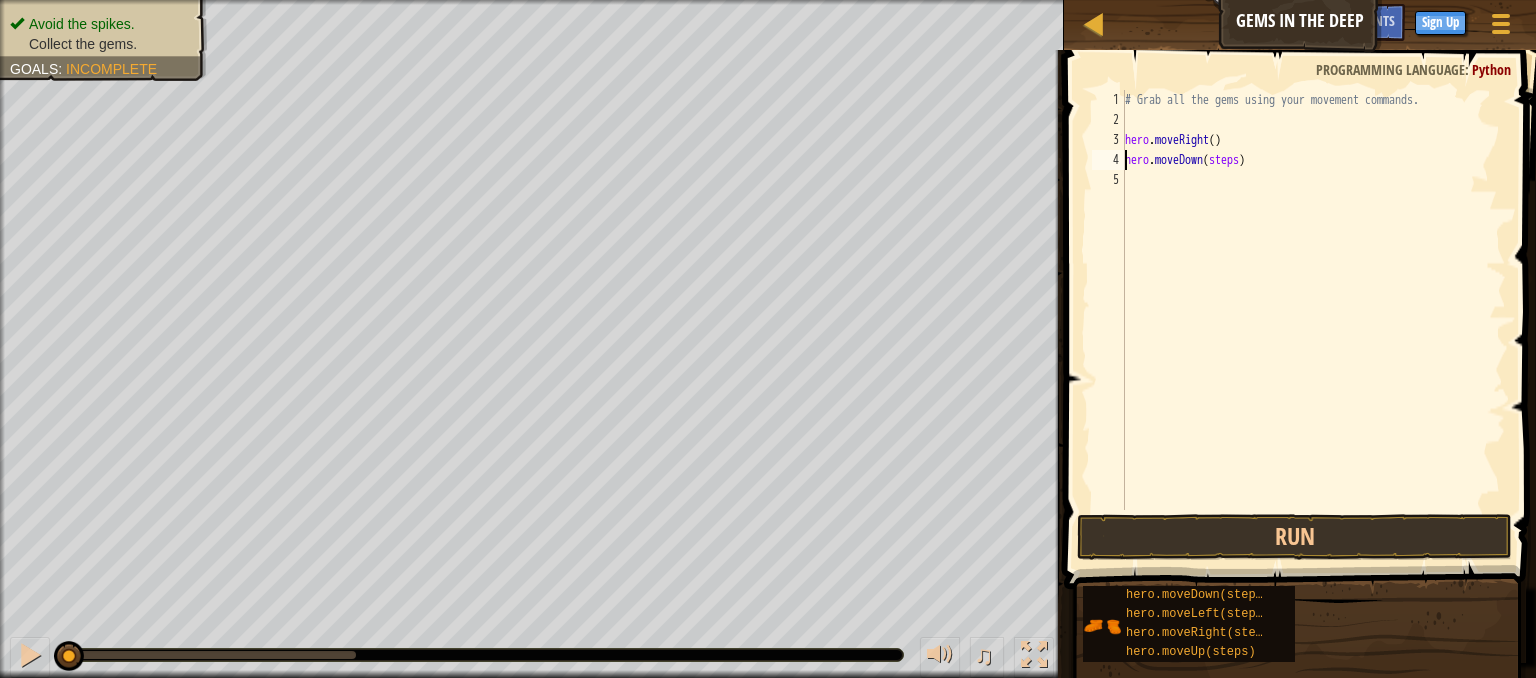 click on "# Grab all the gems using your movement commands. hero . moveRight ( ) hero . moveDown ( steps )" at bounding box center (1313, 320) 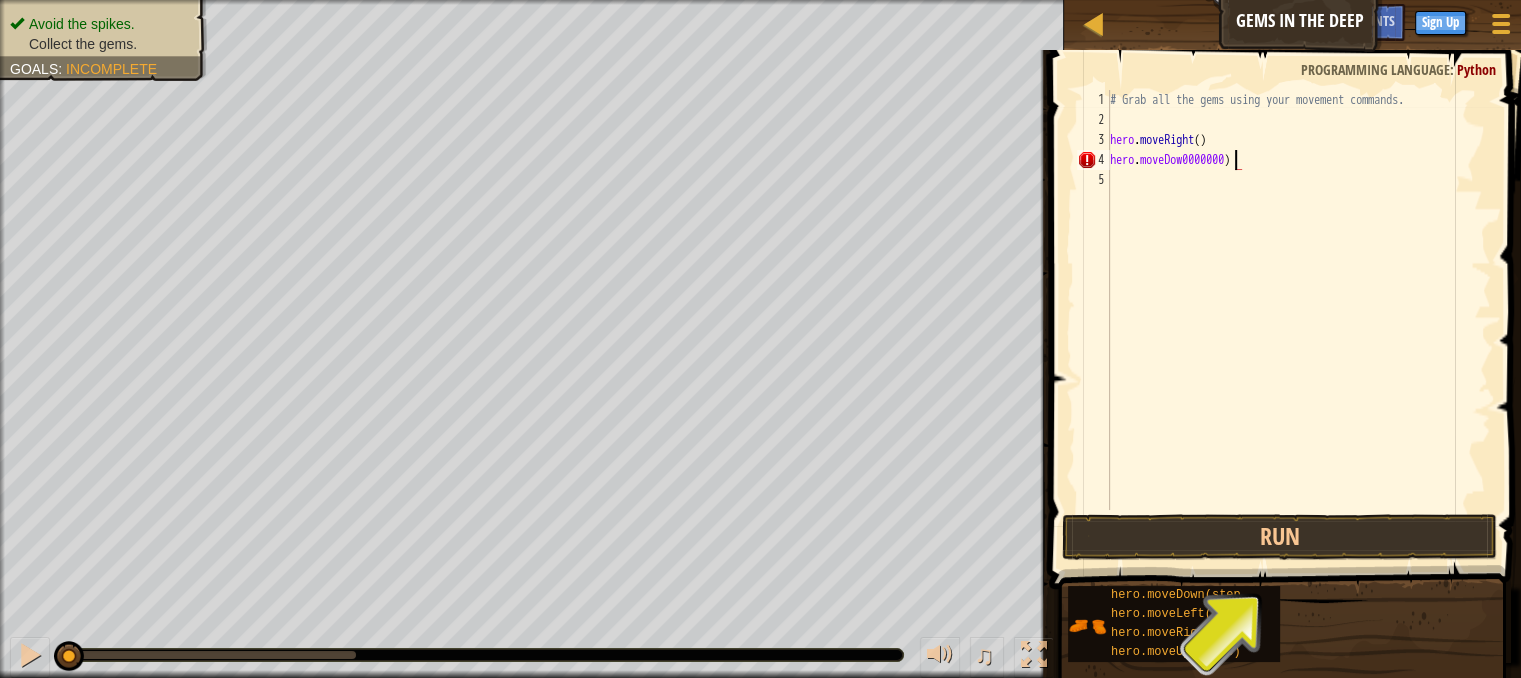 scroll, scrollTop: 9, scrollLeft: 10, axis: both 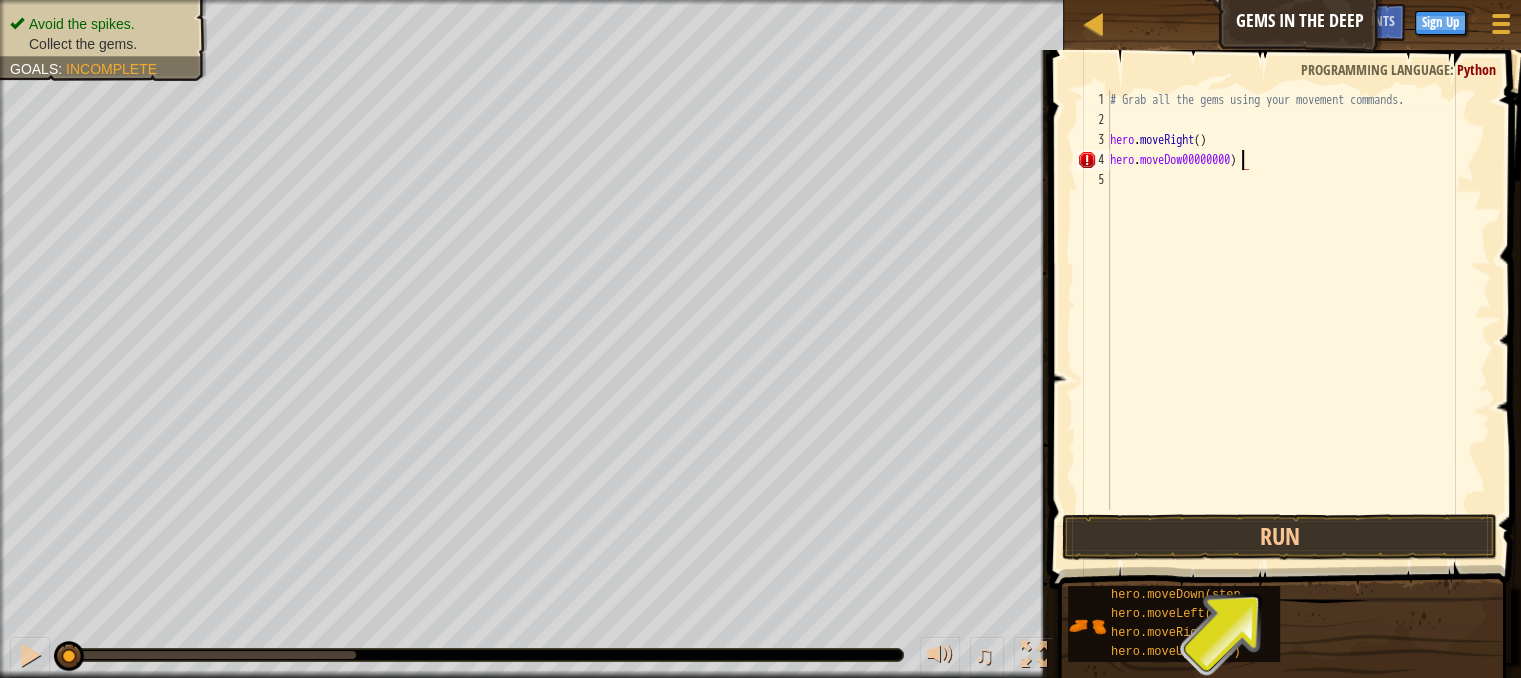 type on "hero.moveDow000000000)" 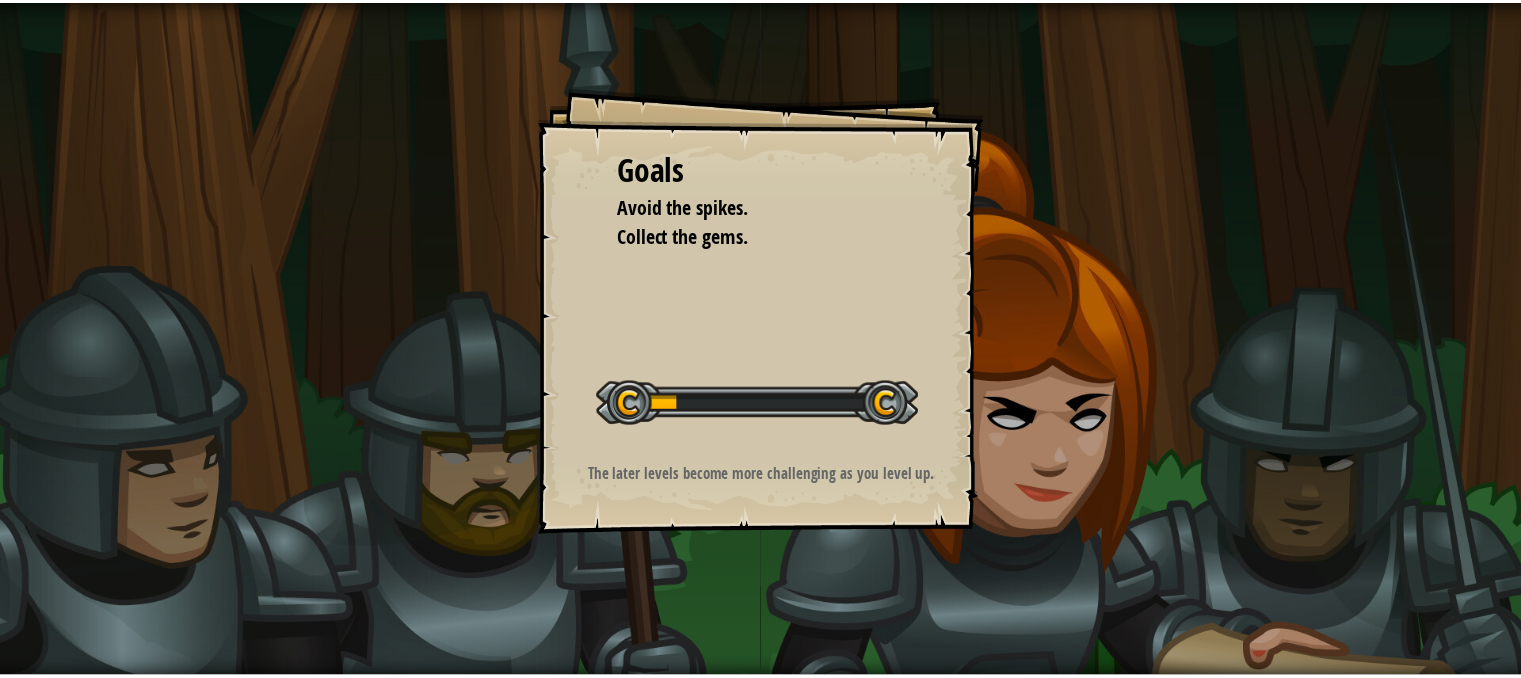 scroll, scrollTop: 0, scrollLeft: 0, axis: both 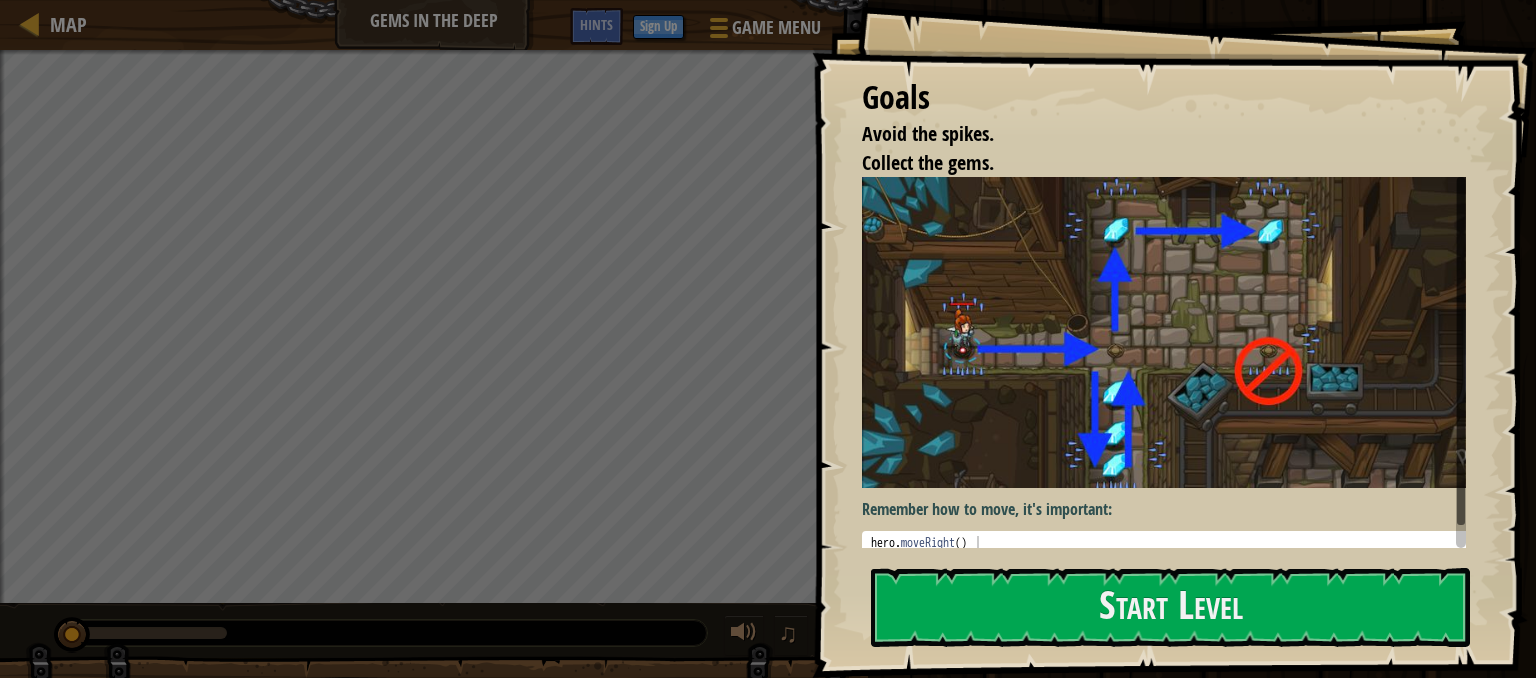 click on "Goals Avoid the spikes. Collect the gems.
Remember how to move, it's important:
1 hero . moveRight ( ) Code Saved Programming language : Python Run Submit Done Statement   /  Call   /  hero.moveDown(steps) hero.moveLeft(steps) hero.moveRight(steps) Start Level Error loading from server. Try refreshing the page. You'll need a subscription to play this level. Subscribe Back to my courses" at bounding box center (1174, 339) 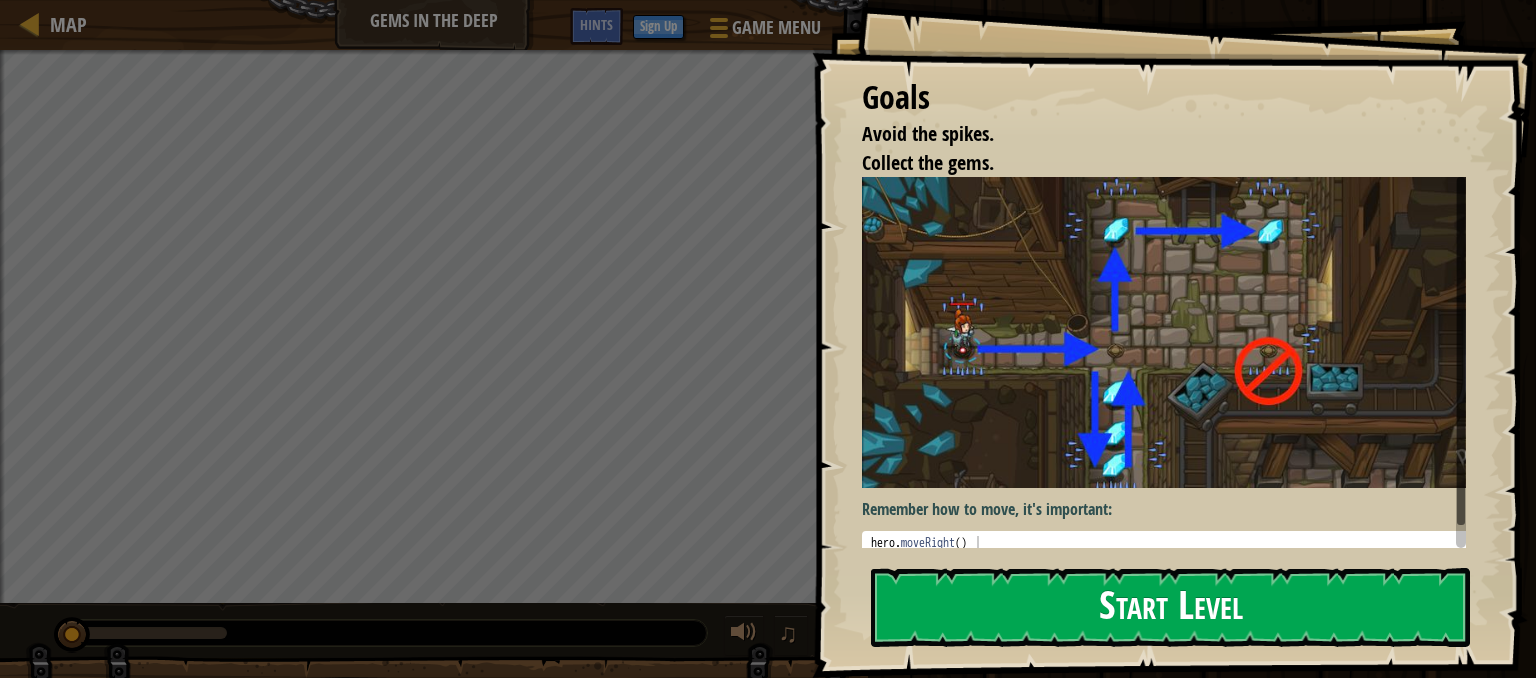 click on "Start Level" at bounding box center [1170, 607] 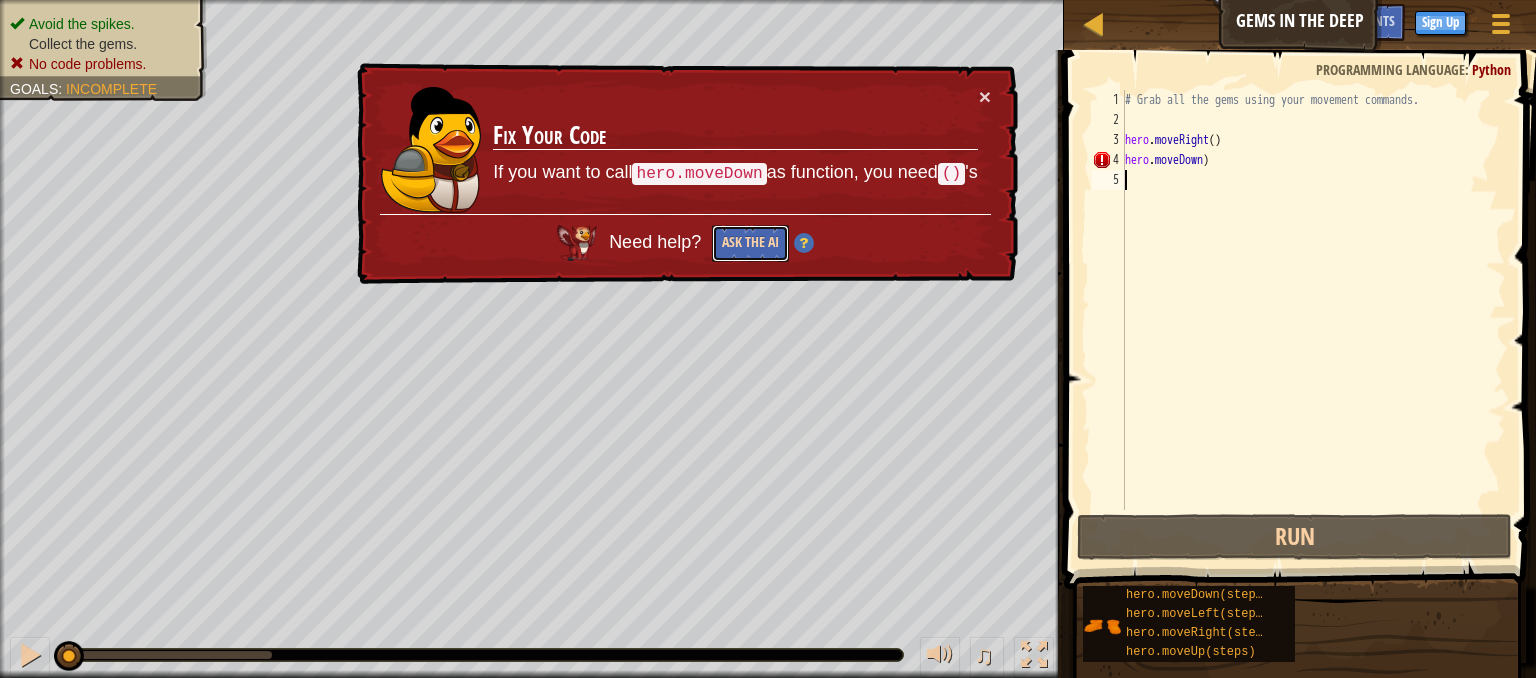 click on "Ask the AI" at bounding box center (751, 242) 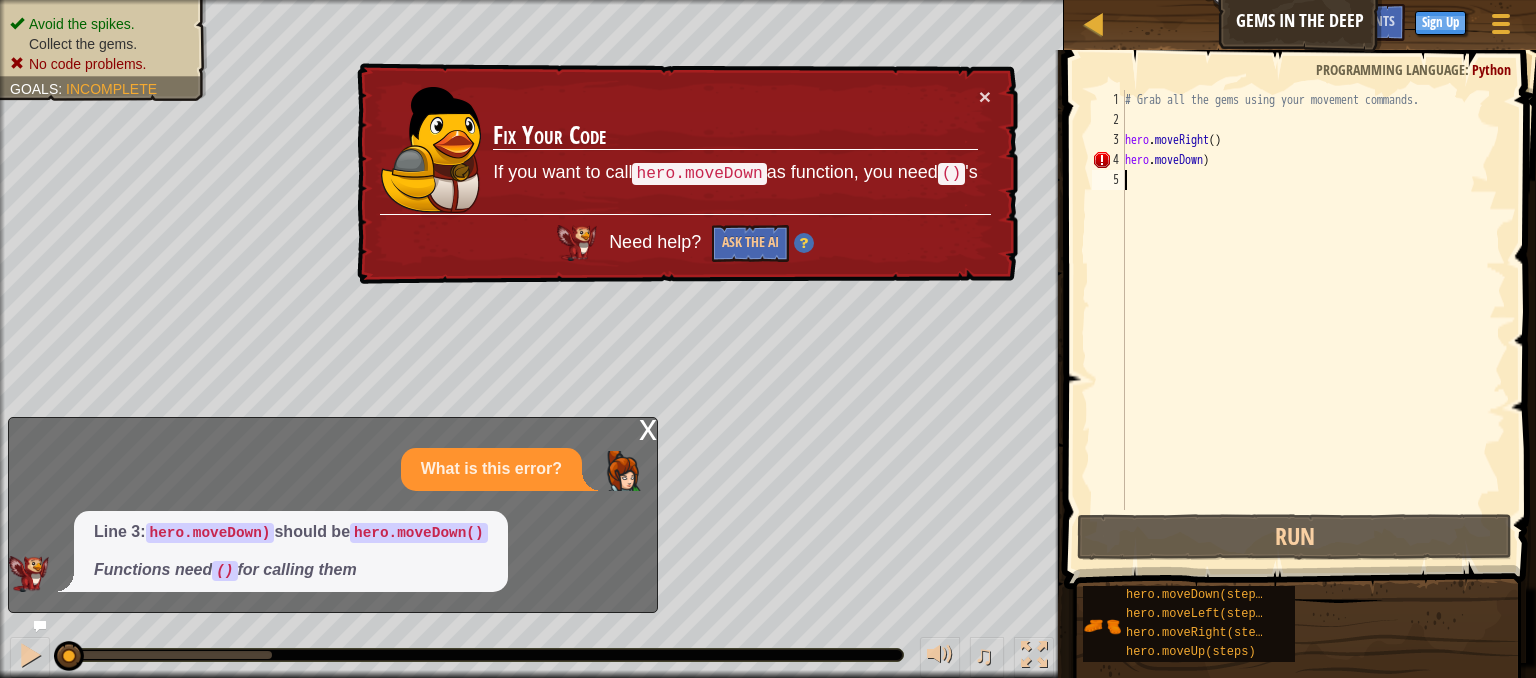 click on "hero . moveRight ( ) hero . moveDown )" at bounding box center [1313, 320] 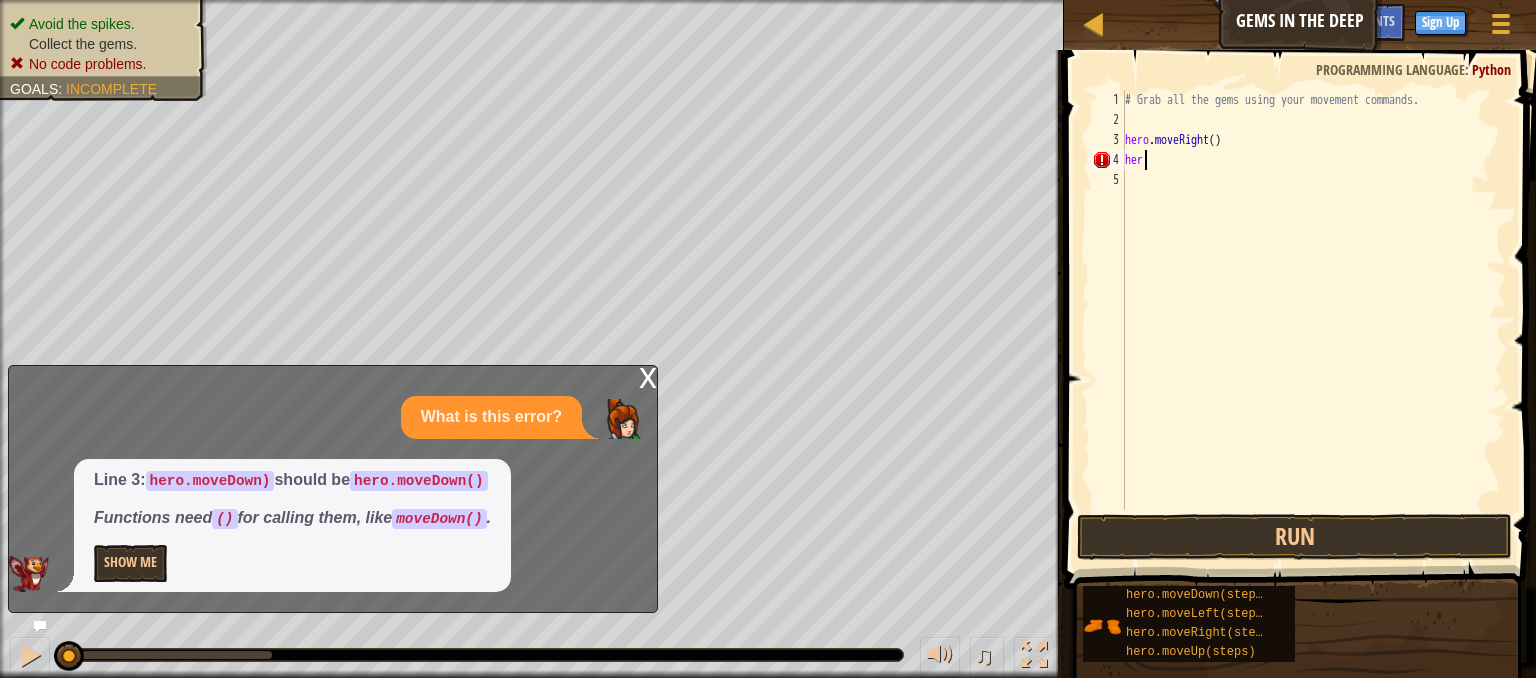 type on "h" 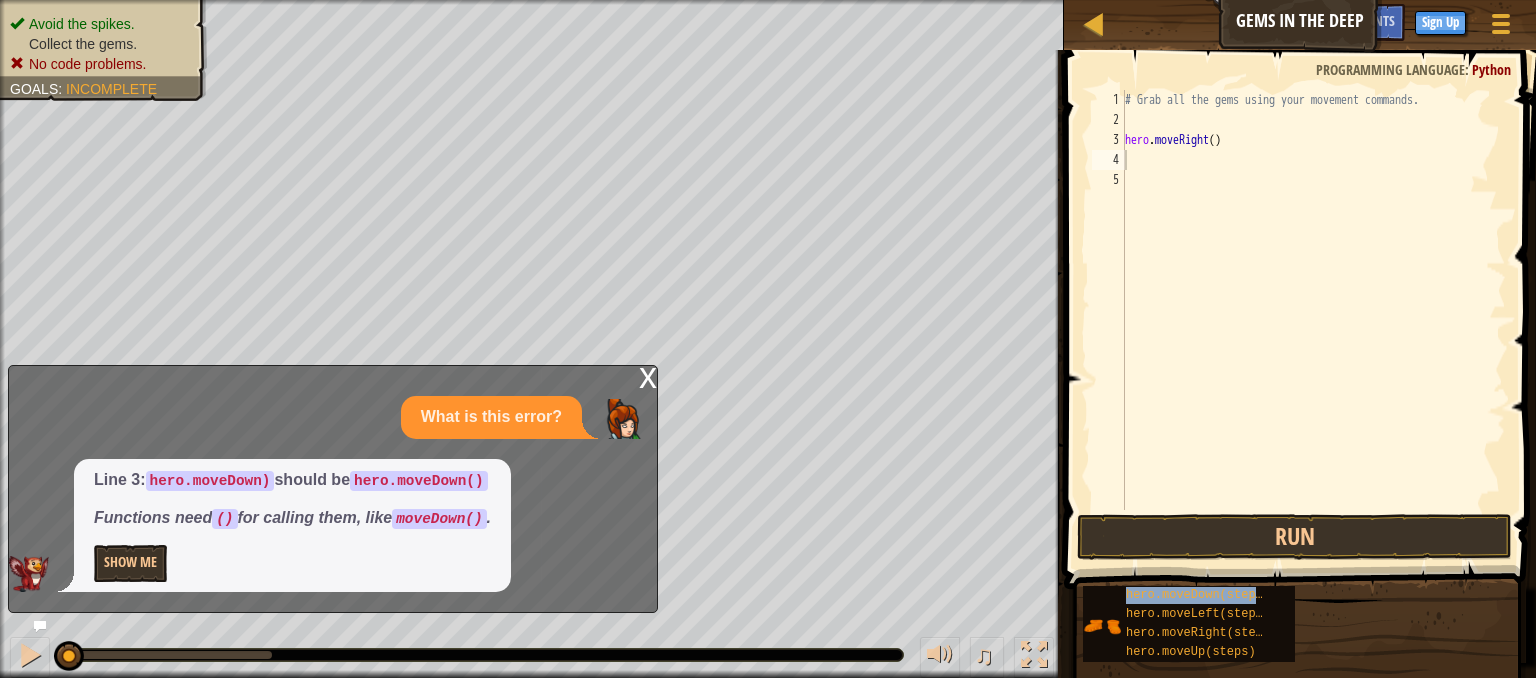 drag, startPoint x: 1198, startPoint y: 602, endPoint x: 1233, endPoint y: 193, distance: 410.4948 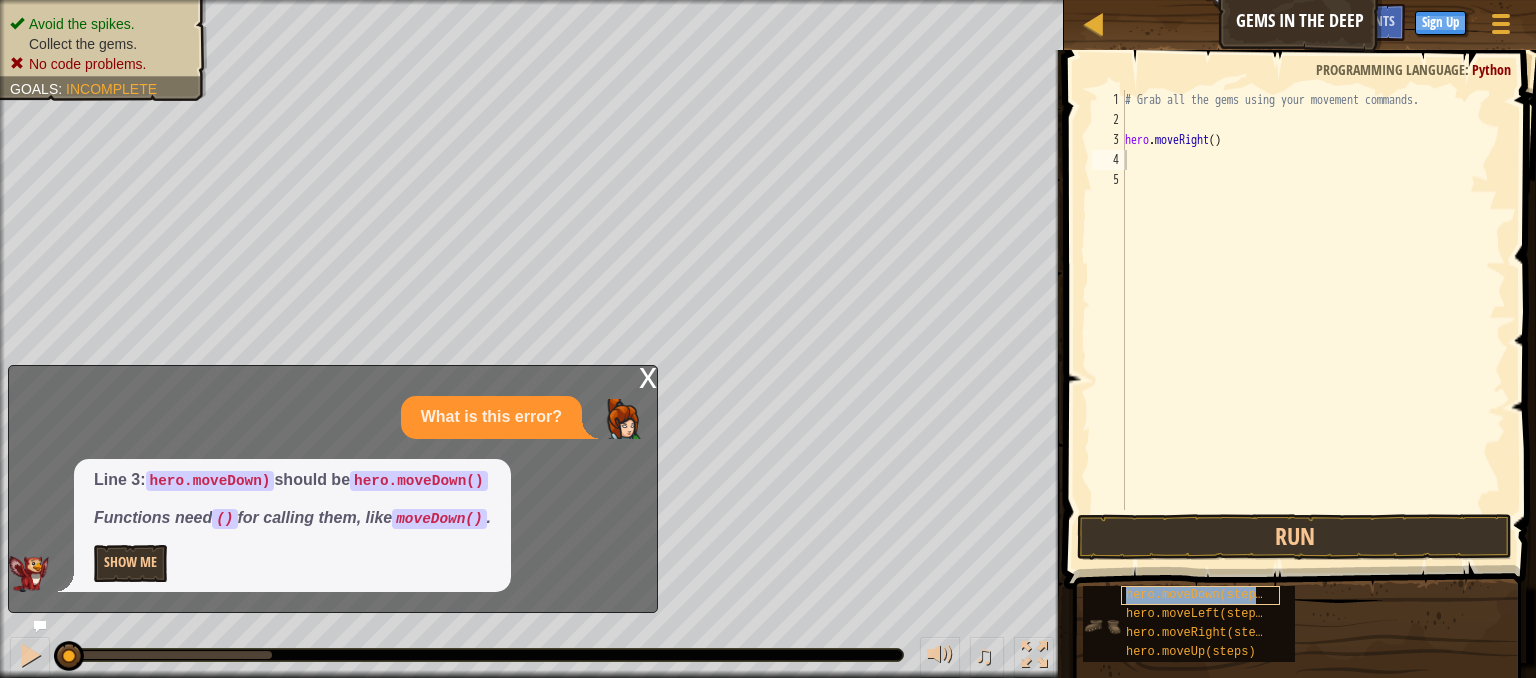 drag, startPoint x: 1233, startPoint y: 193, endPoint x: 1148, endPoint y: 593, distance: 408.93155 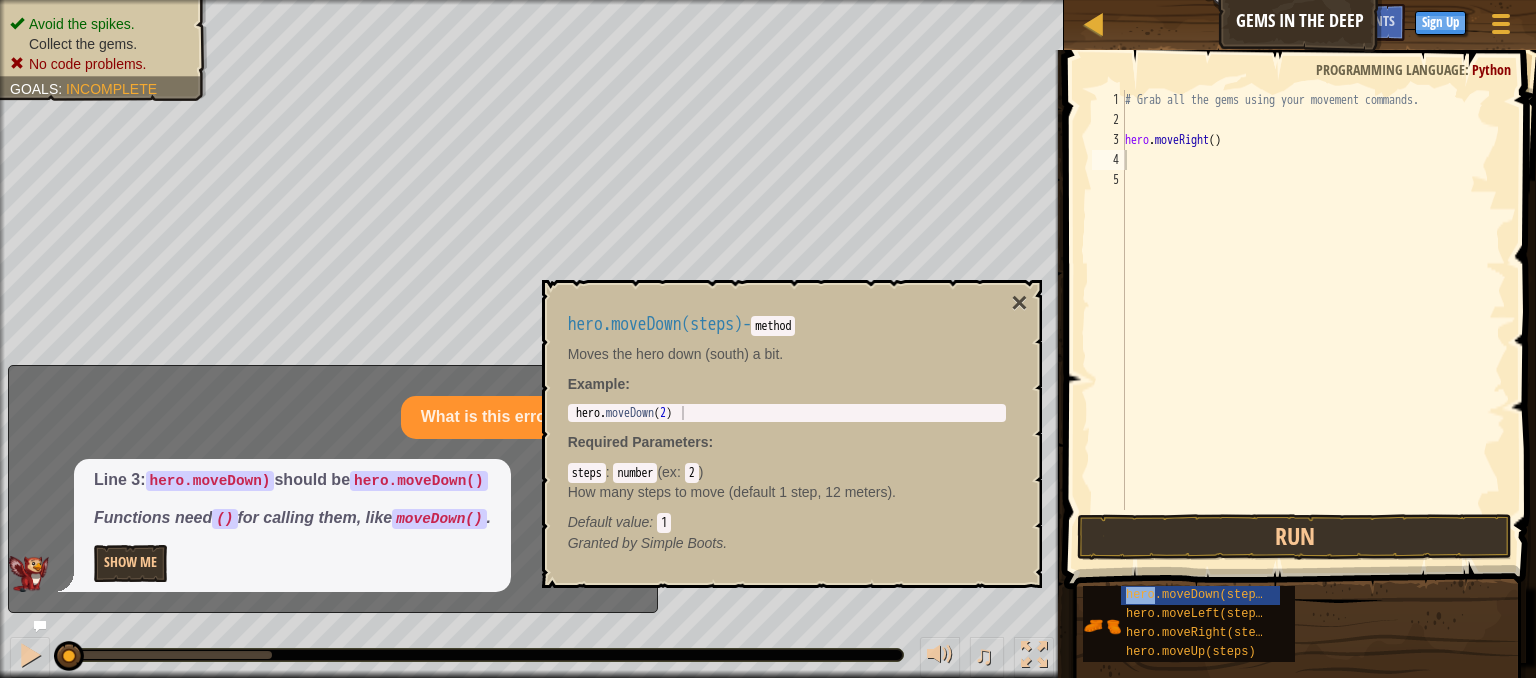 drag, startPoint x: 1148, startPoint y: 593, endPoint x: 1112, endPoint y: 154, distance: 440.4736 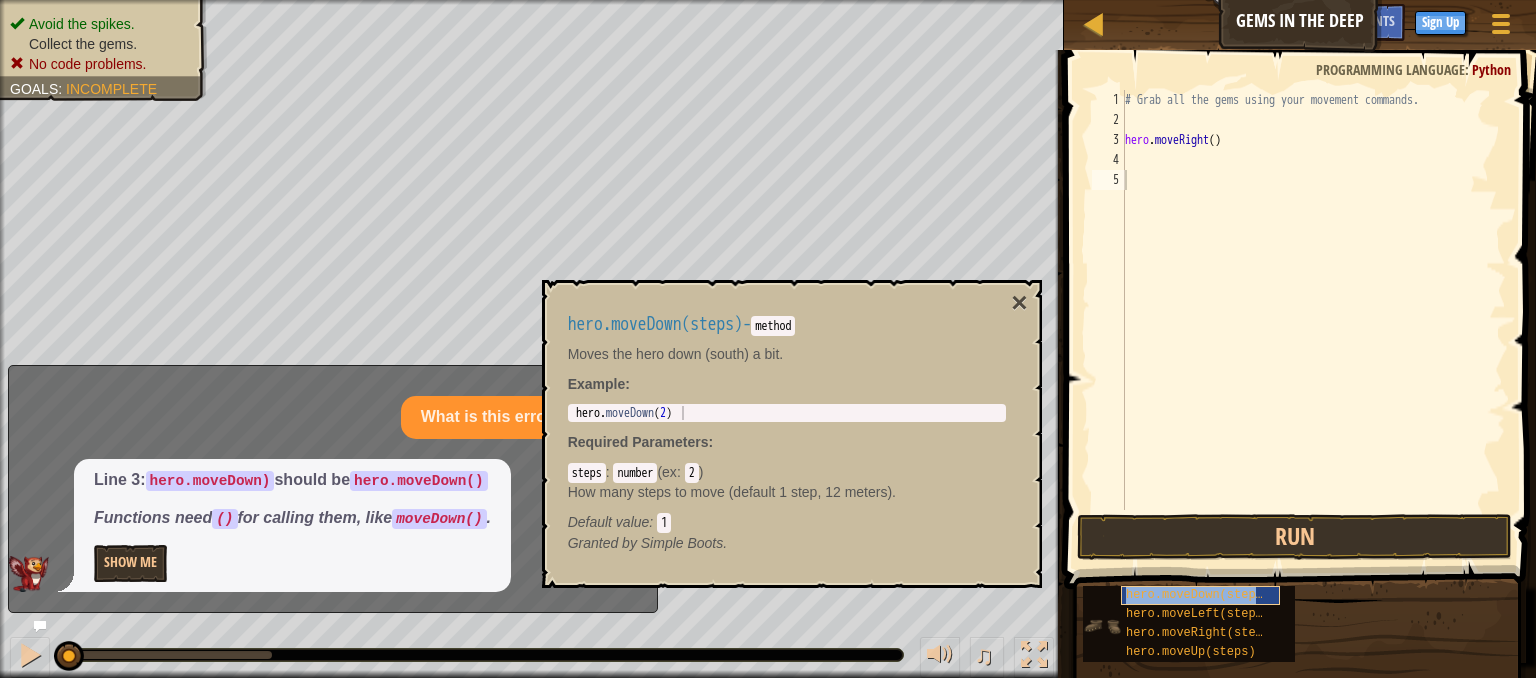 type on "hero.moveDown(steps)" 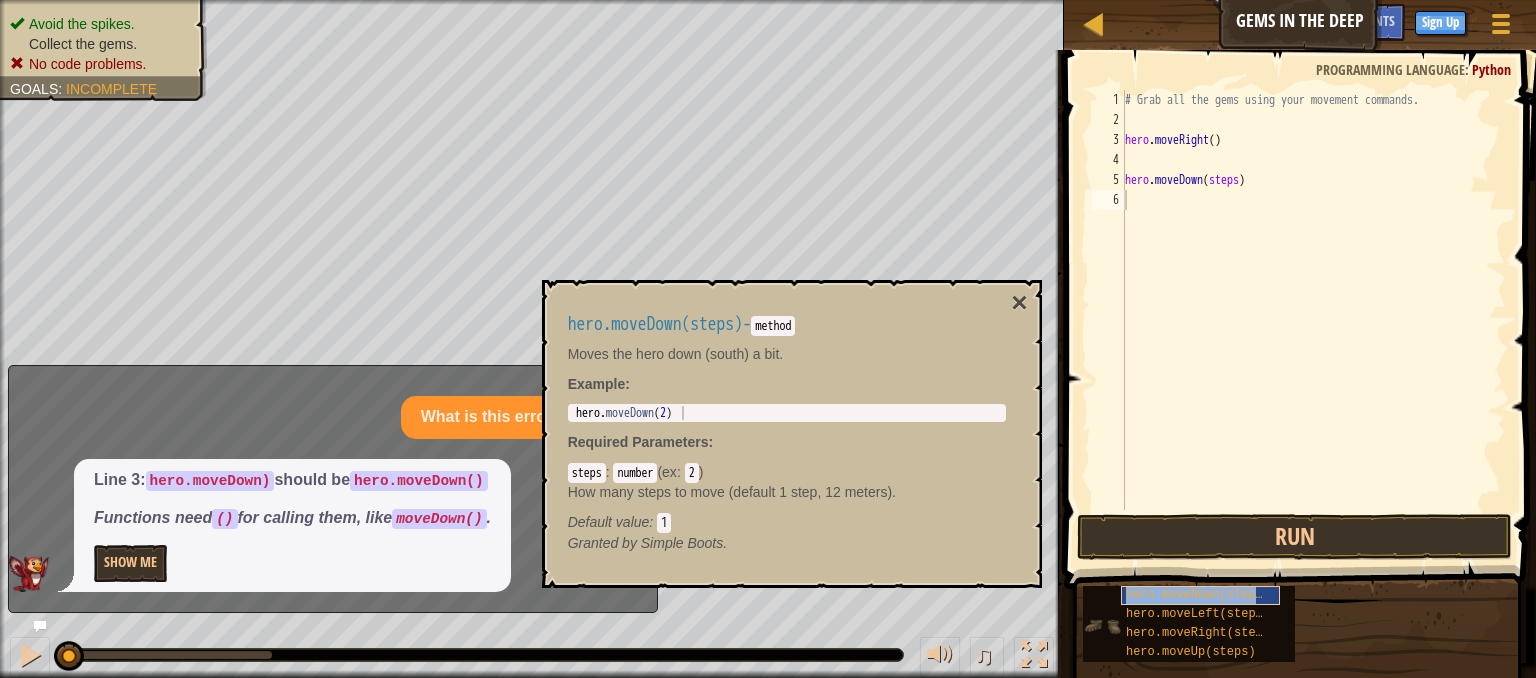 type on "hero.moveDhero.moveDown(steps)own(steps)" 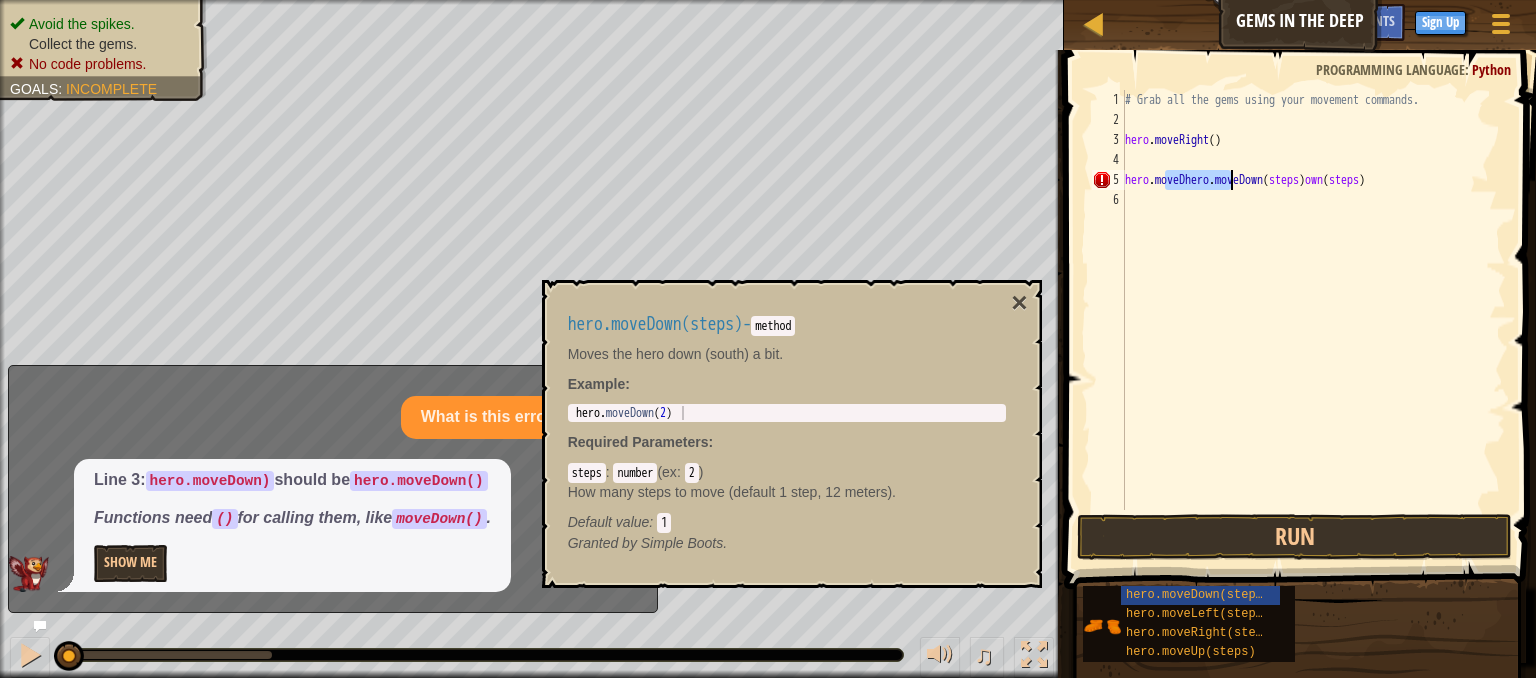drag, startPoint x: 1164, startPoint y: 181, endPoint x: 1230, endPoint y: 171, distance: 66.75328 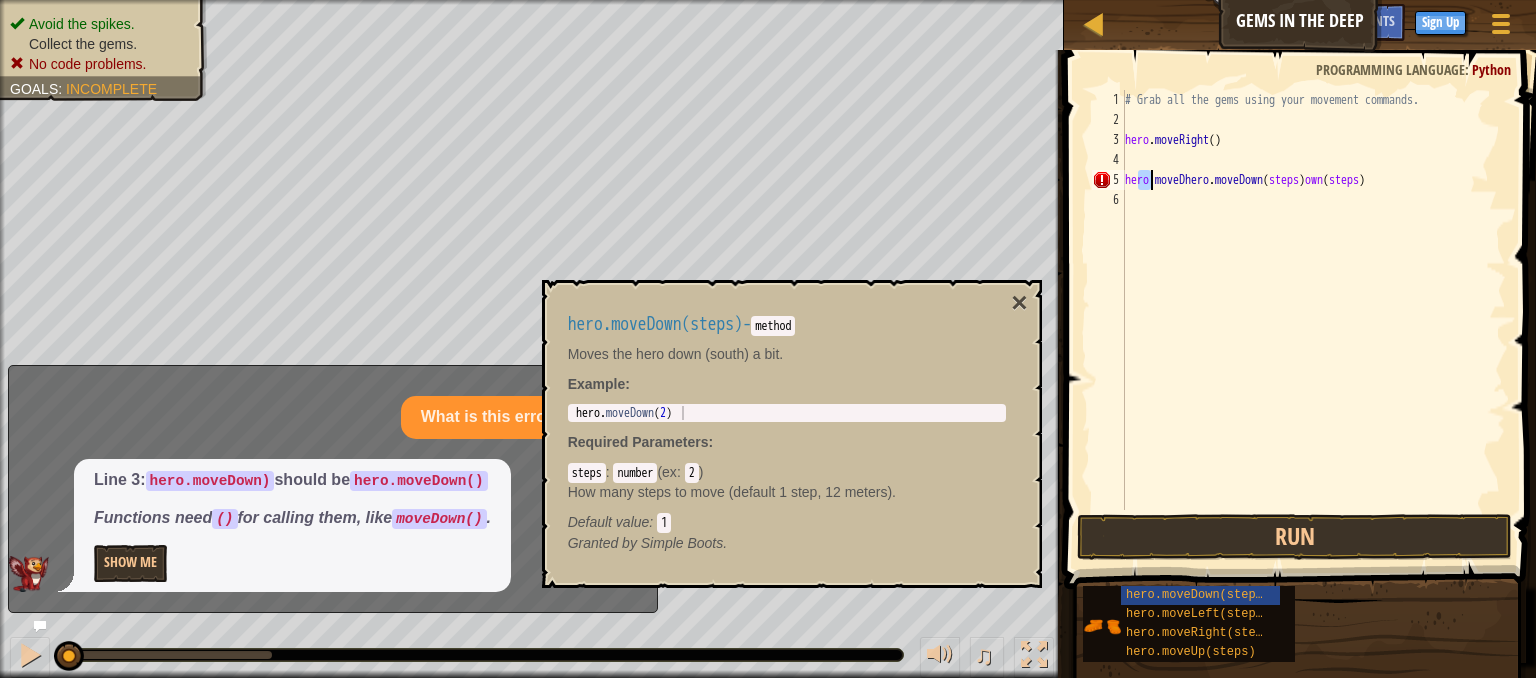 drag, startPoint x: 1140, startPoint y: 185, endPoint x: 1152, endPoint y: 189, distance: 12.649111 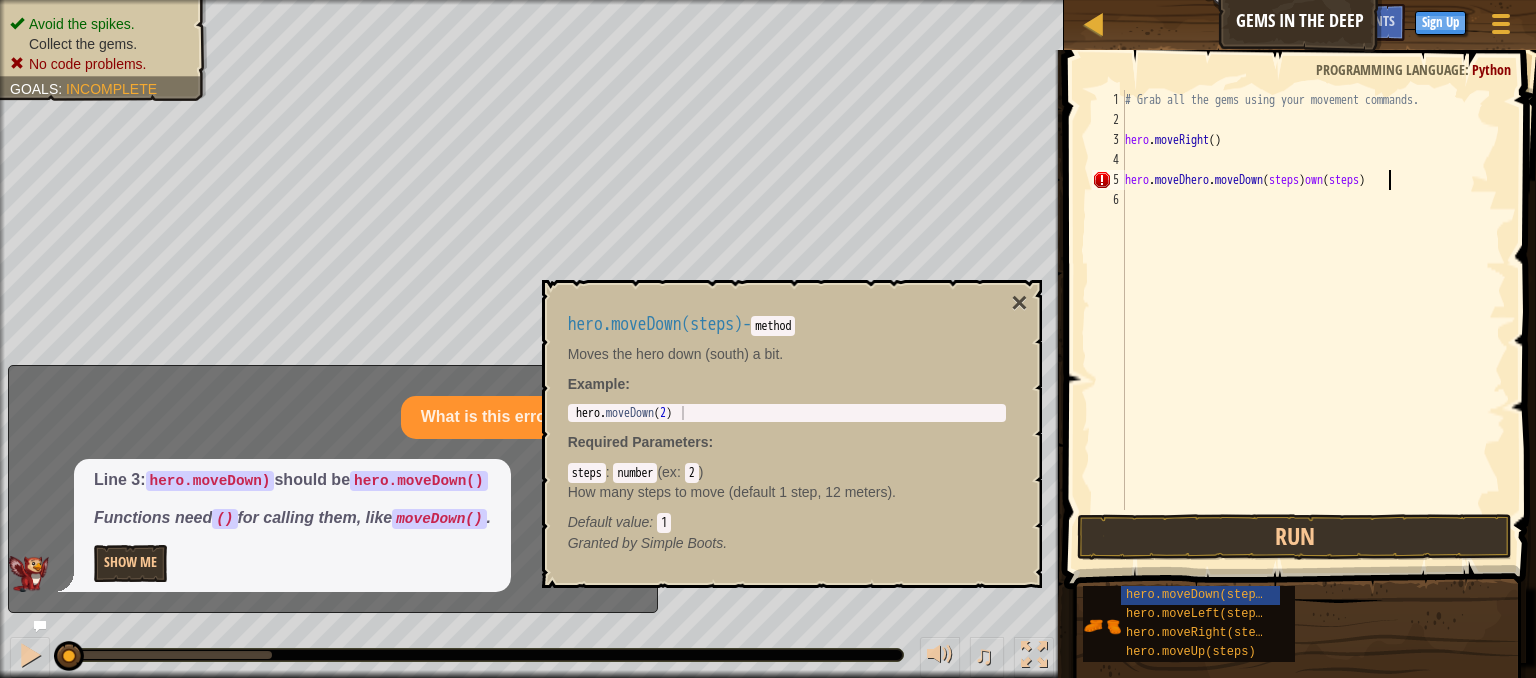 click on "hero . moveRight ( ) hero . moveDhero . moveDown ( steps ) own ( steps )" at bounding box center [1313, 320] 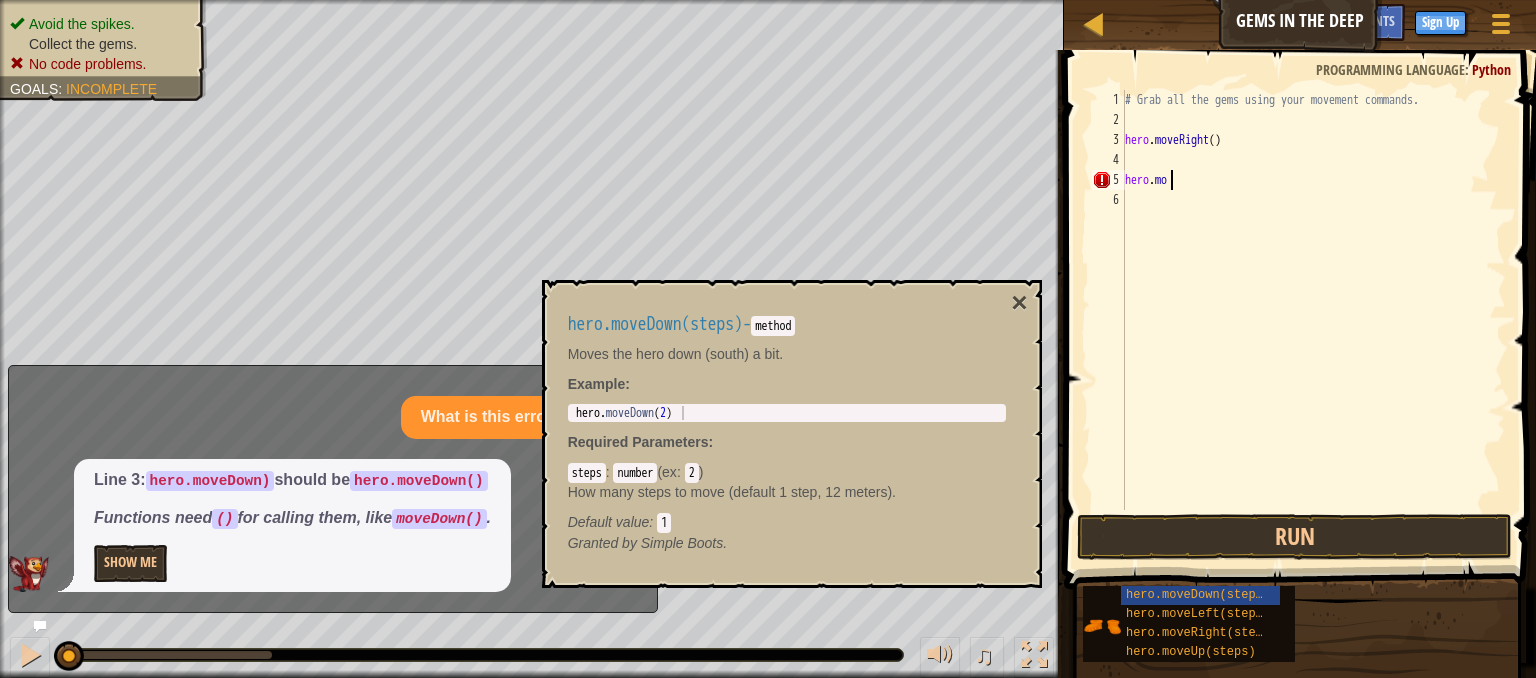 type on "h" 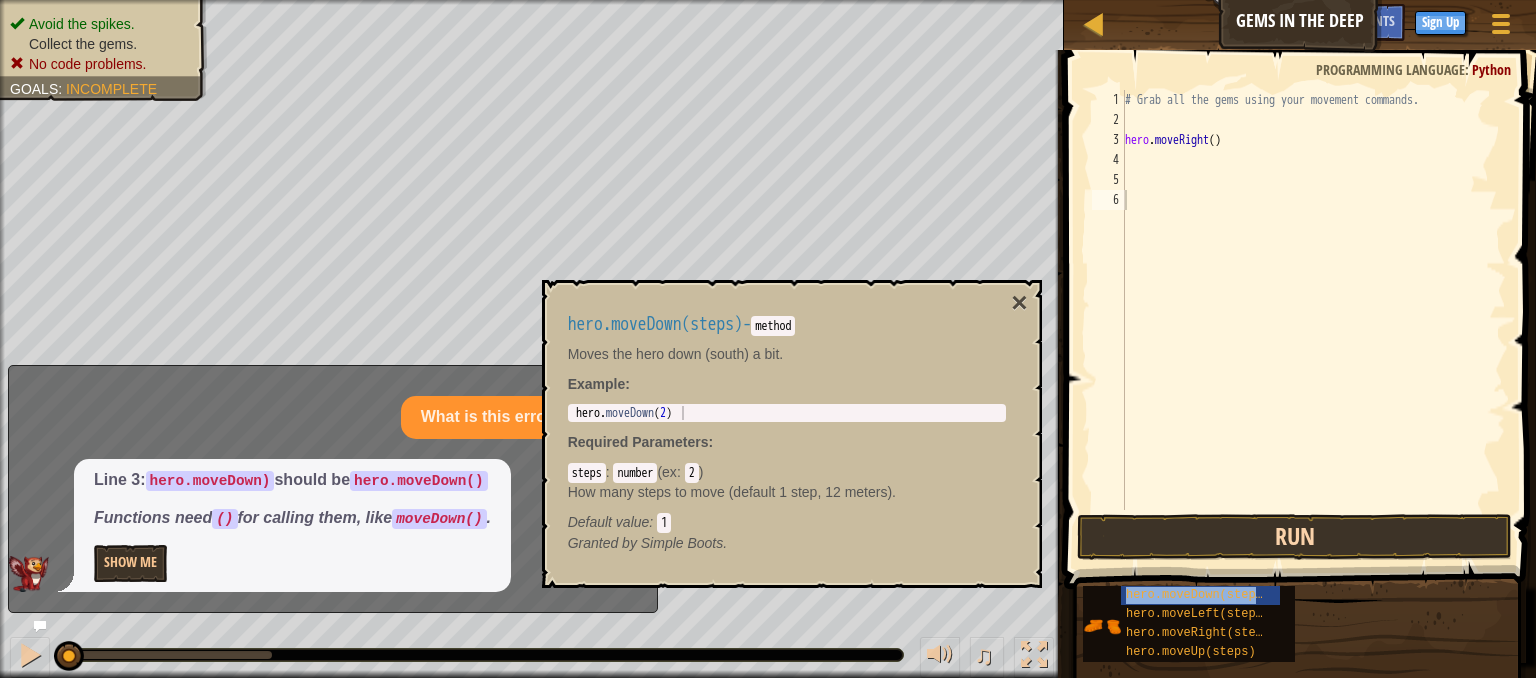 type on "hero.moveRight()" 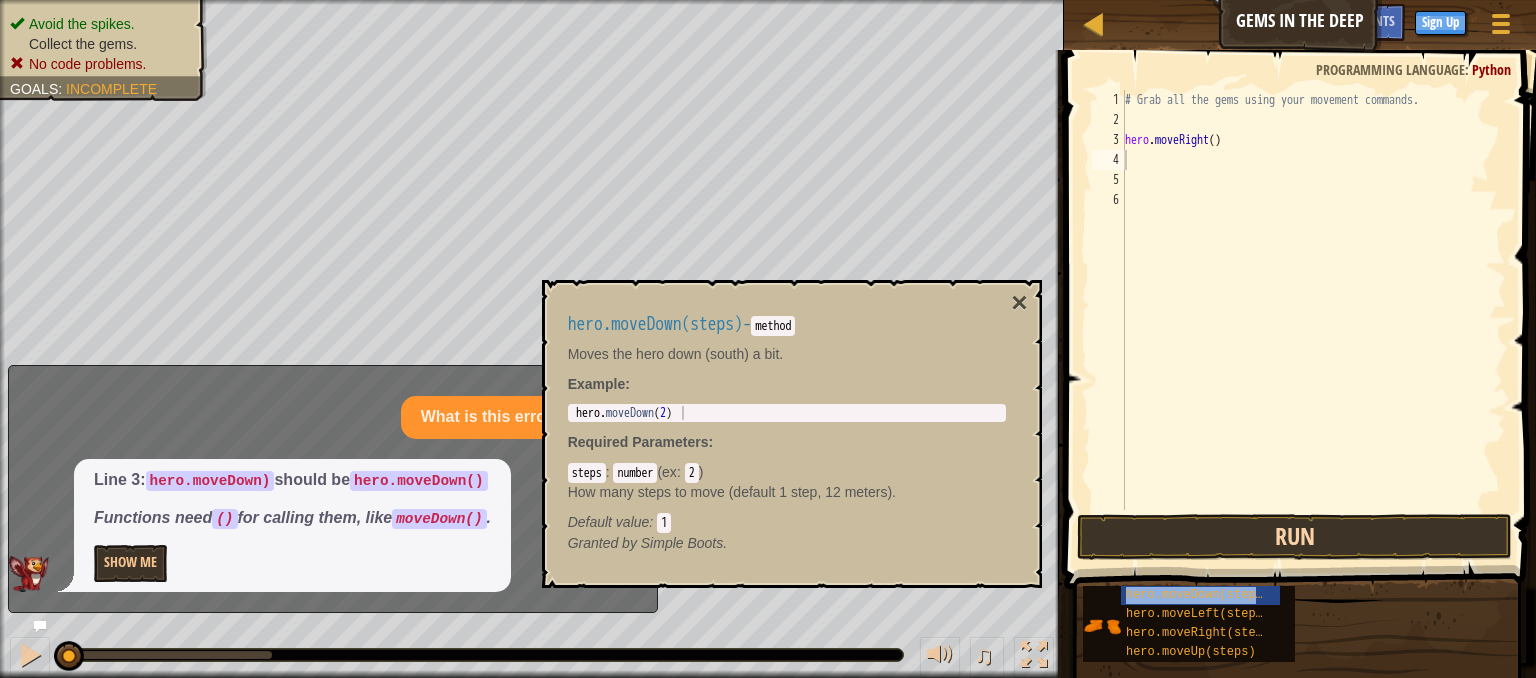 type on "hero.moveDown(steps)" 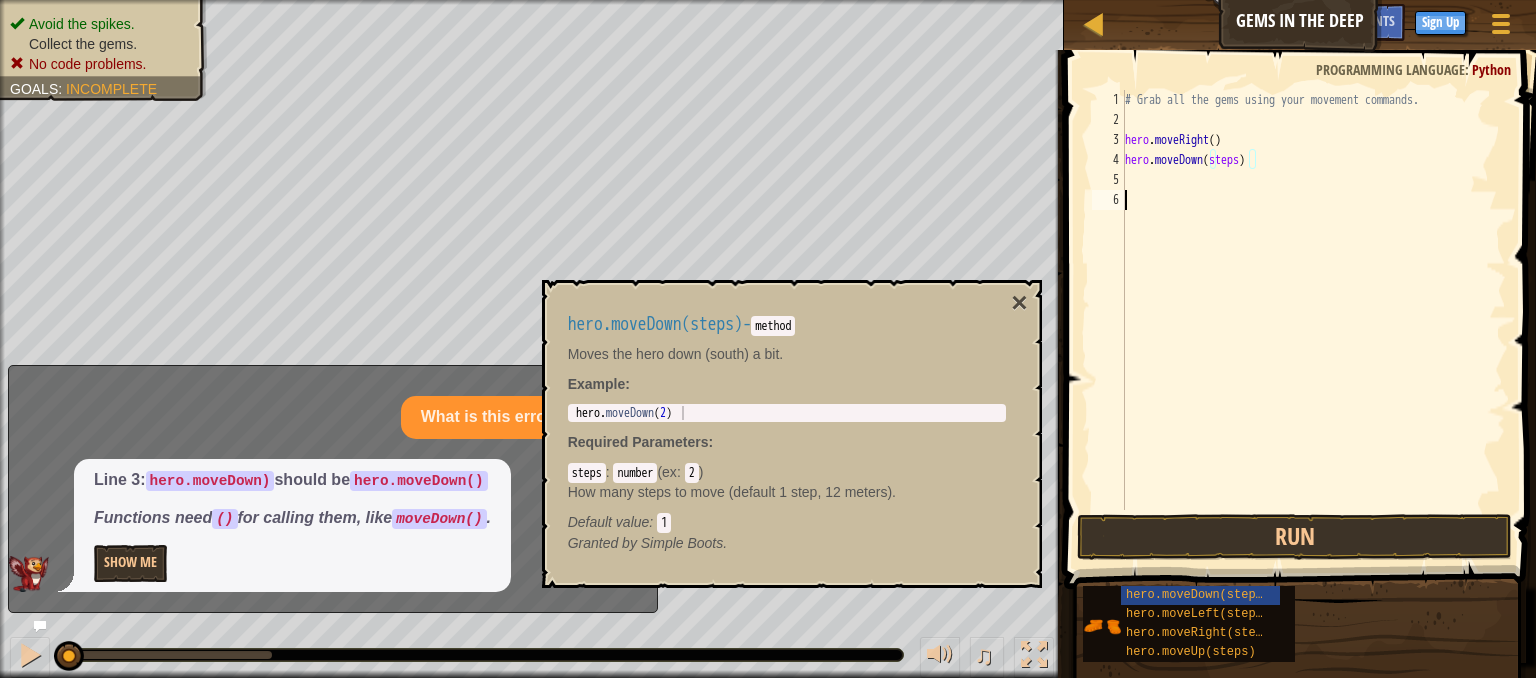 click on "hero . moveRight ( ) hero . moveDown ( steps )" at bounding box center (1313, 320) 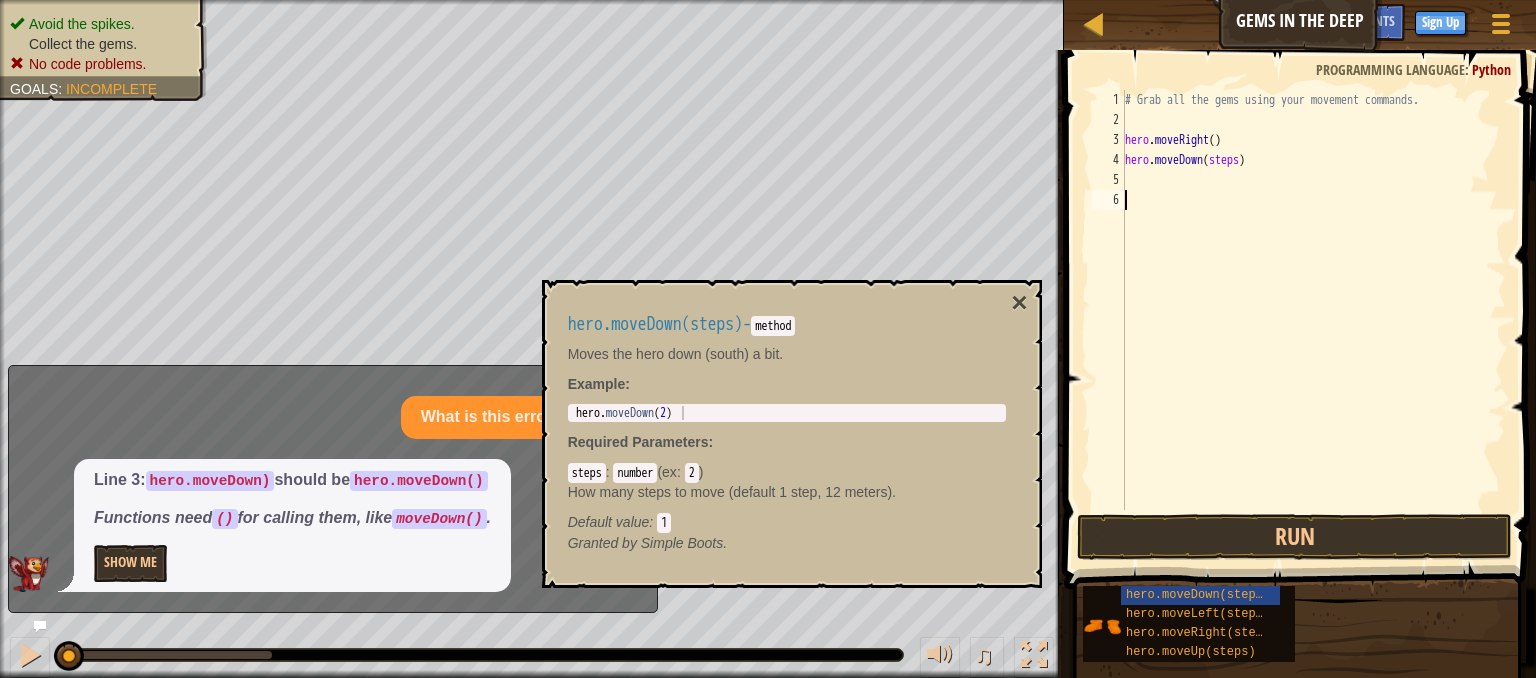 click on "hero . moveRight ( ) hero . moveDown ( steps )" at bounding box center [1313, 320] 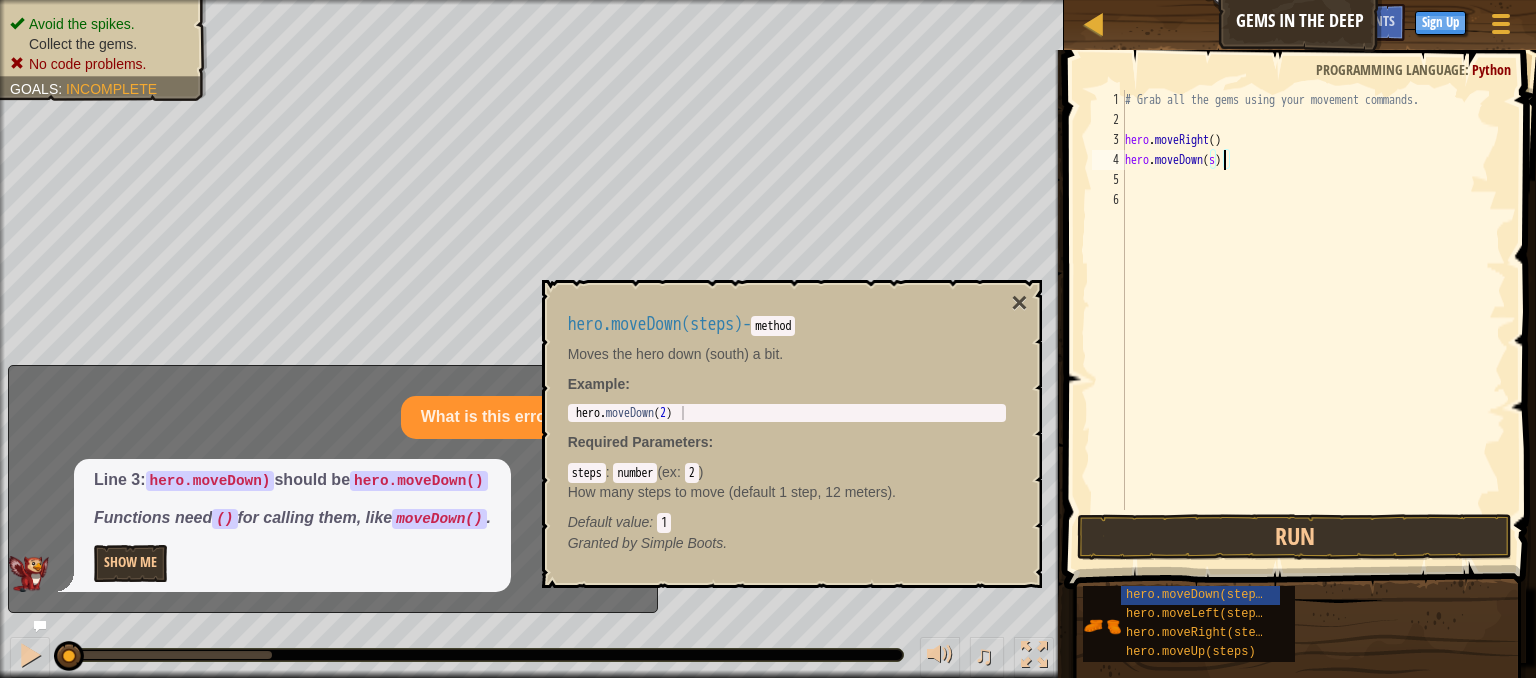 type on "hero.moveDown()" 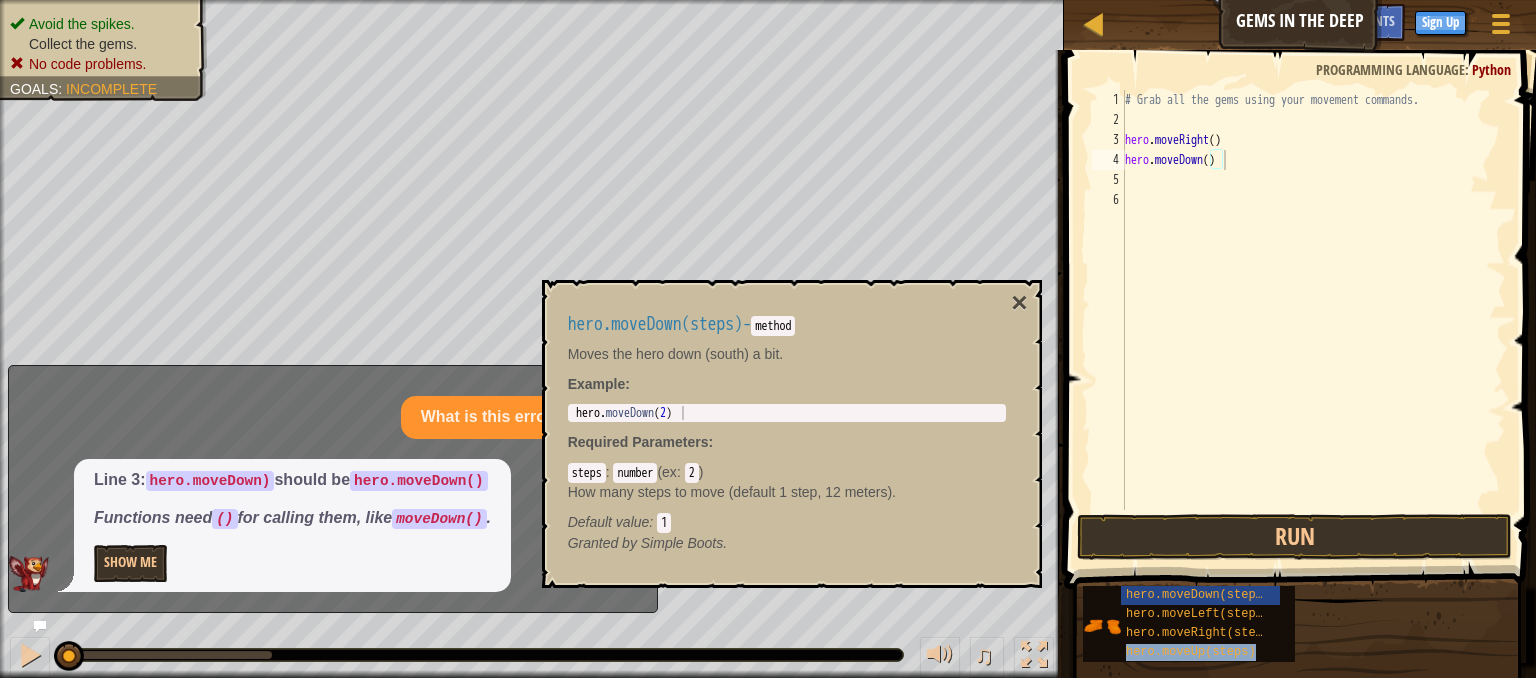 type on "hero.moveDown()hero.moveUp(steps)" 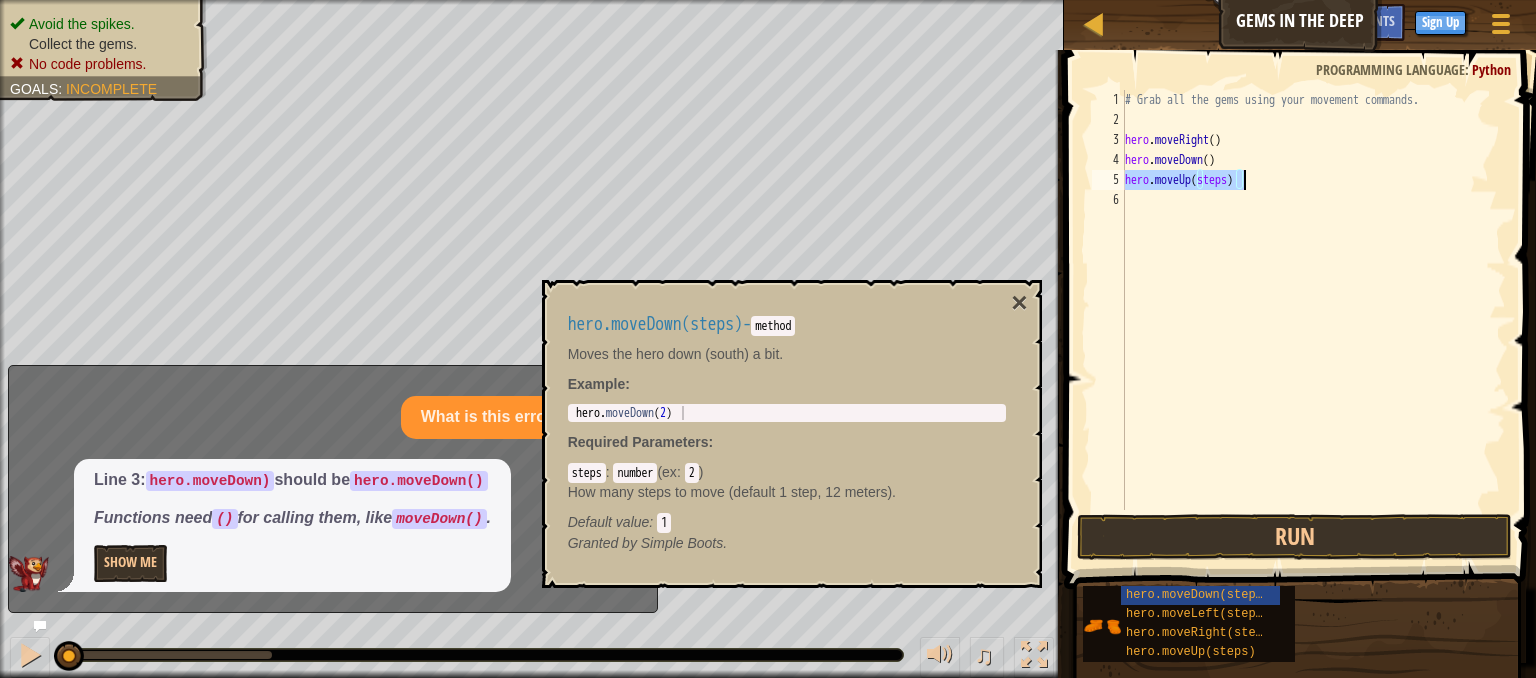 click on "hero . moveRight ( ) hero . moveDown ( ) hero . moveUp ( steps )" at bounding box center (1313, 300) 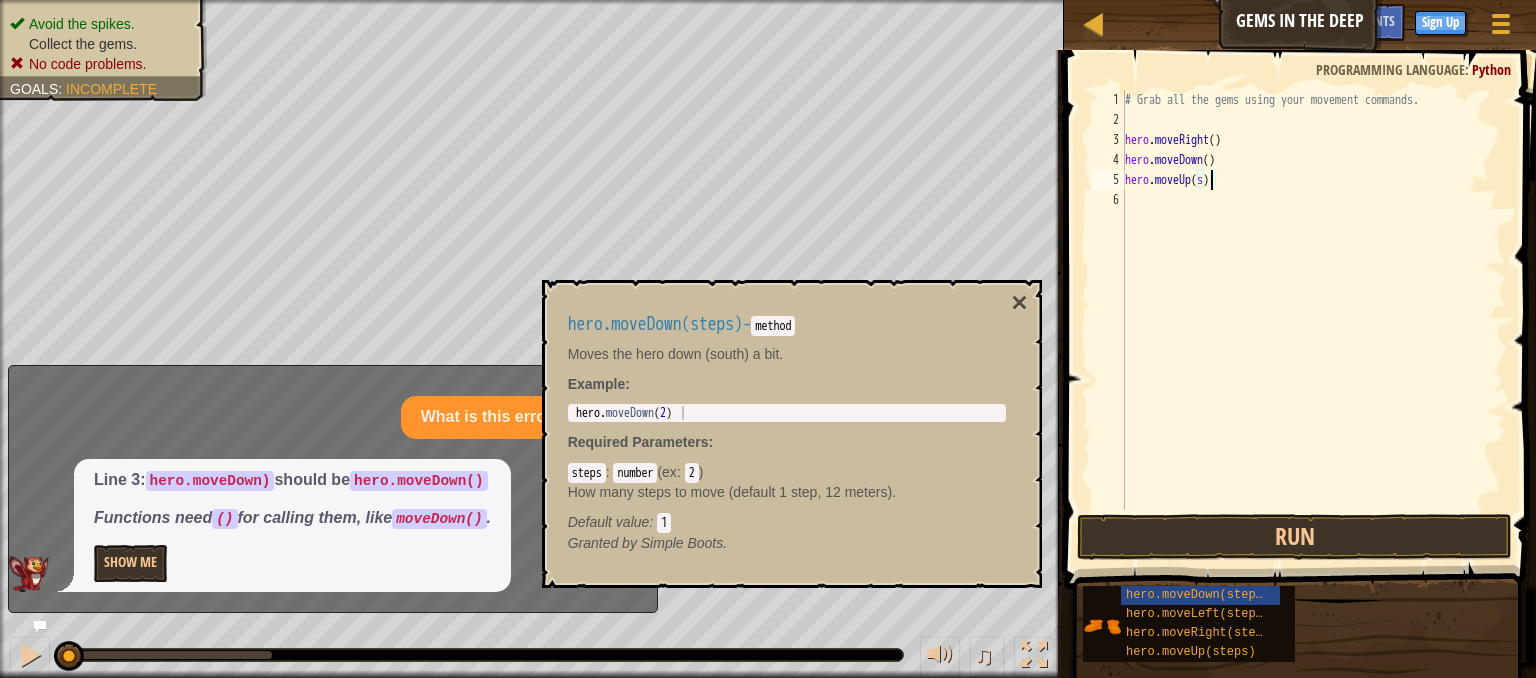 type on "hero.moveUp()" 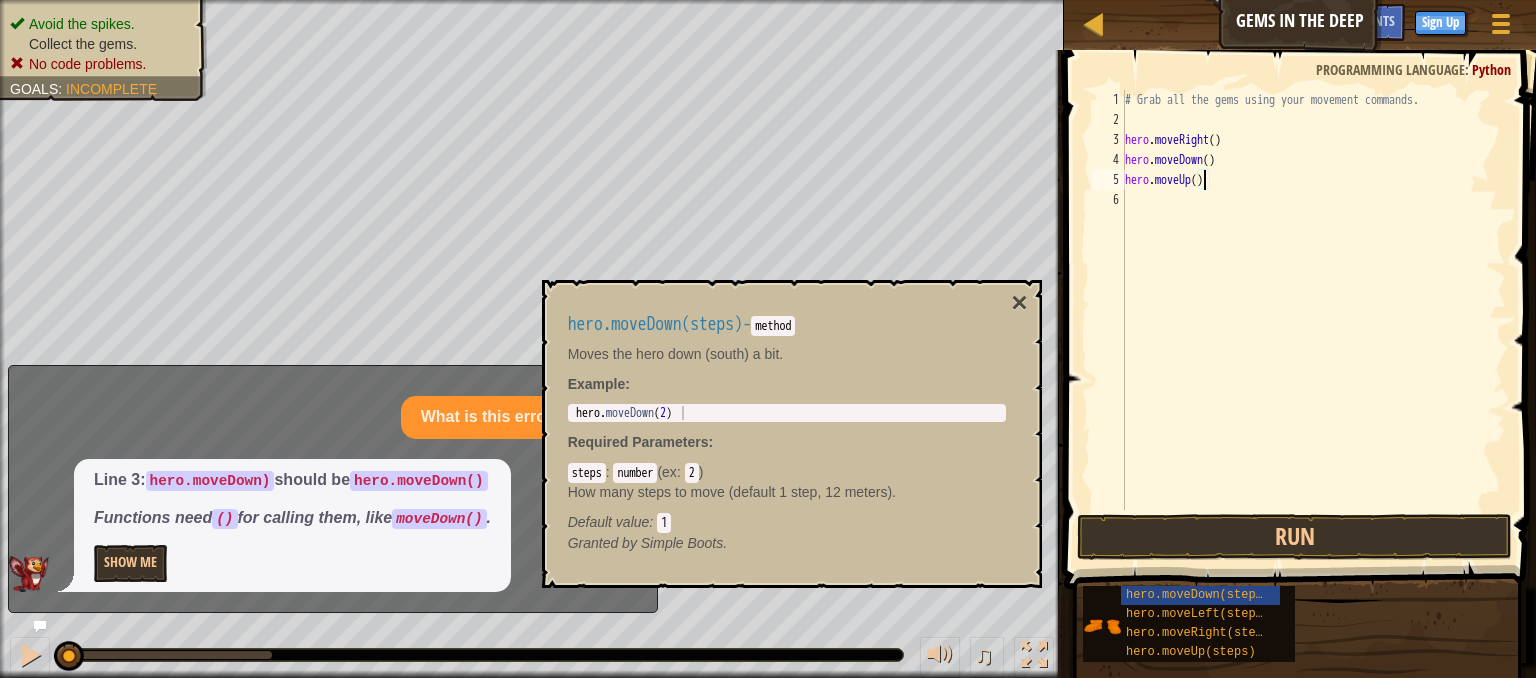 click on "# Grab all the gems using your movement commands. hero . moveRight ( ) hero . moveDown ( ) hero . moveUp ( )" at bounding box center (1313, 320) 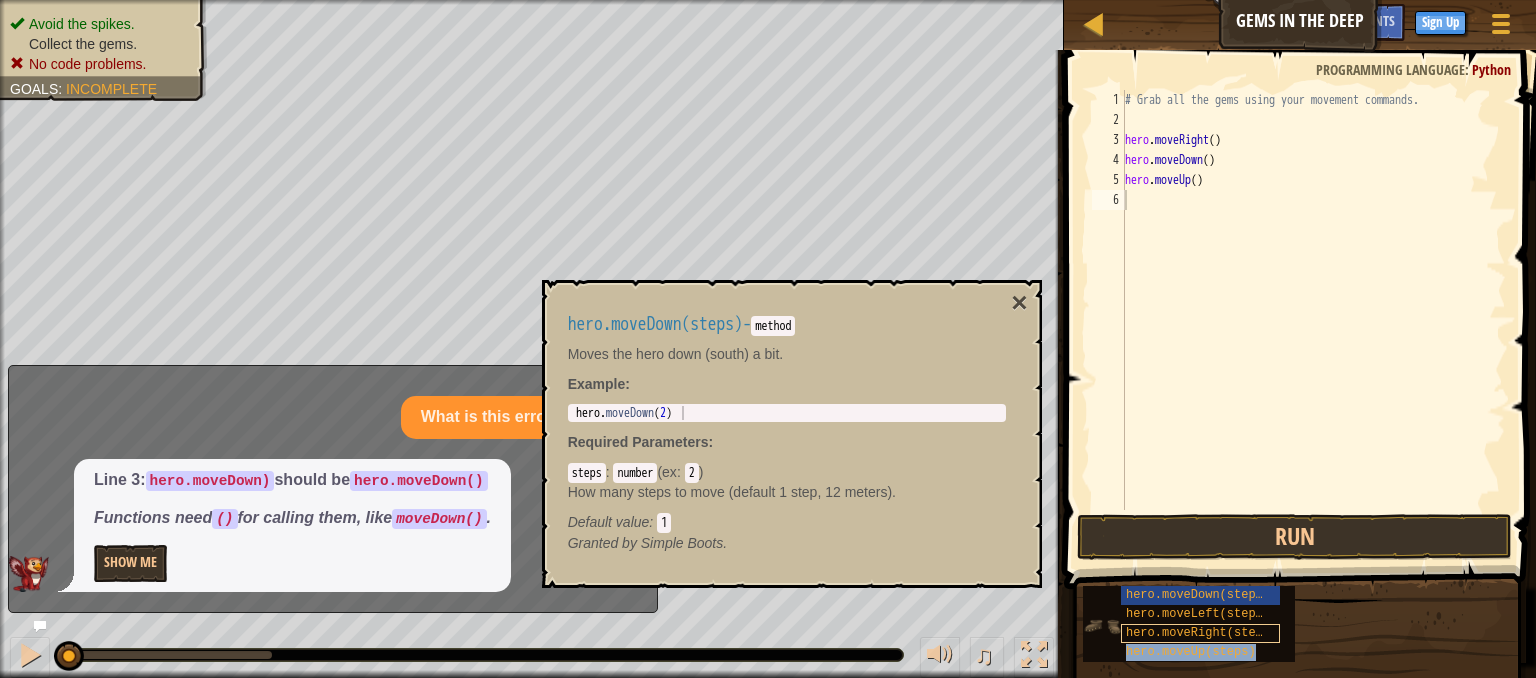 type on "hero.moveUp(hero.moveUp(steps))" 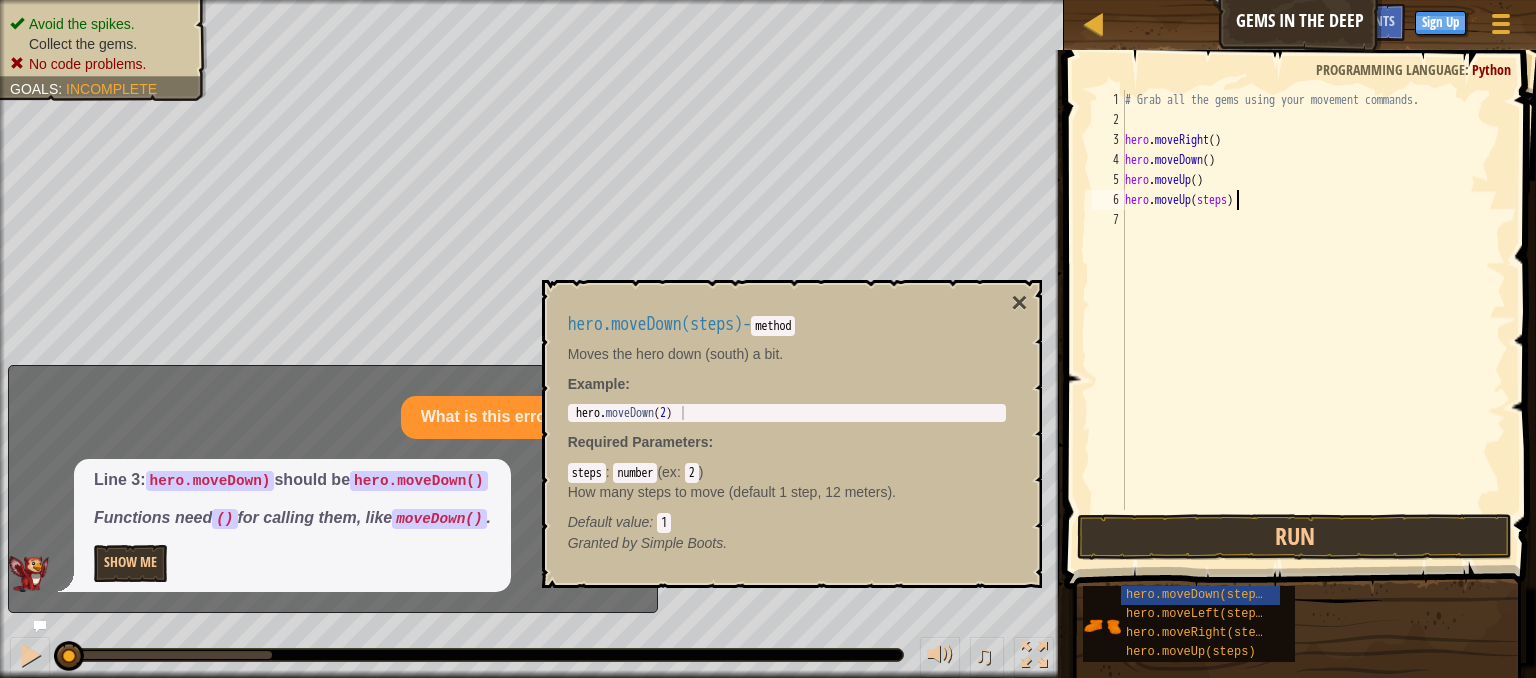 click on "# Grab all the gems using your movement commands. hero . moveRight ( ) hero . moveDown ( ) hero . moveUp ( ) hero . moveUp ( steps )" at bounding box center (1313, 320) 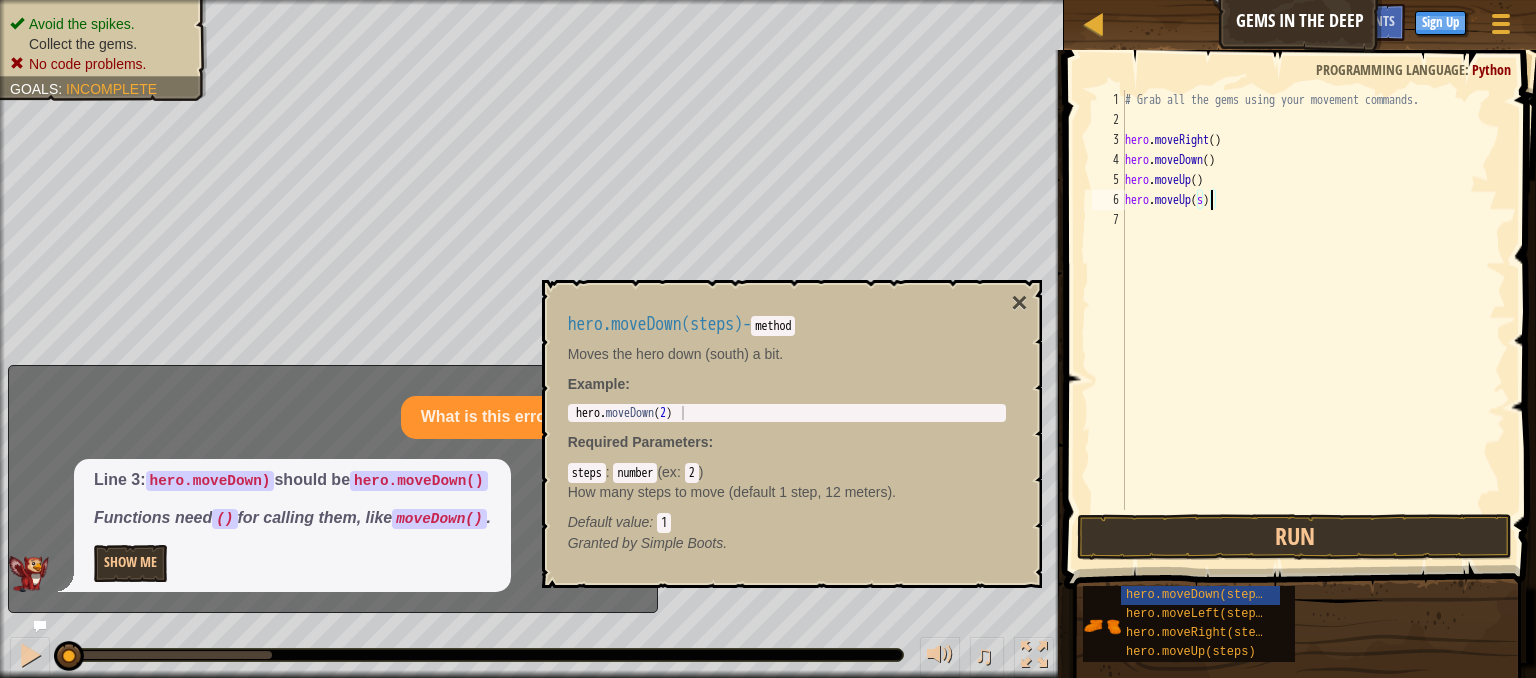type on "hero.moveUp()" 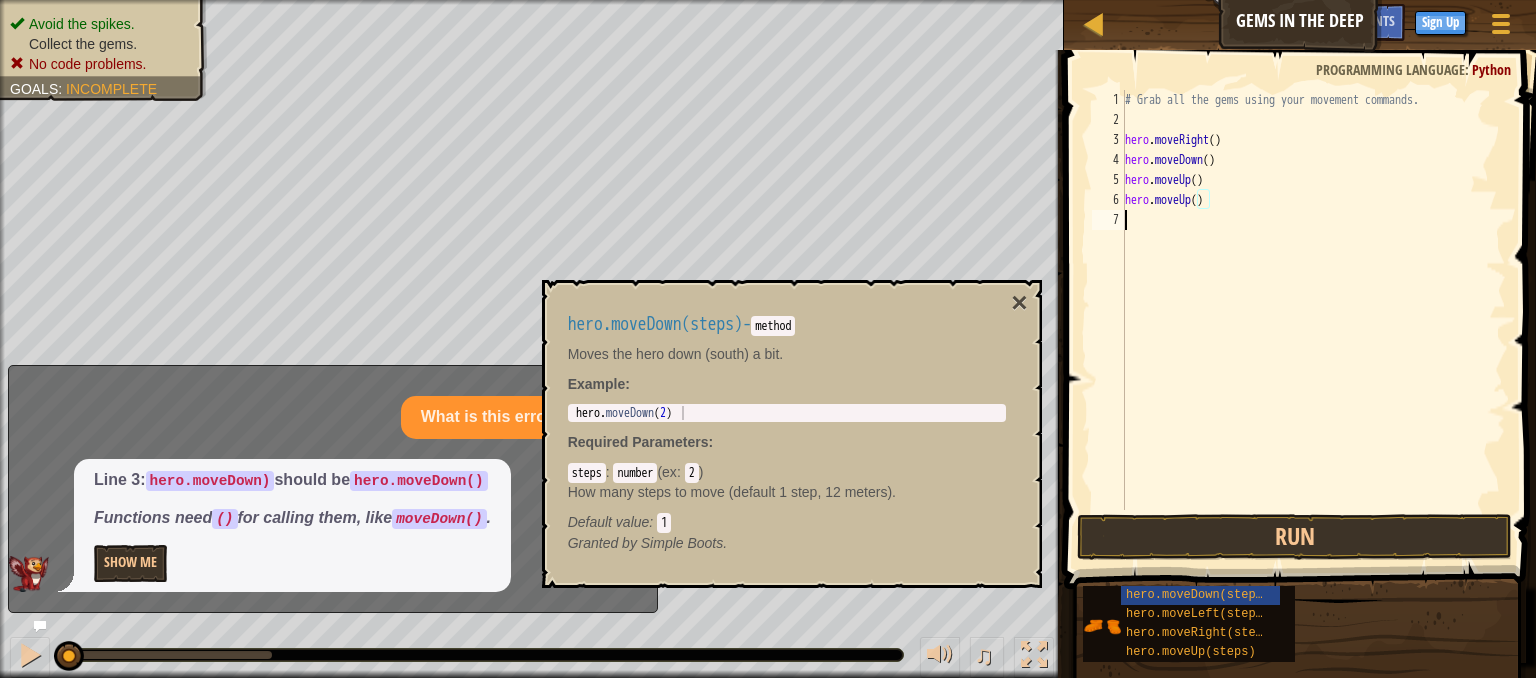 click on "# Grab all the gems using your movement commands. hero . moveRight ( ) hero . moveDown ( ) hero . moveUp ( ) hero . moveUp ( )" at bounding box center [1313, 320] 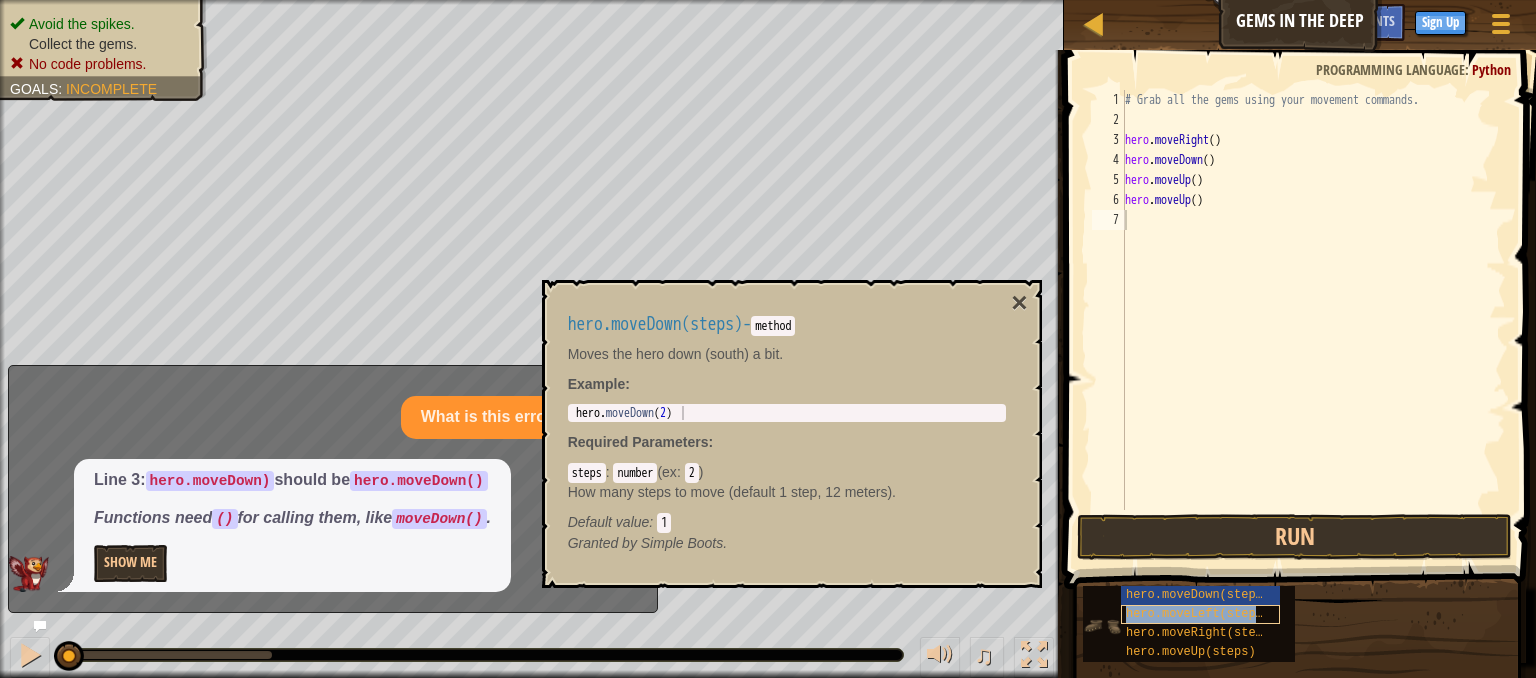 click on "hero.moveLeft(steps)" at bounding box center [1198, 614] 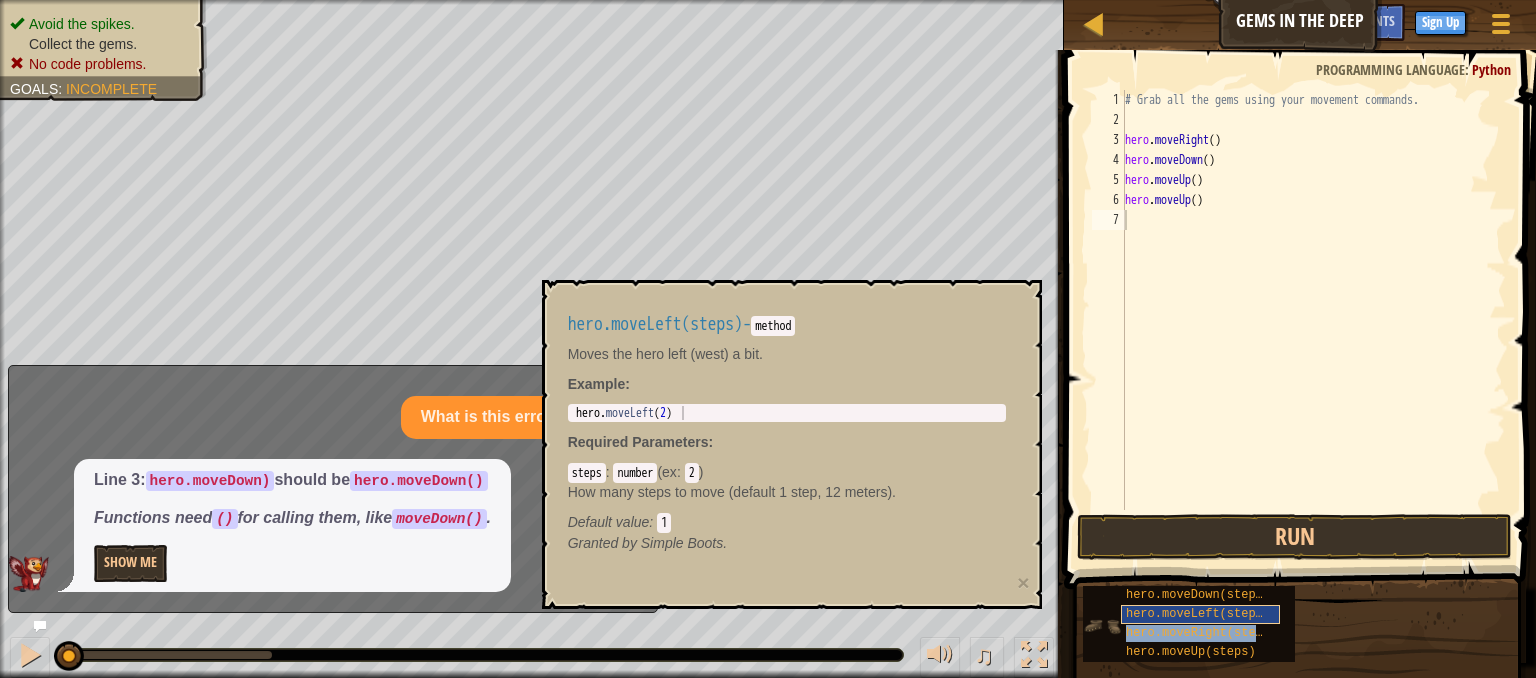 type on "hero.moveUp()" 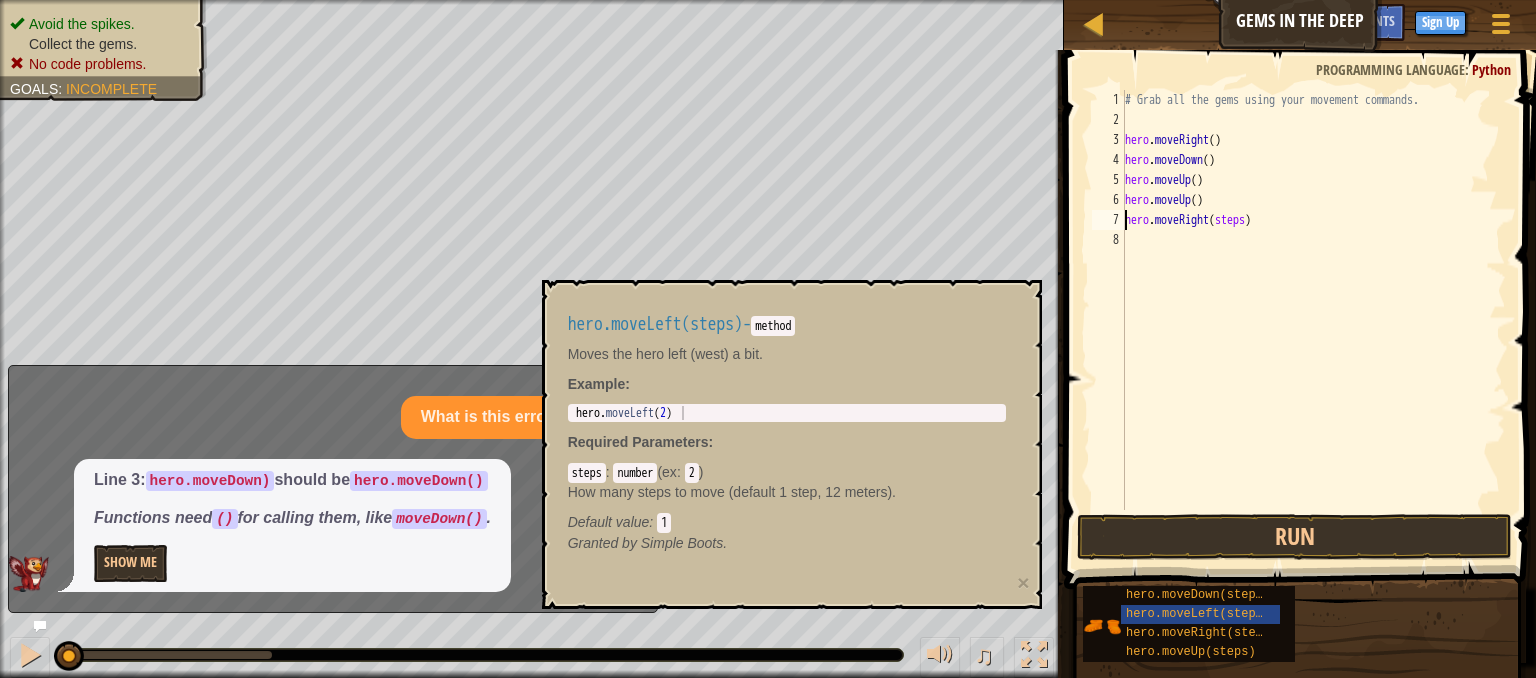 click on "hero . moveRight ( ) hero . moveDown ( ) hero . moveUp ( ) hero . moveUp ( ) hero . moveRight ( steps )" at bounding box center [1313, 320] 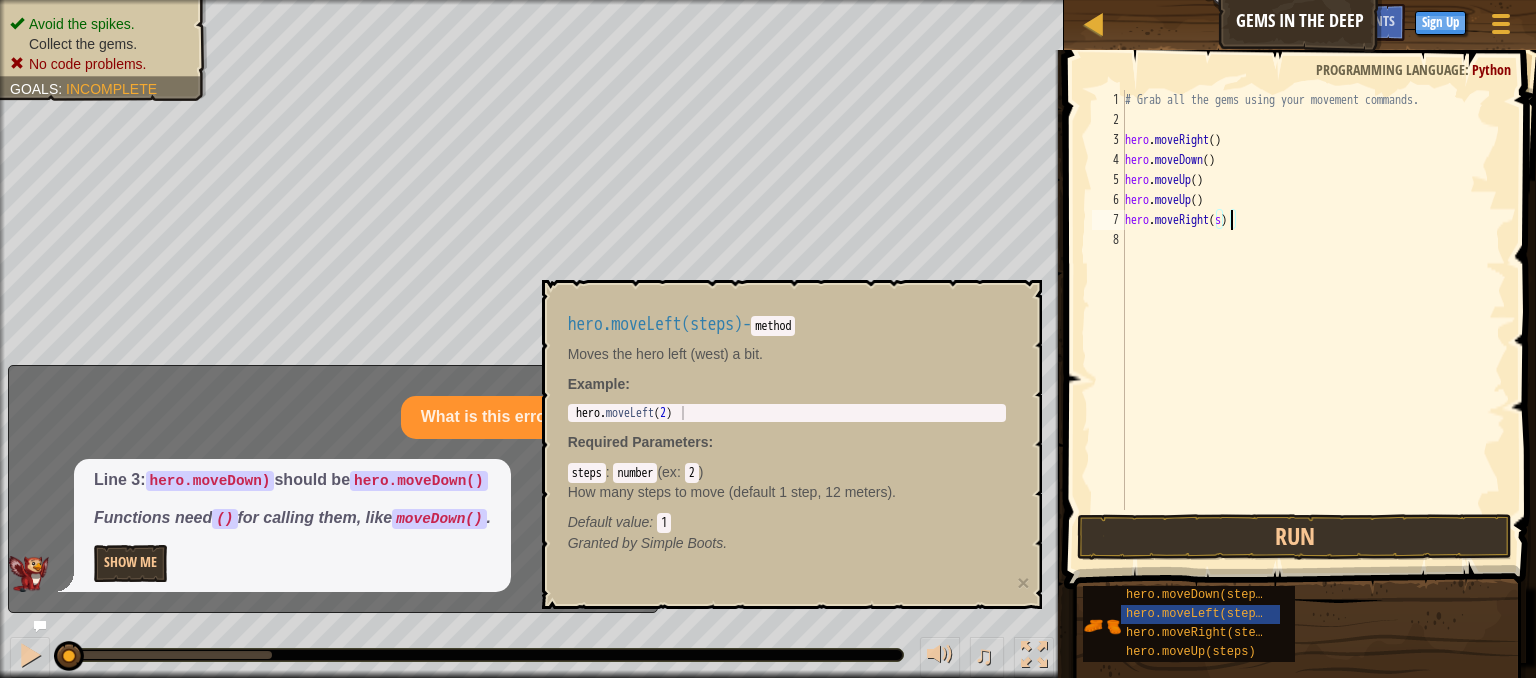 type on "hero.moveRight()" 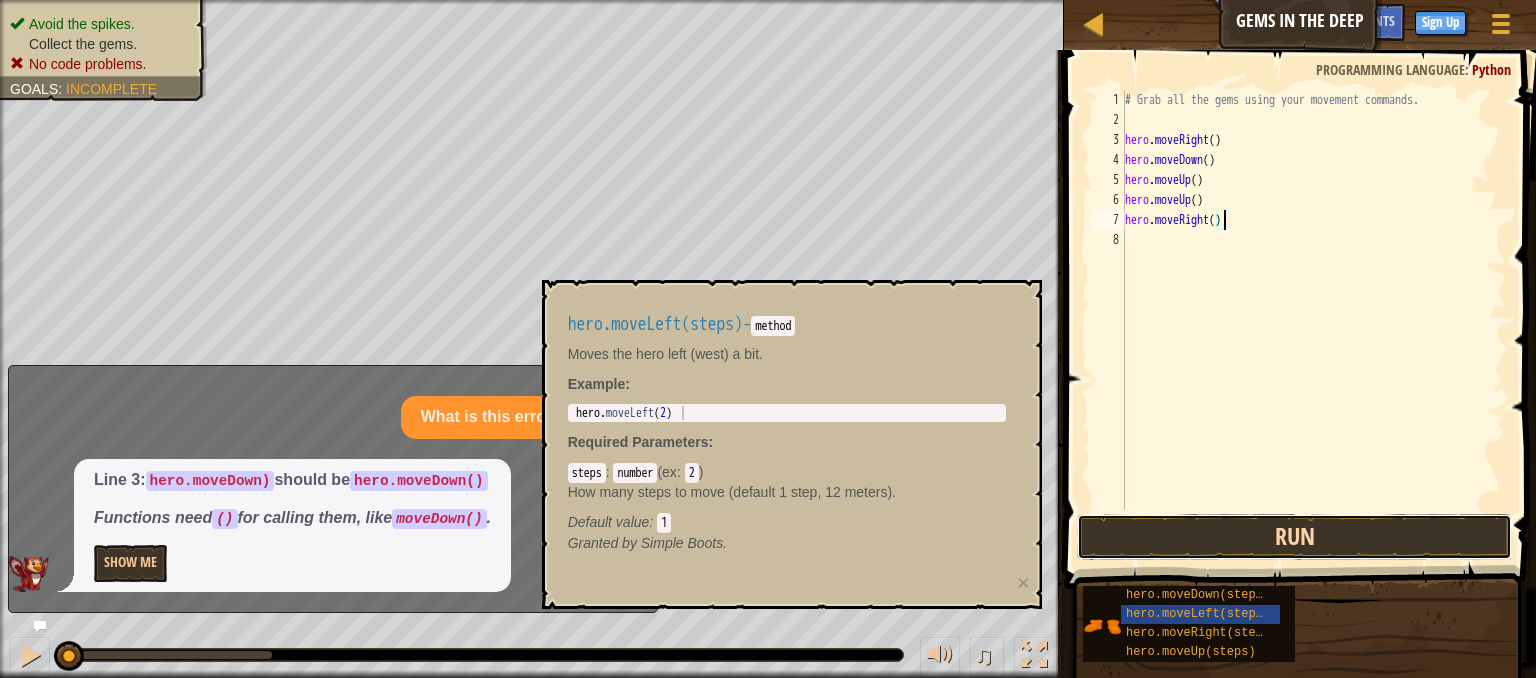 click on "Run" at bounding box center (1294, 537) 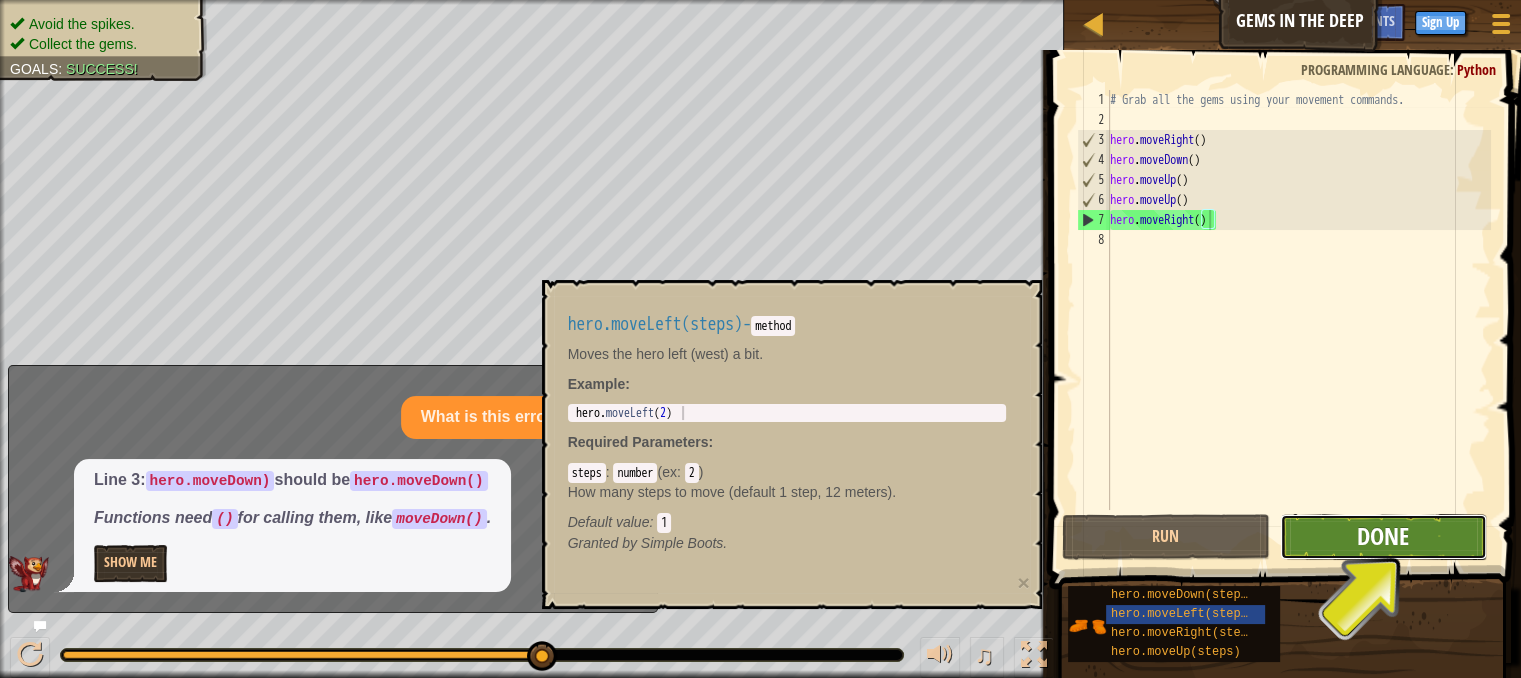 click on "Done" at bounding box center (1383, 536) 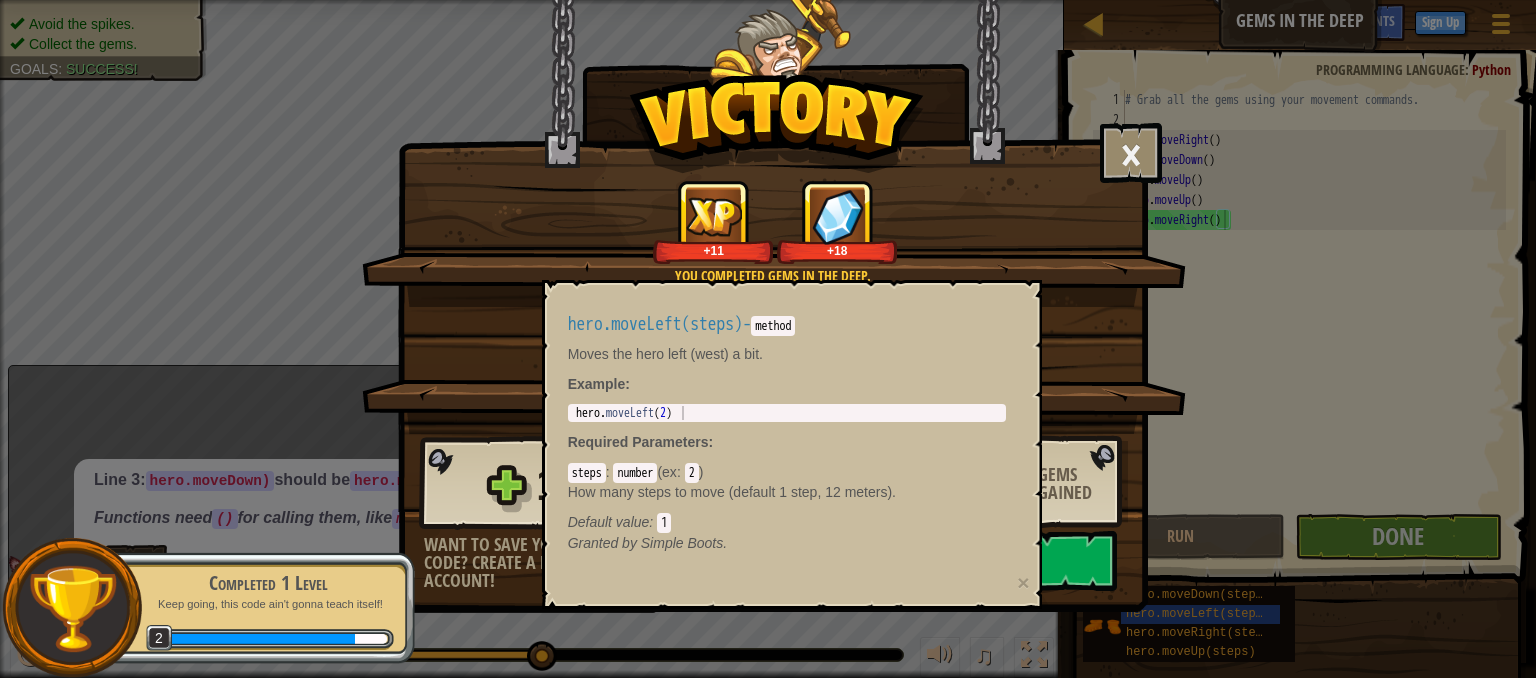 click on "Clean code: no code errors or warnings. +[NUMBER] +[NUMBER]" at bounding box center [774, 370] 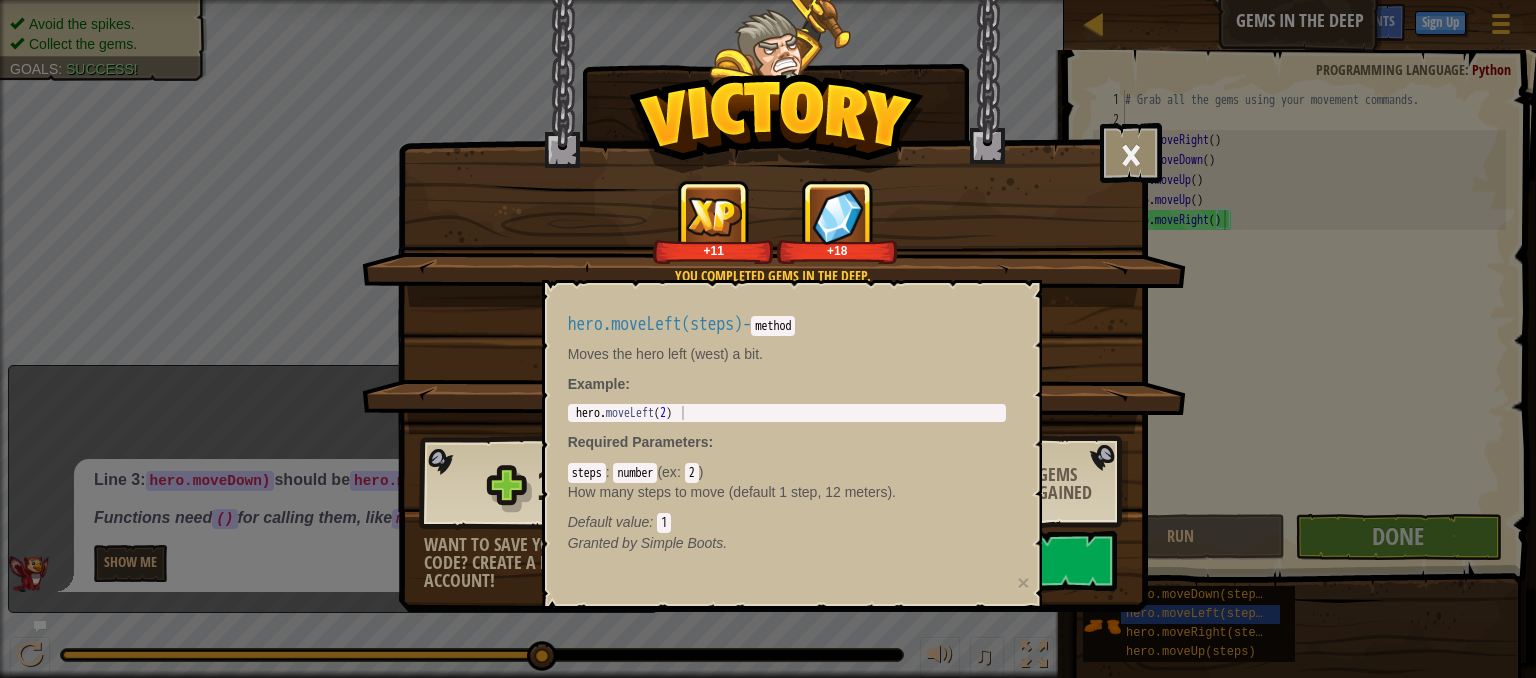 click on "+[NUMBER] +[NUMBER]" at bounding box center [775, 349] 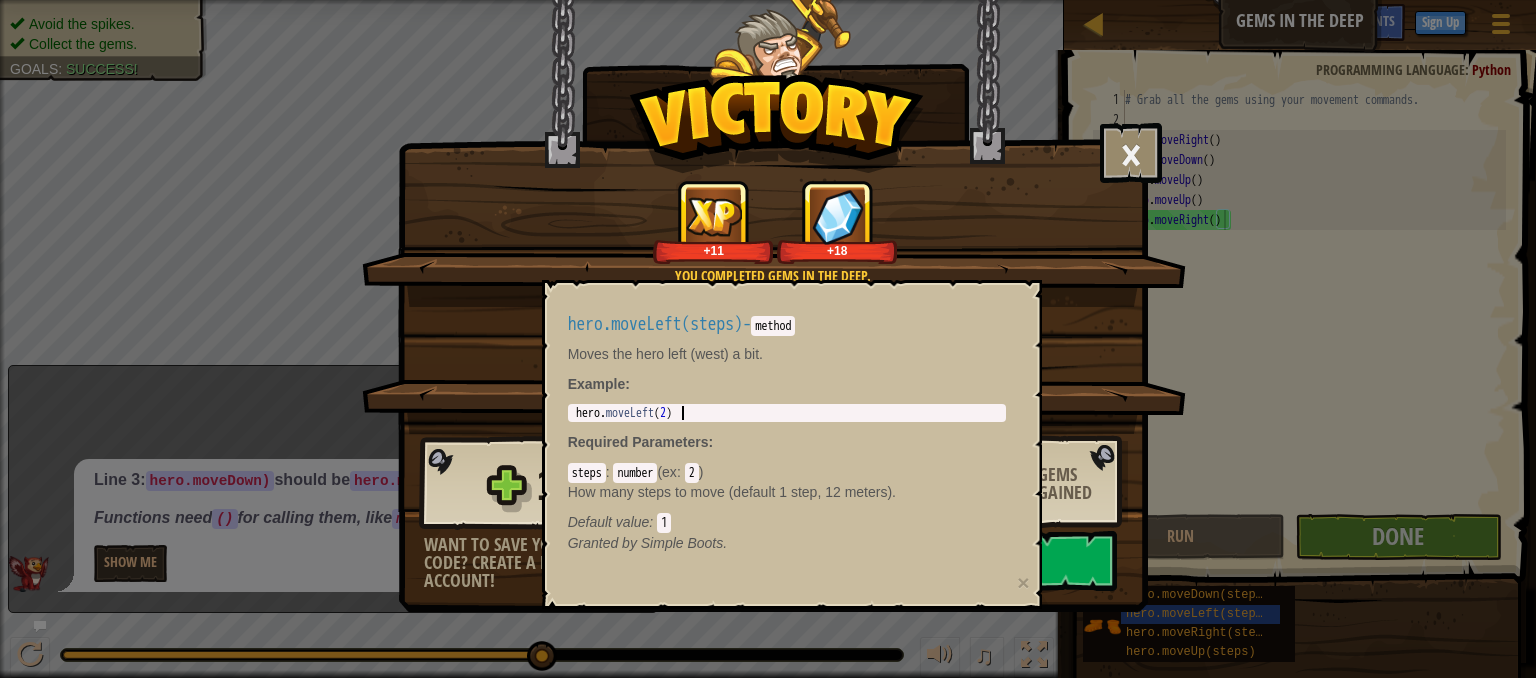 click on "hero . moveLeft ( [NUMBER] )" at bounding box center [787, 427] 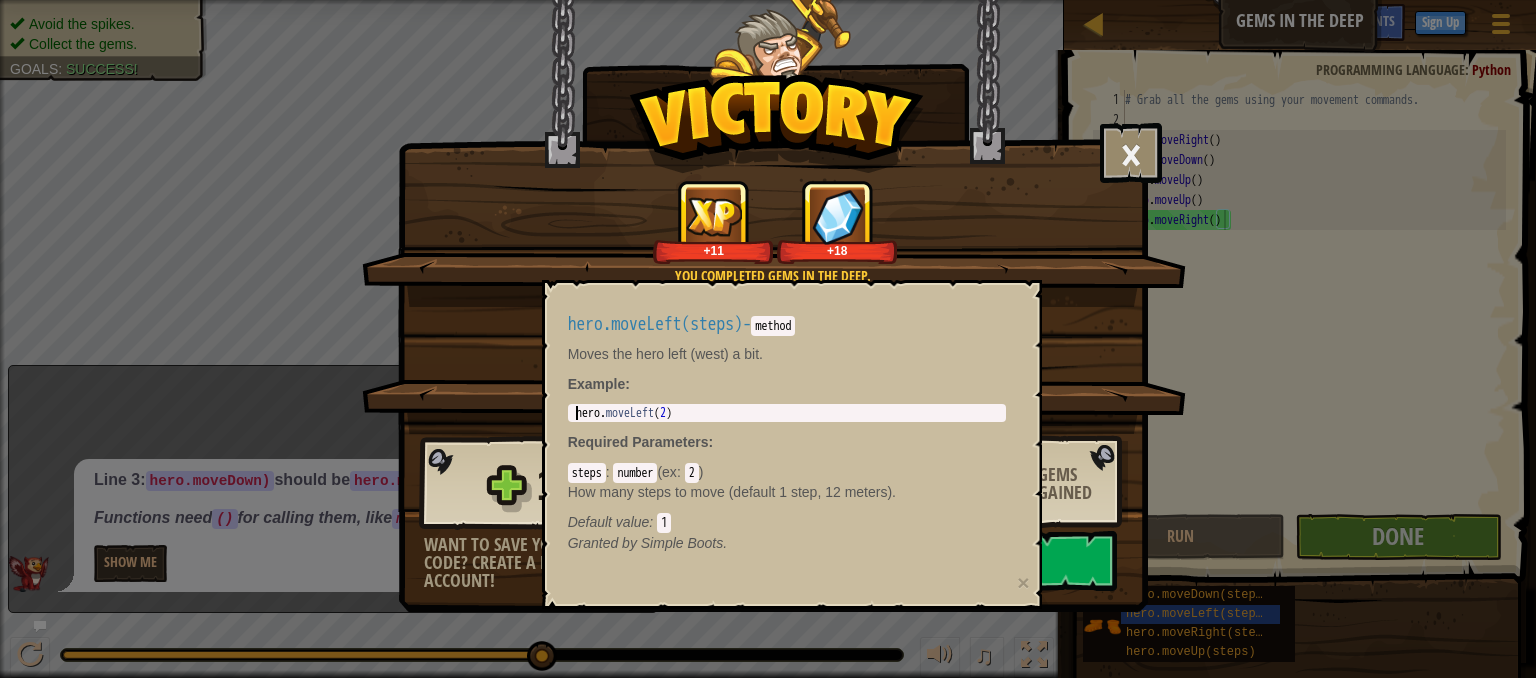 click on "hero . moveLeft ( [NUMBER] )" at bounding box center (787, 427) 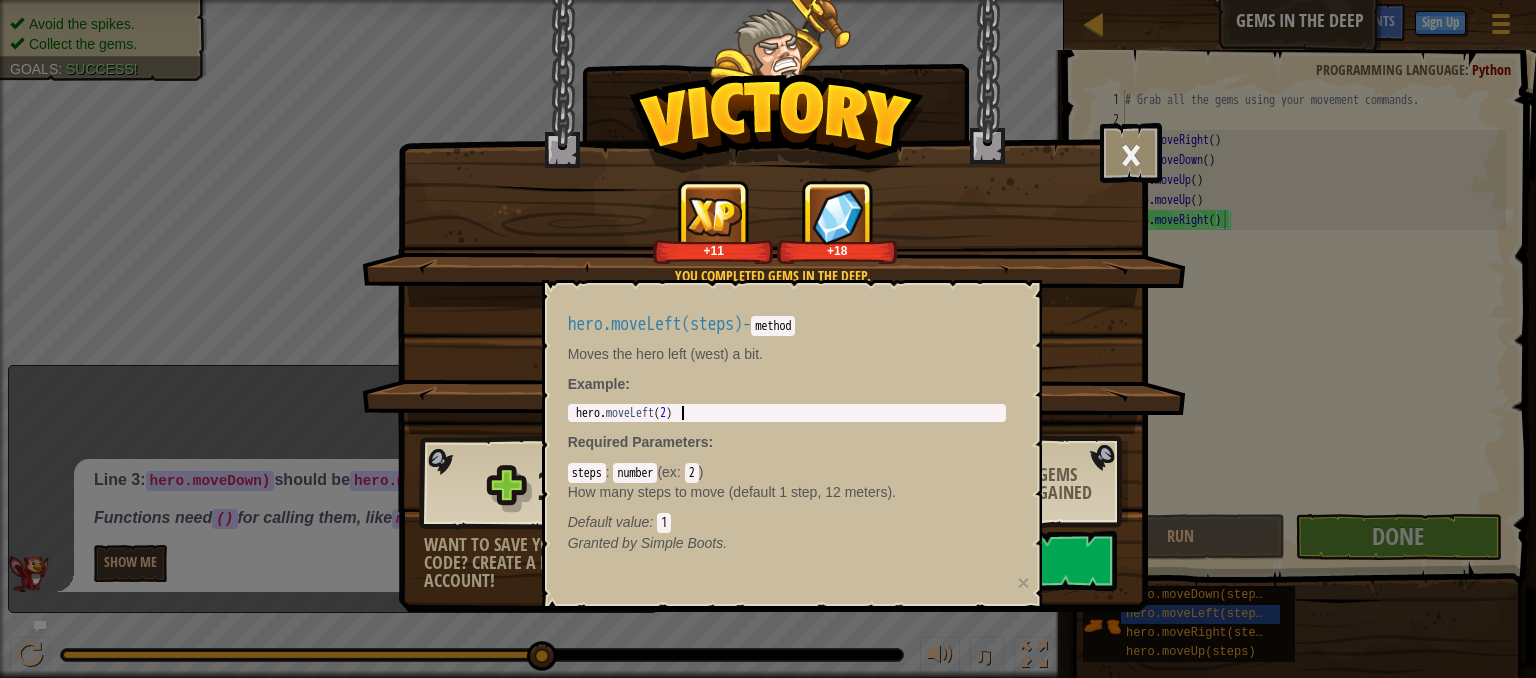 click on "hero . moveLeft ( [NUMBER] )" at bounding box center [787, 427] 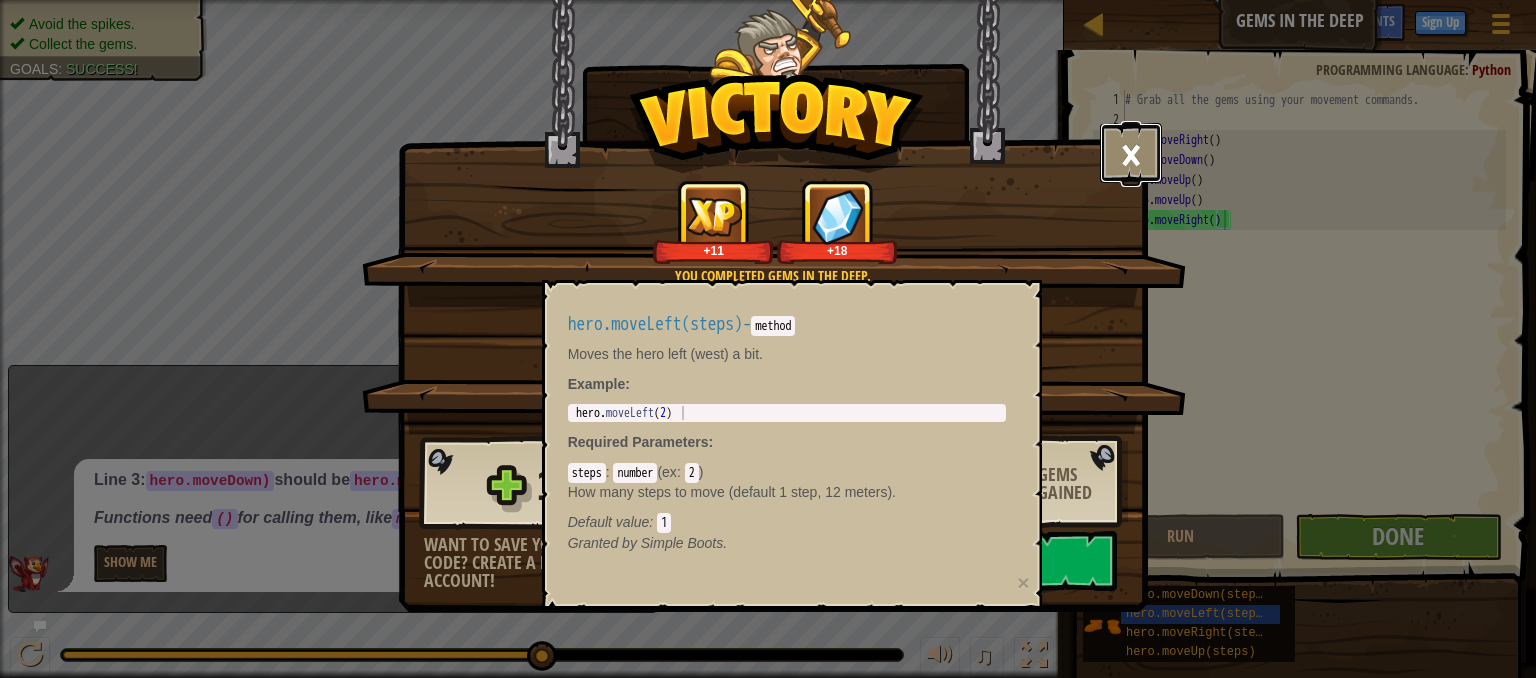 click on "×" at bounding box center (1131, 153) 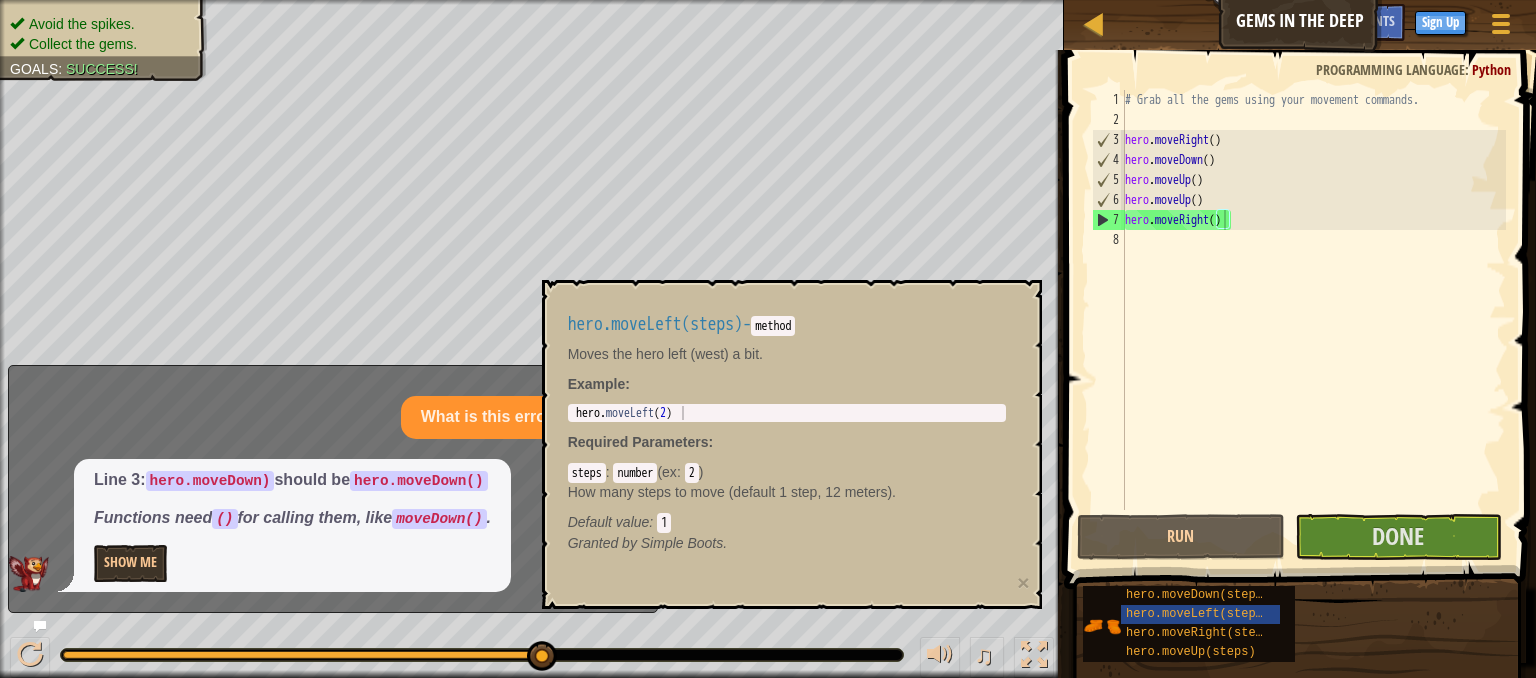 drag, startPoint x: 408, startPoint y: 454, endPoint x: 420, endPoint y: 464, distance: 15.6205 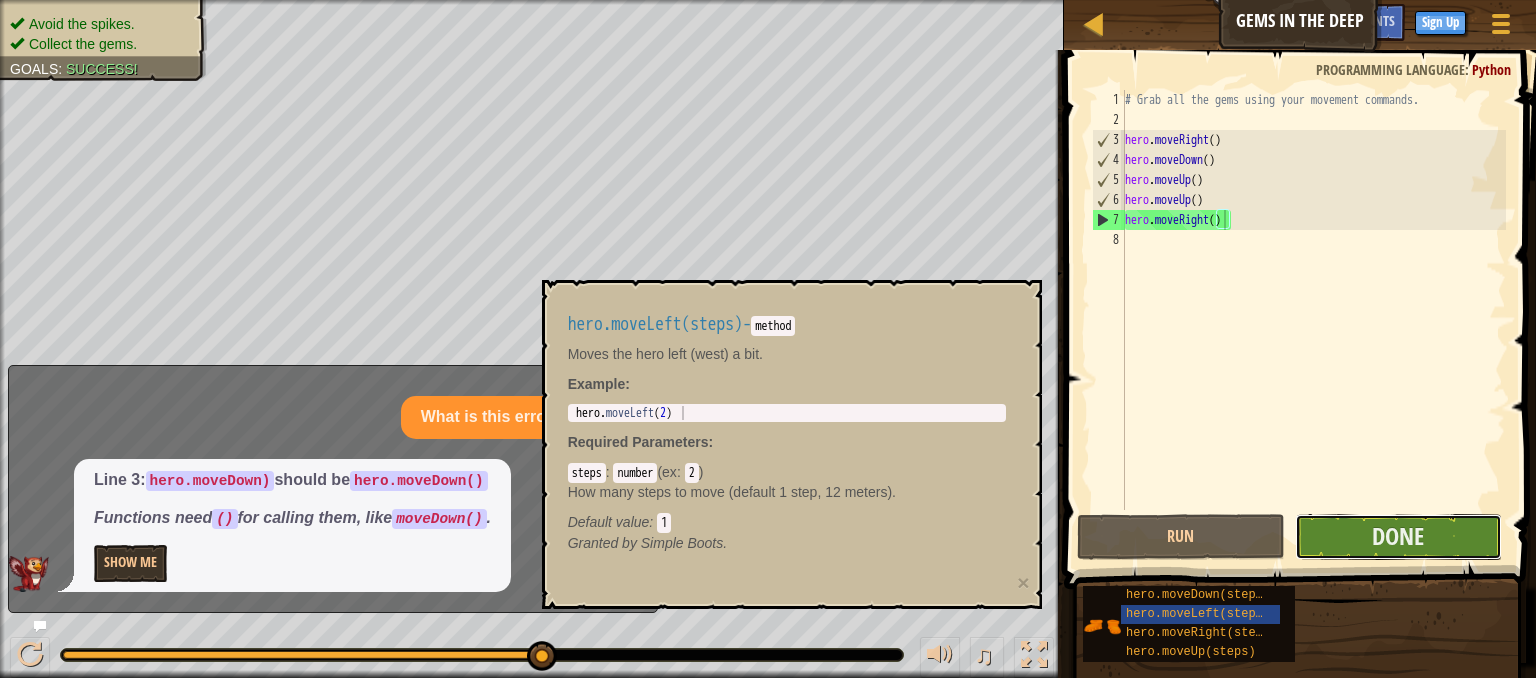 click on "Done" at bounding box center [1398, 537] 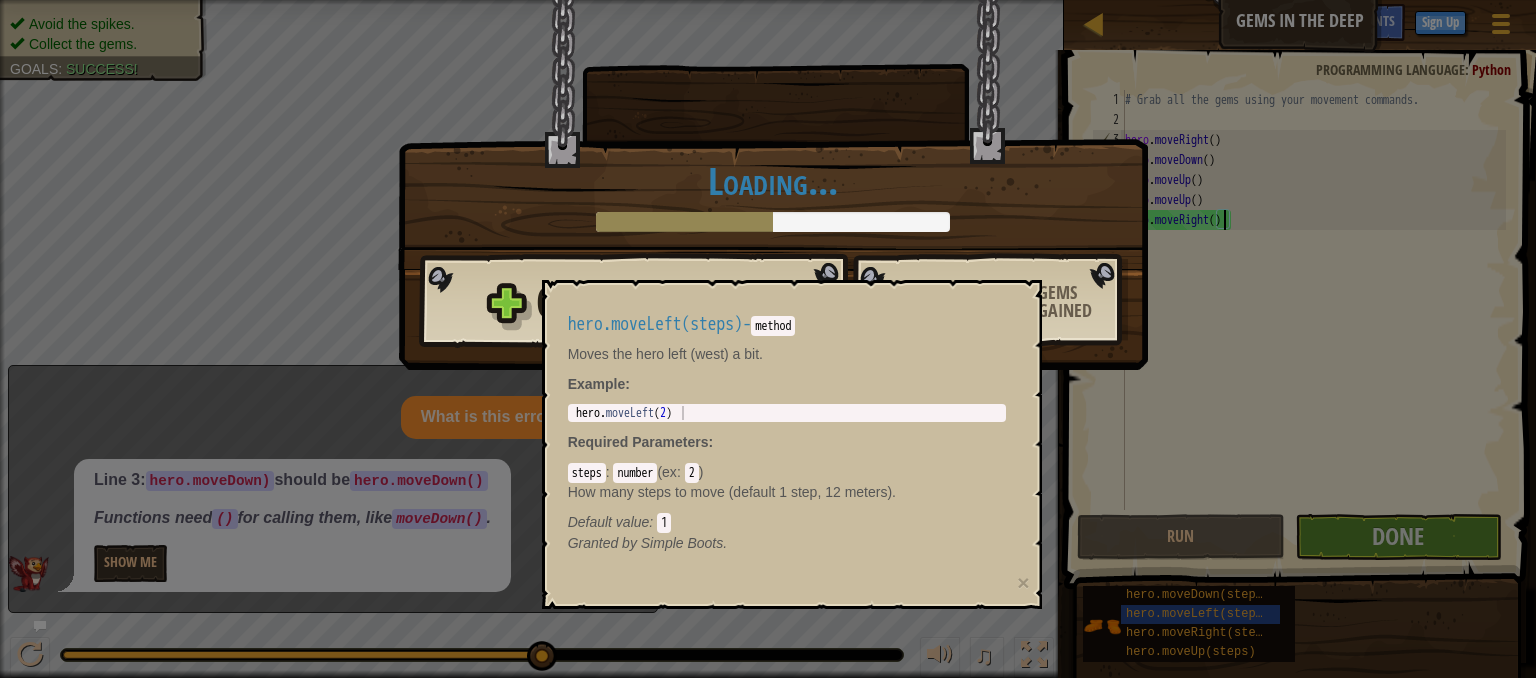 drag, startPoint x: 795, startPoint y: 361, endPoint x: 824, endPoint y: 483, distance: 125.39936 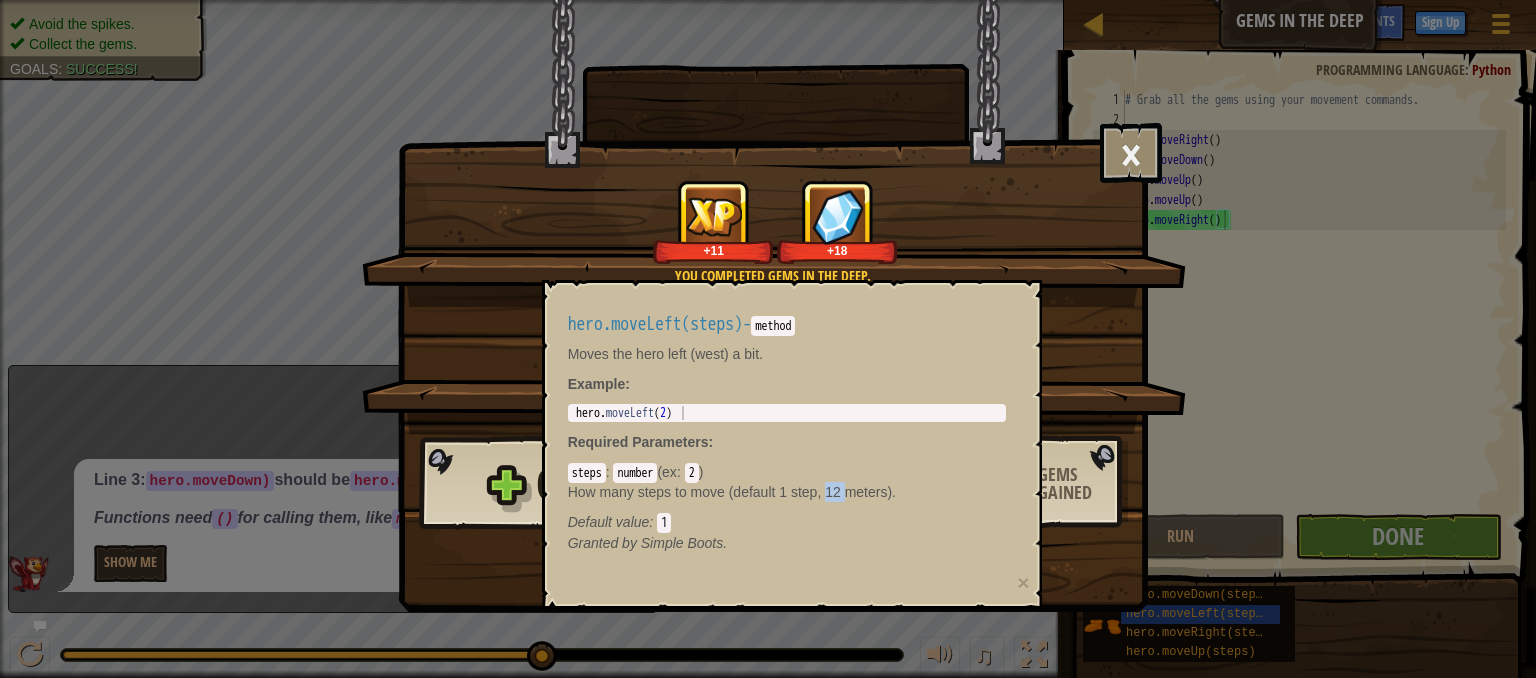 click on "How many steps to move (default 1 step, 12 meters)." at bounding box center [787, 492] 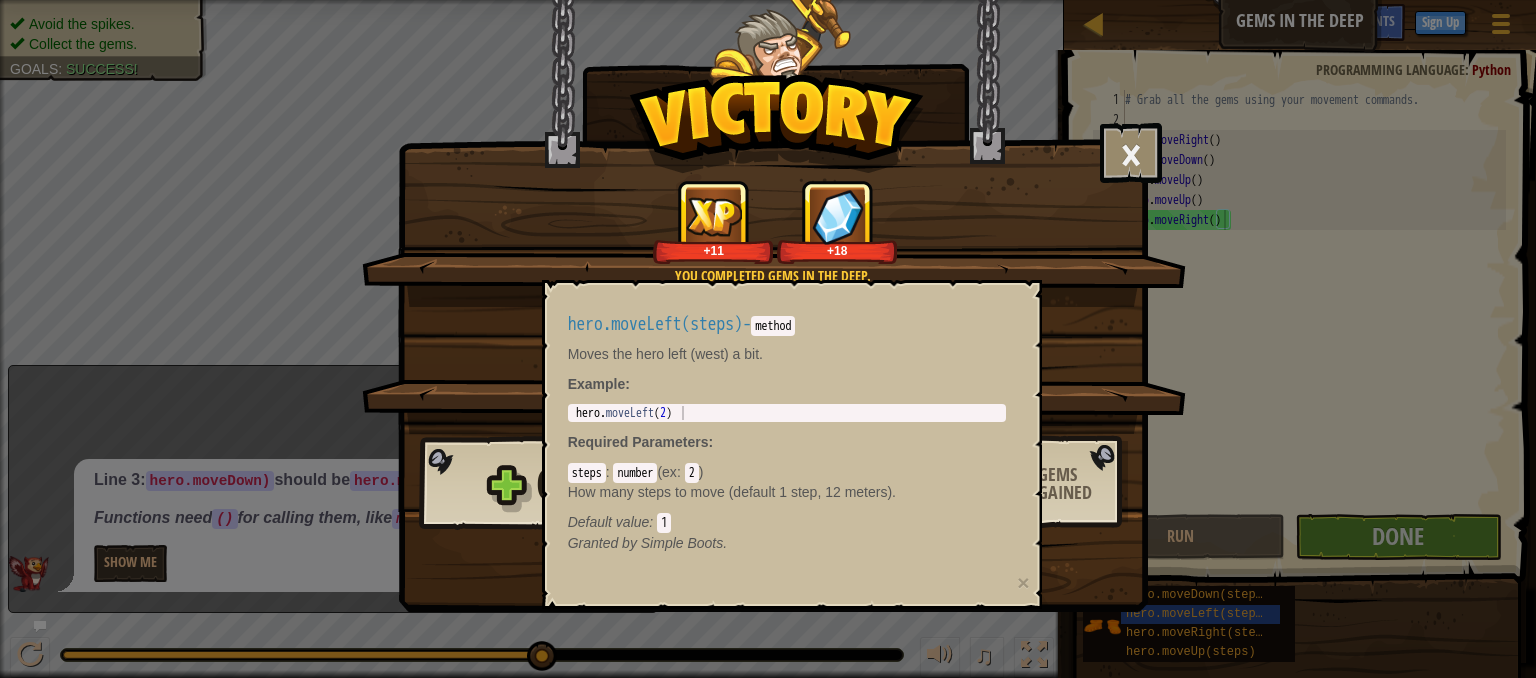 click on "hero.moveLeft(steps)  -  method Moves the hero left (west) a bit.
Example : hero.moveLeft(2) 1 hero . moveLeft ( 2 ) Code Saved Programming language : Python Run Submit Done Statement   /  Call   /  hero.moveDown(steps) hero.moveLeft(steps) hero.moveRight(steps) Required Parameters : steps : number  ( ex : 2 ) How many steps to move (default 1 step, 12 meters).
Default value : 1" at bounding box center (787, 434) 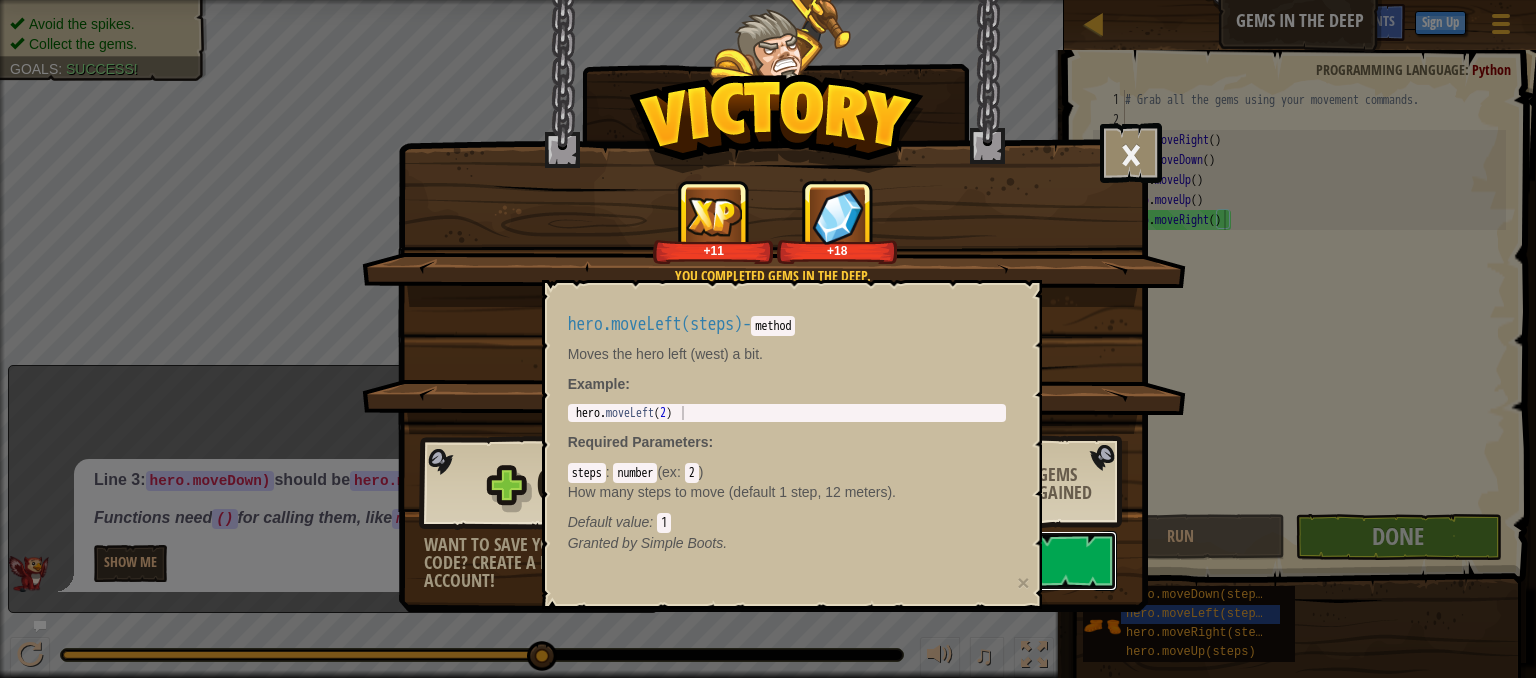 click on "Continue" at bounding box center (988, 561) 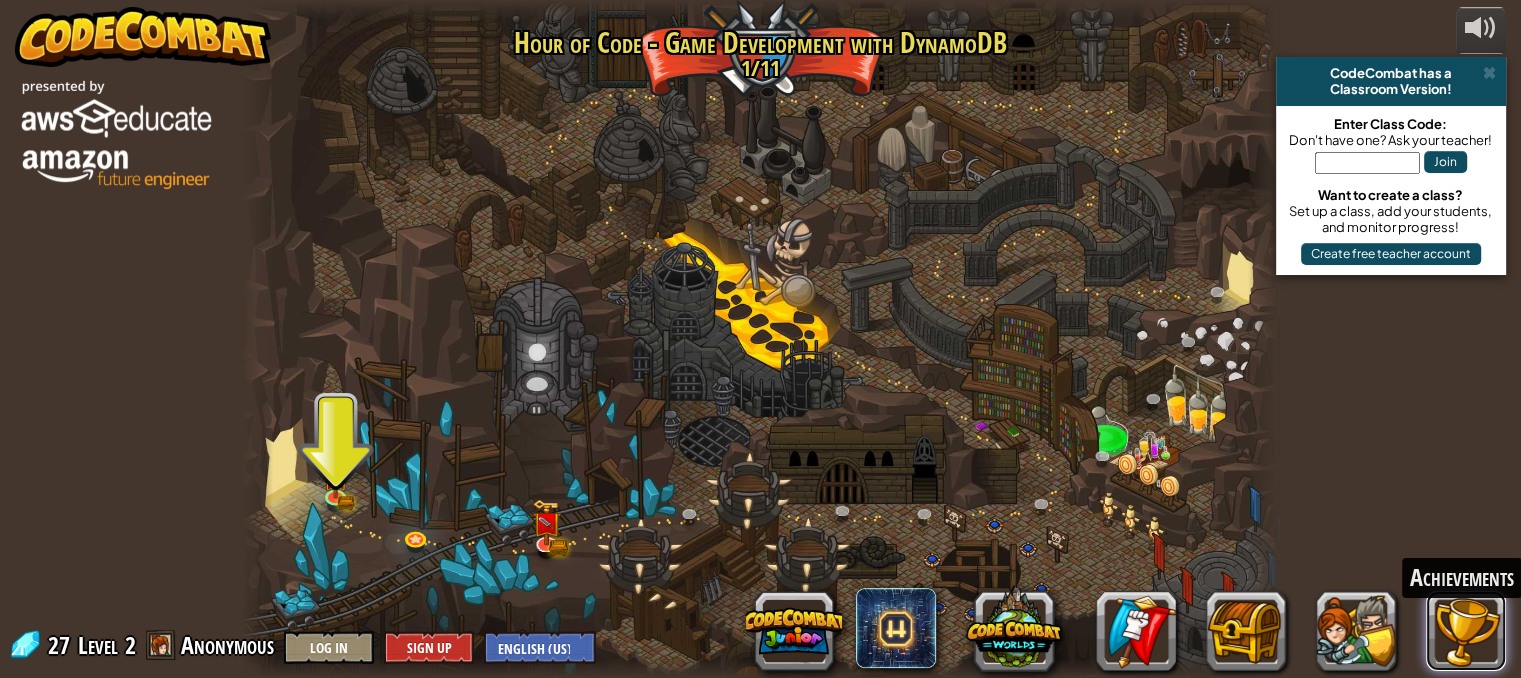 click at bounding box center (1466, 631) 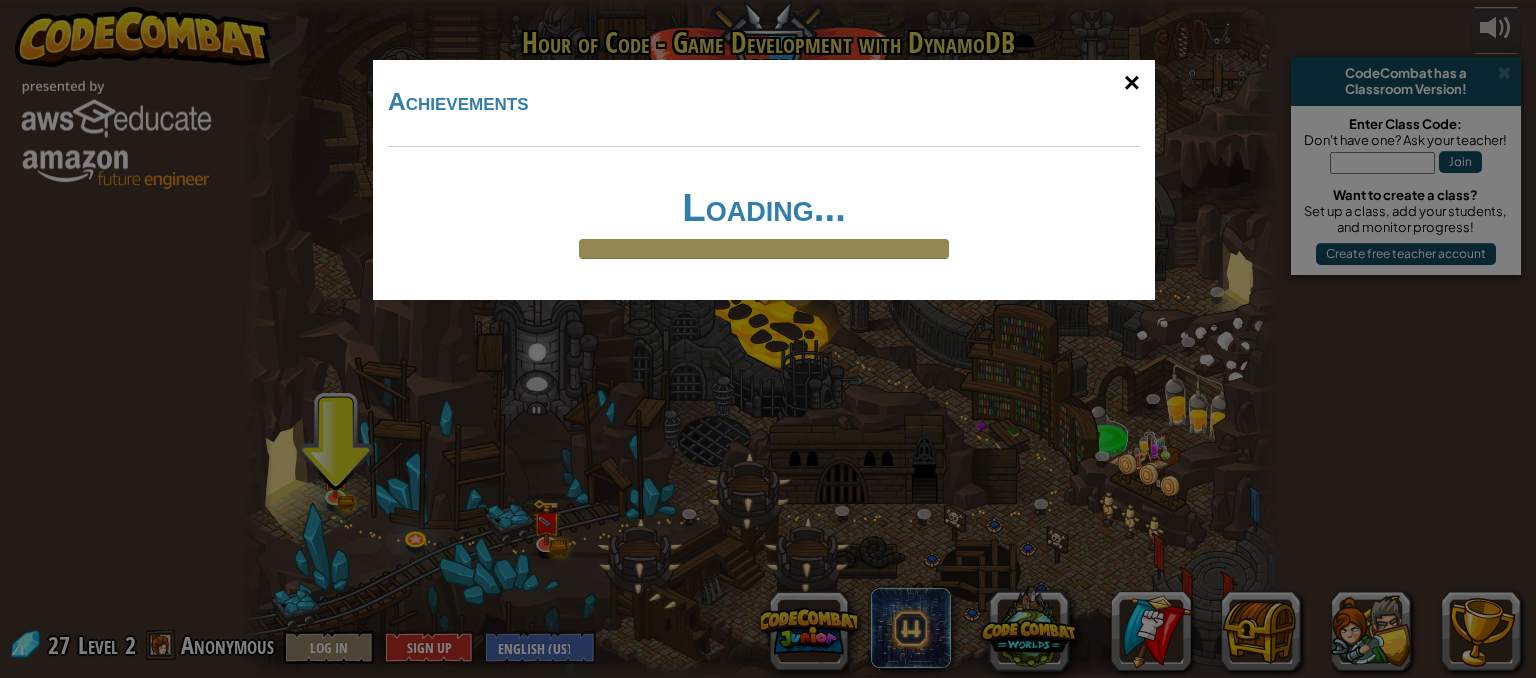 click on "×" at bounding box center (1132, 83) 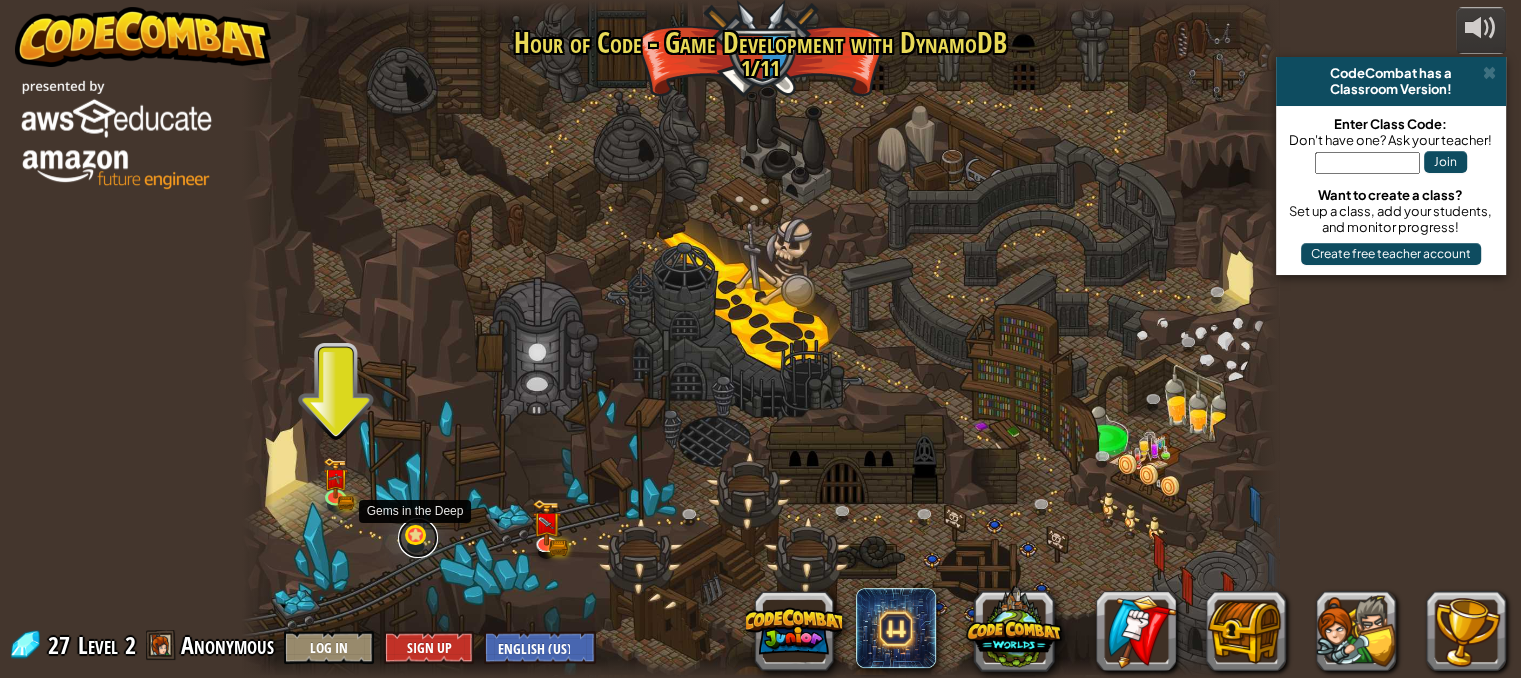 click at bounding box center (418, 538) 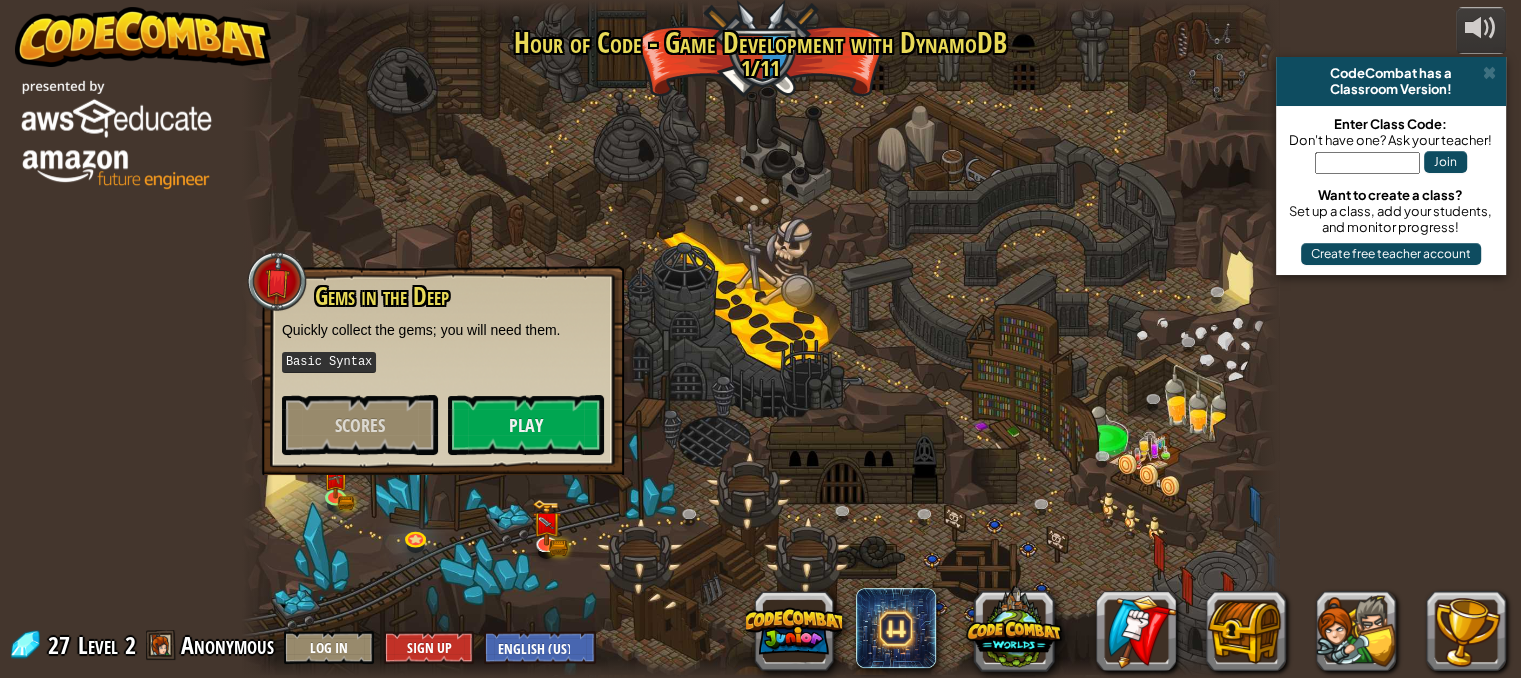 click on "powered by CodeCombat has a Classroom Version! Enter Class Code: Don't have one? Ask your teacher! Join Want to create a class? Set up a class, add your students, and monitor progress! Create free teacher account Game Grove (Locked) Create your own game!
Basic Syntax Place game objects Construct mazes Create a playable, sharable game project Basic HTML Persistence Pays (Locked) Store game information in a database!
Basic Syntax Place game objects Create a playable, sharable game project Seeing is Believing (Locked) Users like to aim for high scores. Use user-interface elements to display their score to them!
Behavior Driven Development (Locked) You can use the behavior property to change units' AI.
Basic Syntax Place game objects Create a playable, sharable game project Dungeons of Kithgard Grab the gem and escape the dungeon—but don’t run into anything else. In this level, you’ll learn basic movements for your hero.
Basic Syntax Play Forest Incursion (Locked)
Arguments Basic Syntax Strings" at bounding box center [760, 339] 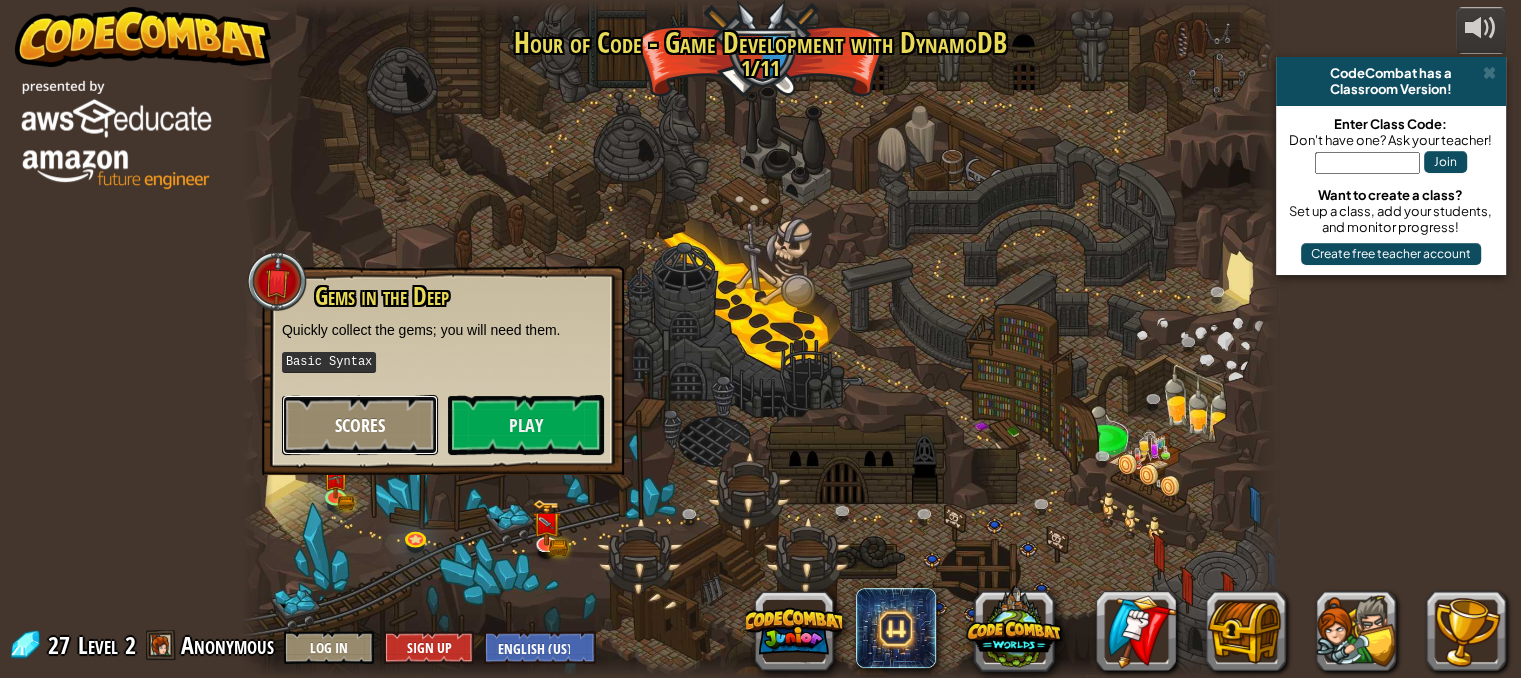 click on "Scores" at bounding box center [360, 425] 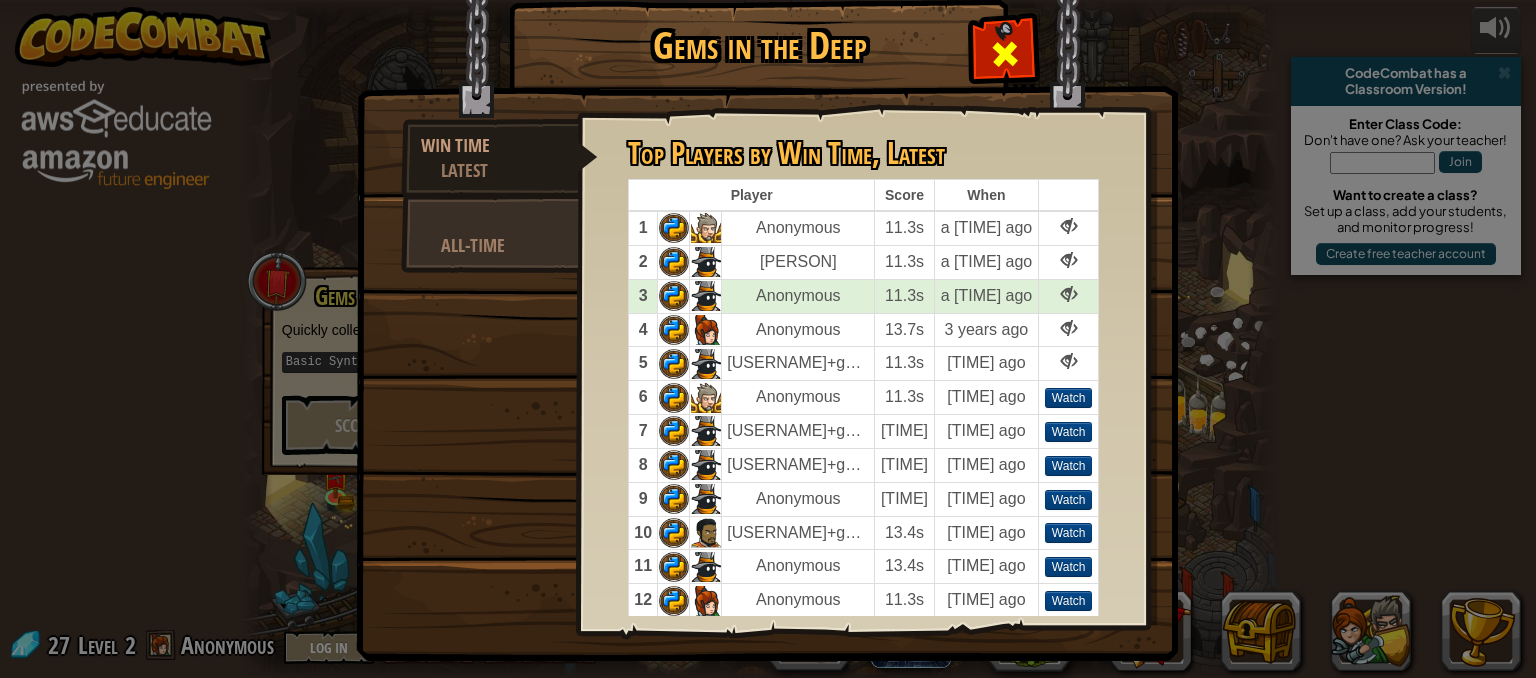 click at bounding box center [1005, 54] 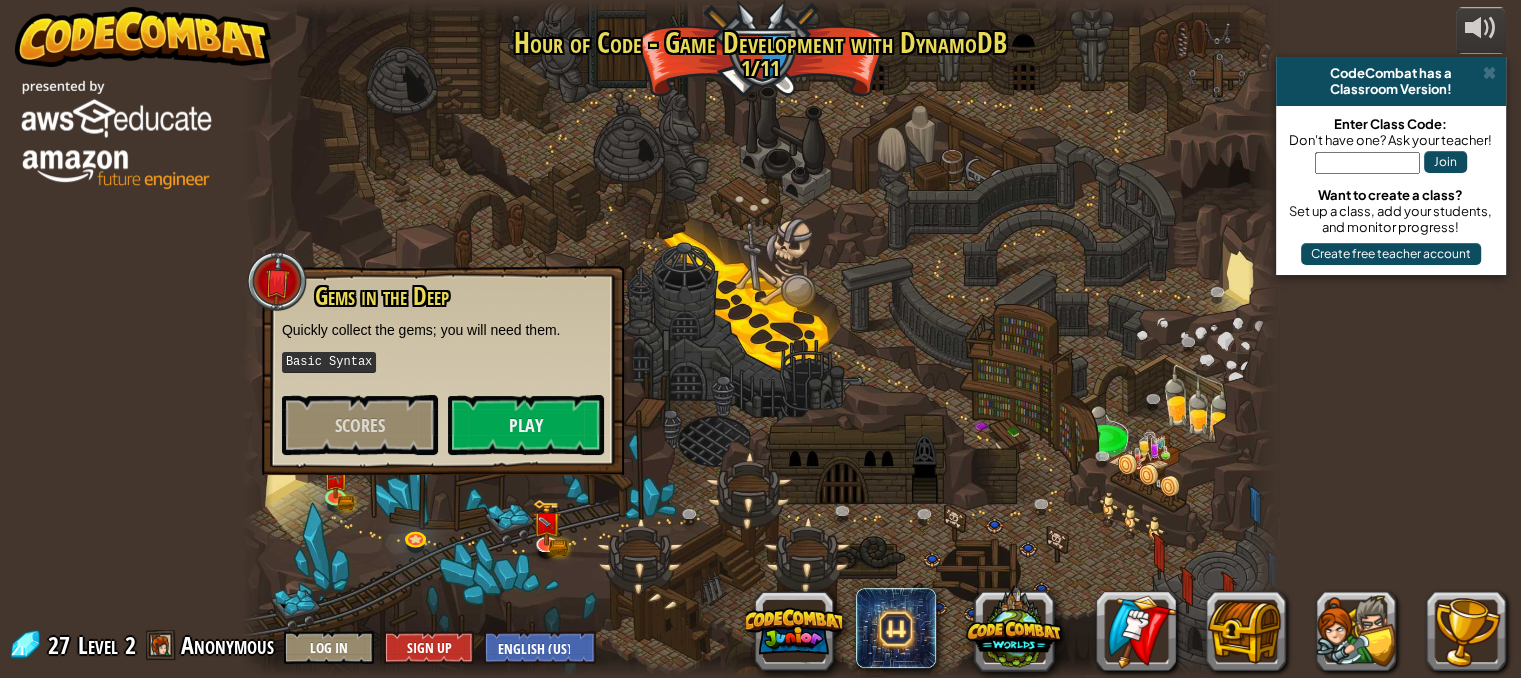click on "powered by CodeCombat has a Classroom Version! Enter Class Code: Don't have one? Ask your teacher! Join Want to create a class? Set up a class, add your students, and monitor progress! Create free teacher account Game Grove (Locked) Create your own game!
Basic Syntax Place game objects Construct mazes Create a playable, sharable game project Basic HTML Persistence Pays (Locked) Store game information in a database!
Basic Syntax Place game objects Create a playable, sharable game project Seeing is Believing (Locked) Users like to aim for high scores. Use user-interface elements to display their score to them!
Behavior Driven Development (Locked) You can use the behavior property to change units' AI.
Basic Syntax Place game objects Create a playable, sharable game project Dungeons of Kithgard Grab the gem and escape the dungeon—but don’t run into anything else. In this level, you’ll learn basic movements for your hero.
Basic Syntax Play Forest Incursion (Locked)
Arguments Basic Syntax Strings" at bounding box center (760, 339) 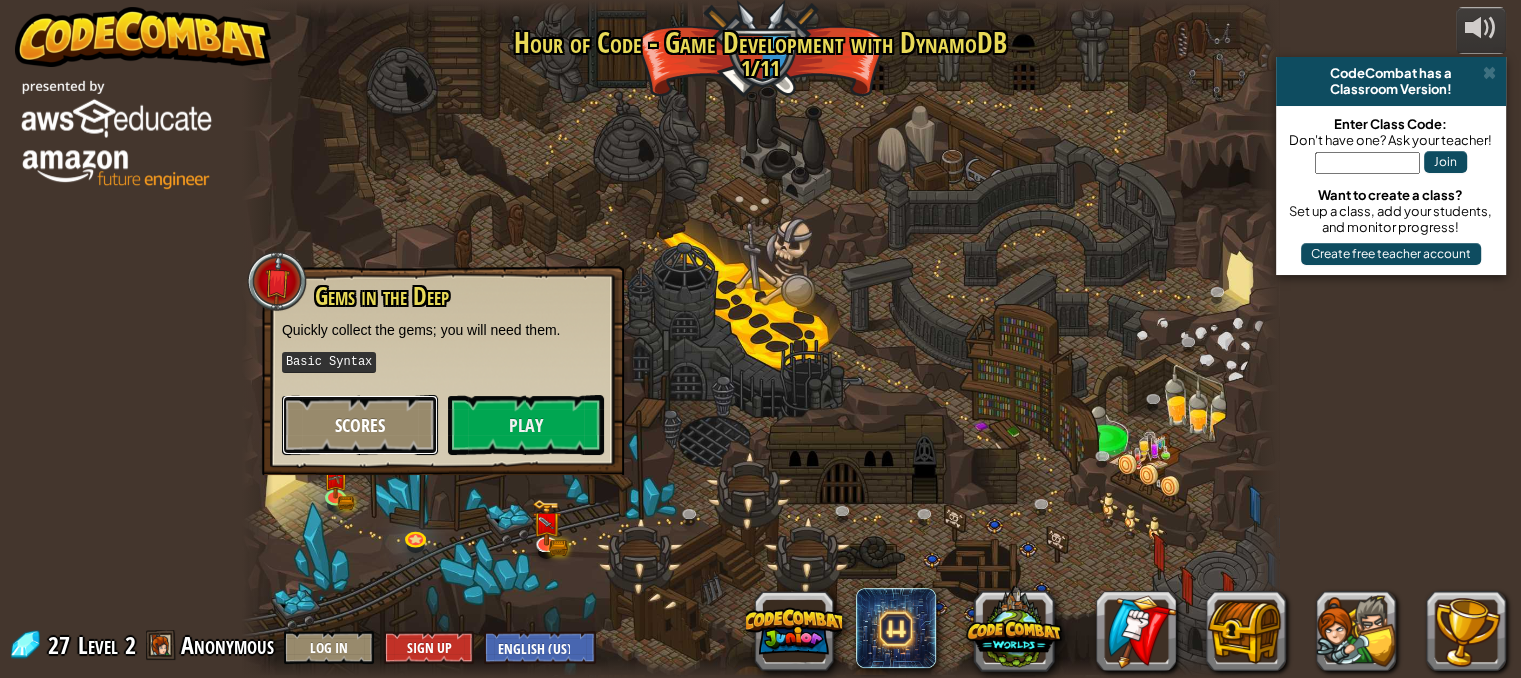 click on "Scores" at bounding box center (360, 425) 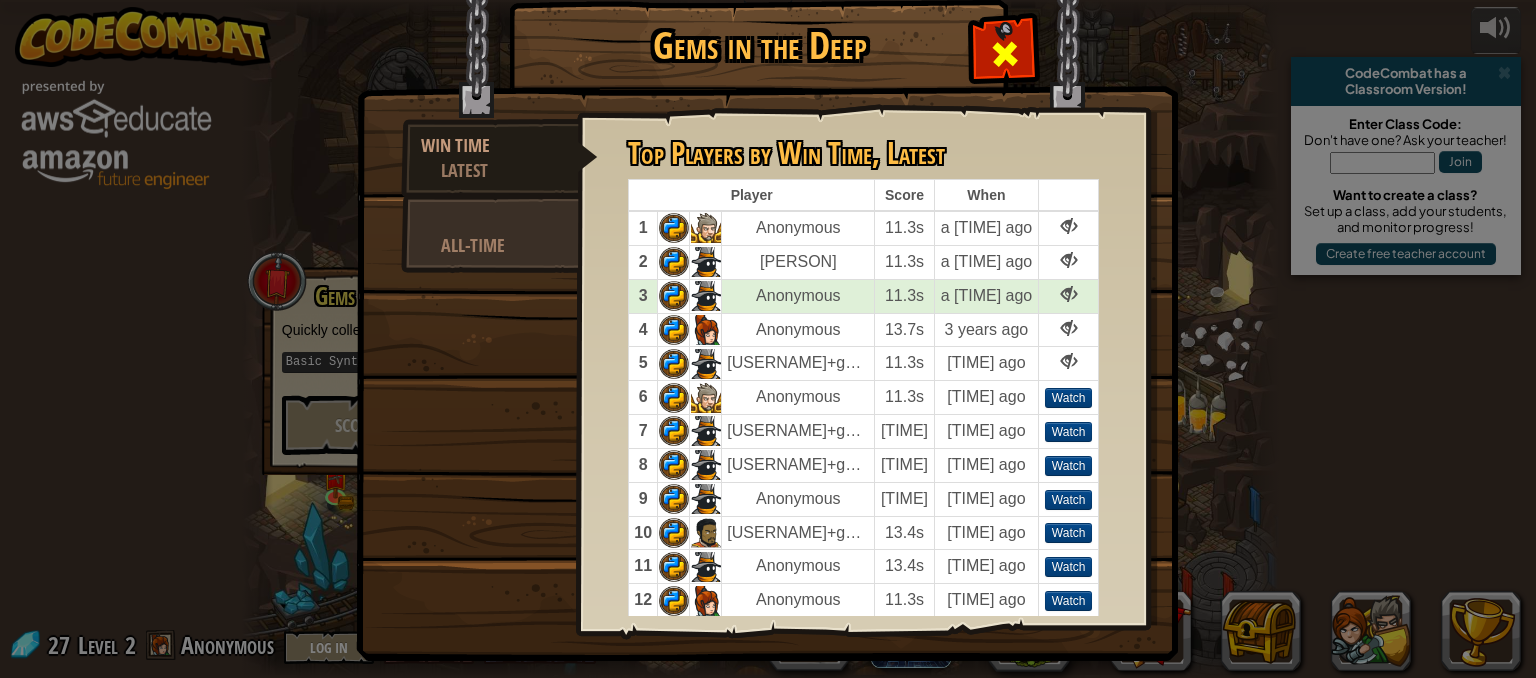 click at bounding box center [1004, 49] 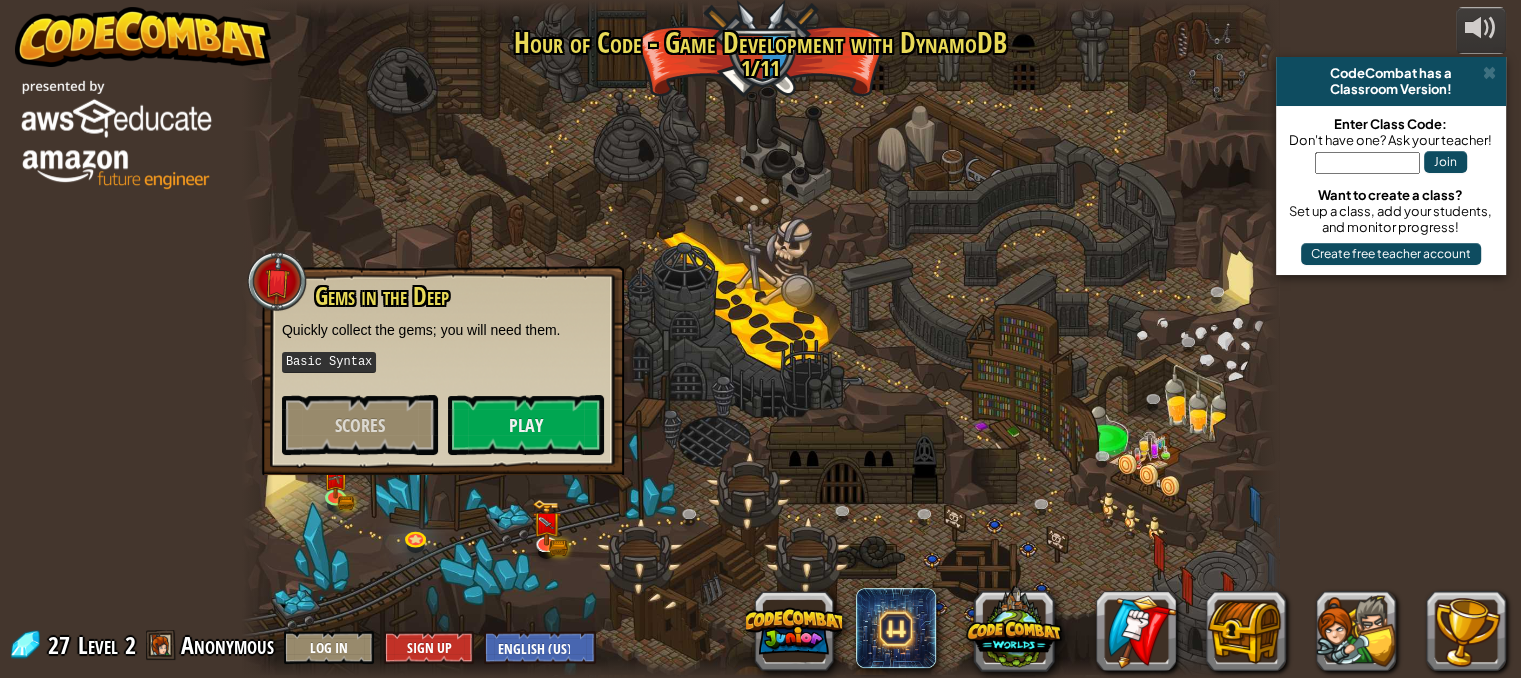 click at bounding box center (760, 339) 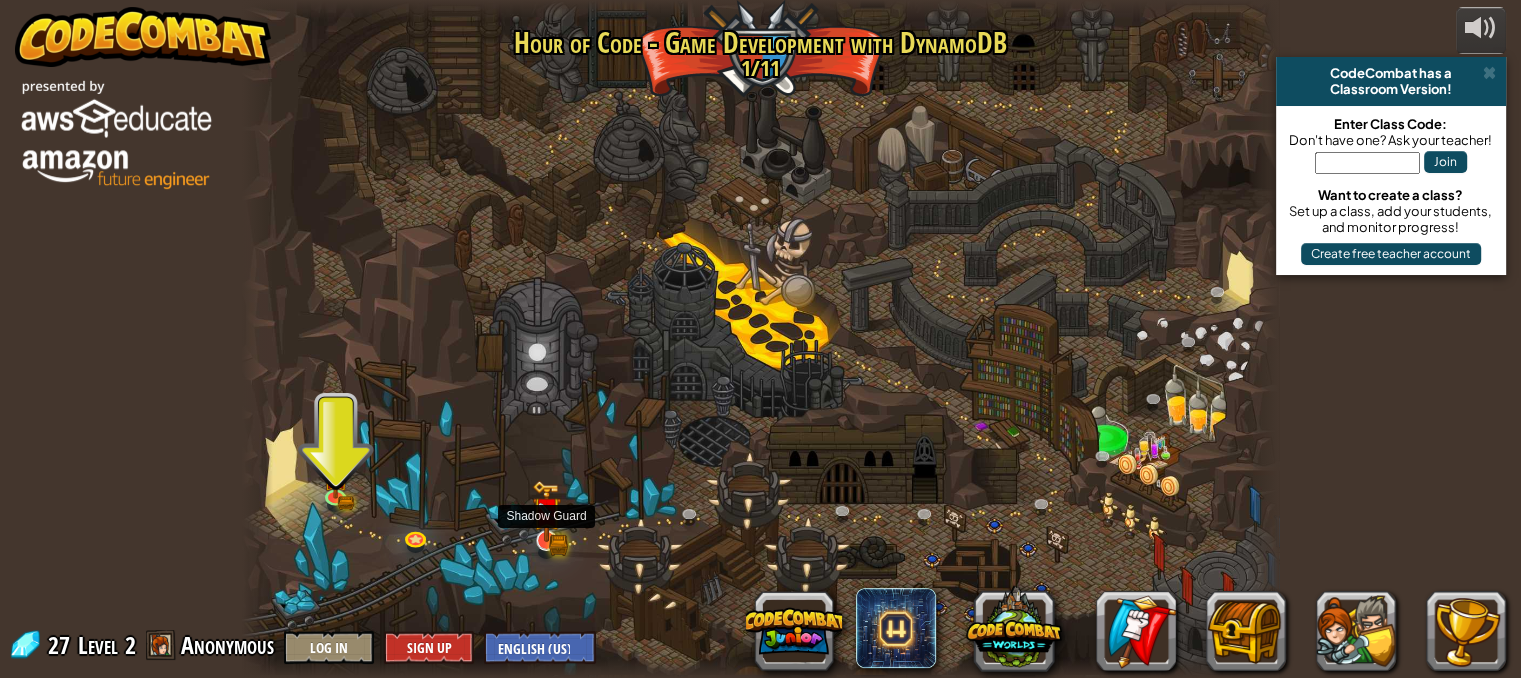 click at bounding box center [546, 511] 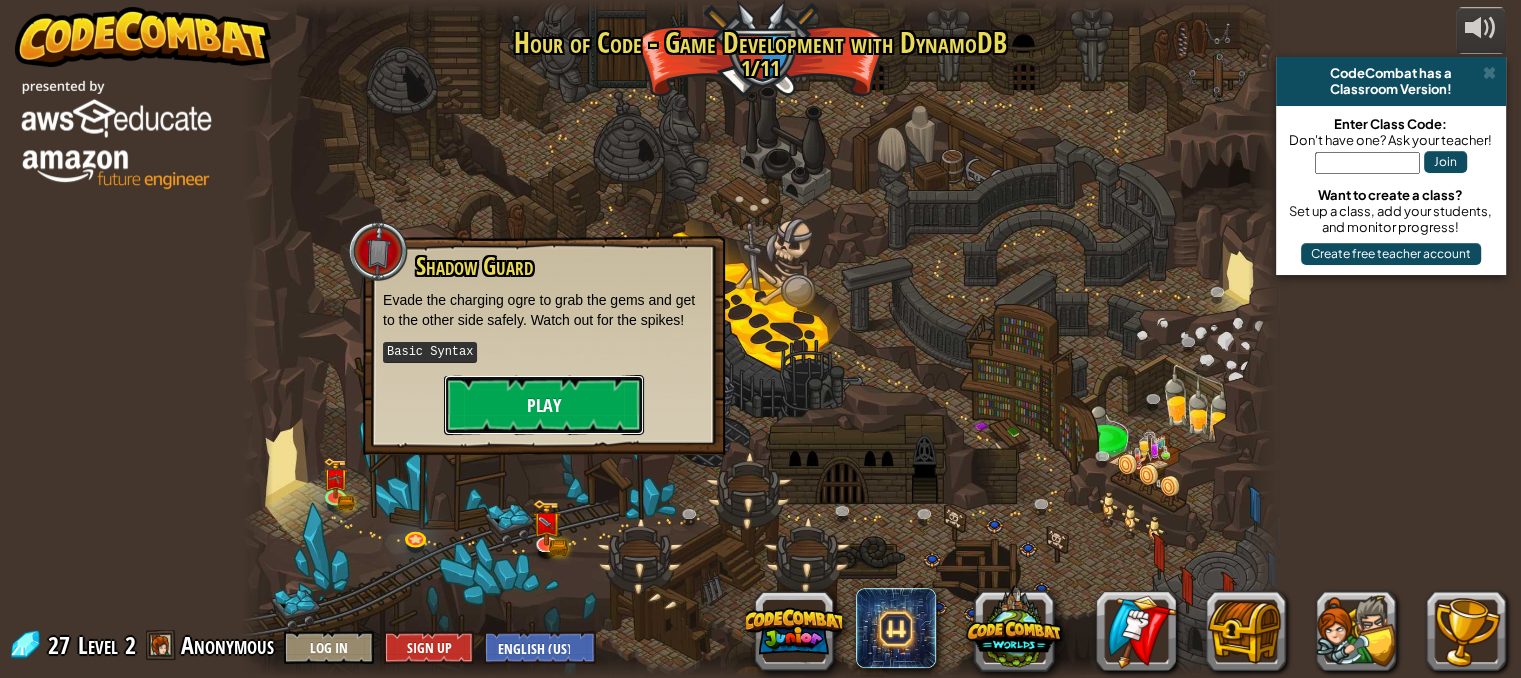 click on "Play" at bounding box center (544, 405) 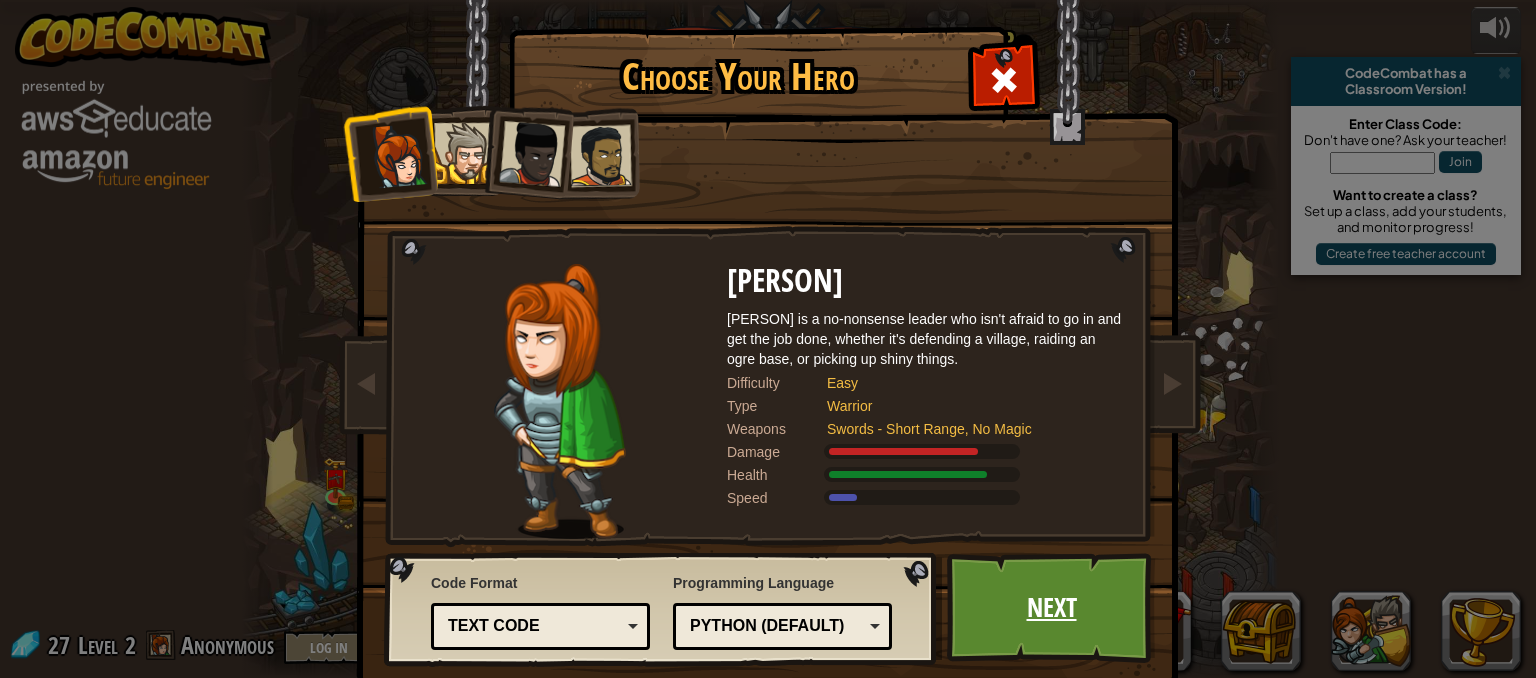click on "Next" at bounding box center (1051, 608) 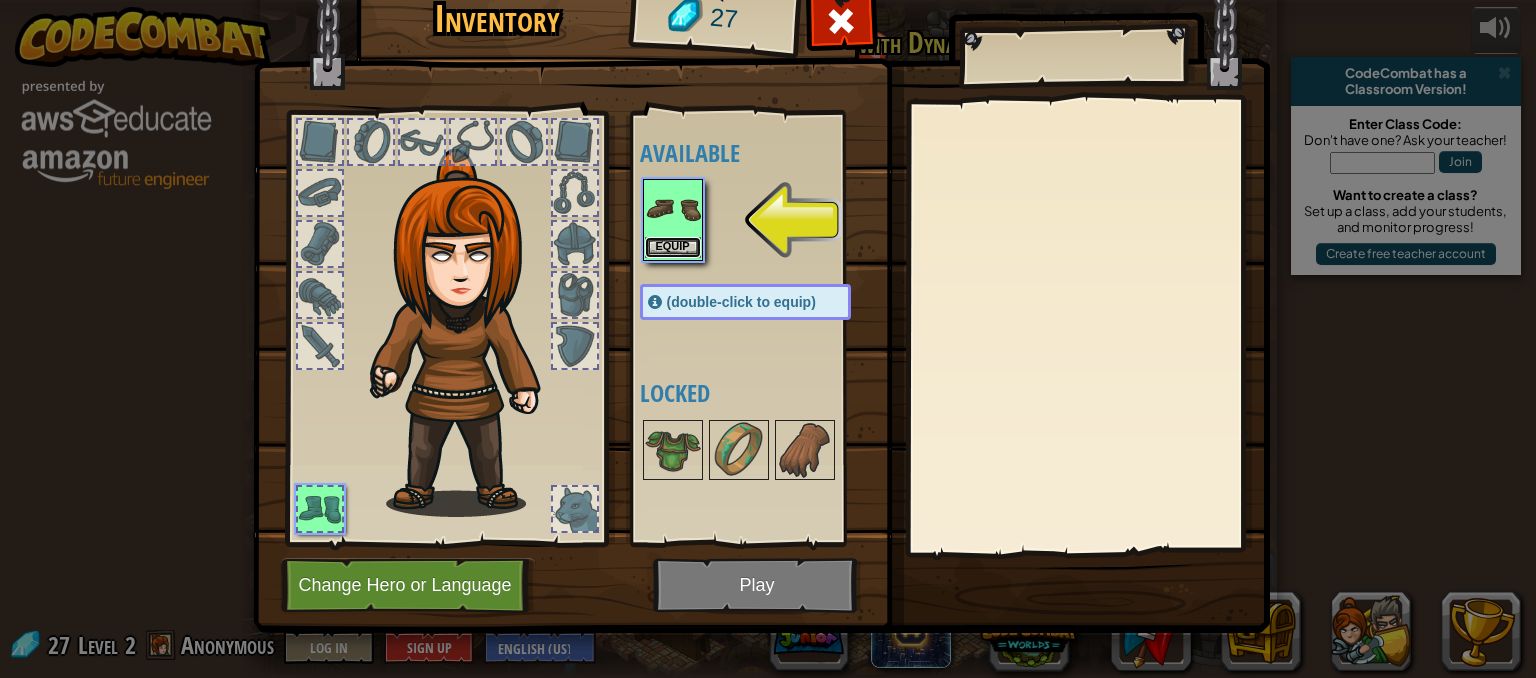 drag, startPoint x: 644, startPoint y: 236, endPoint x: 650, endPoint y: 248, distance: 13.416408 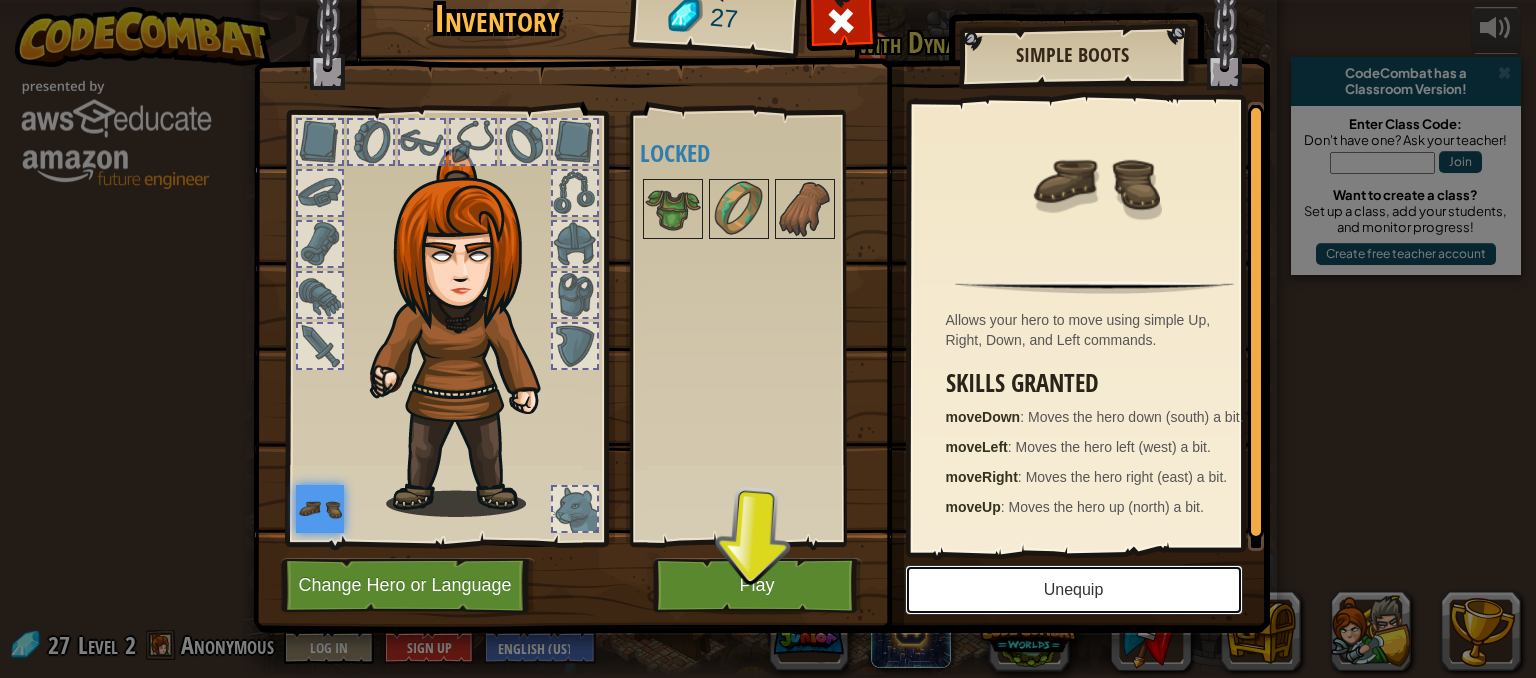 click on "Unequip" at bounding box center (1074, 590) 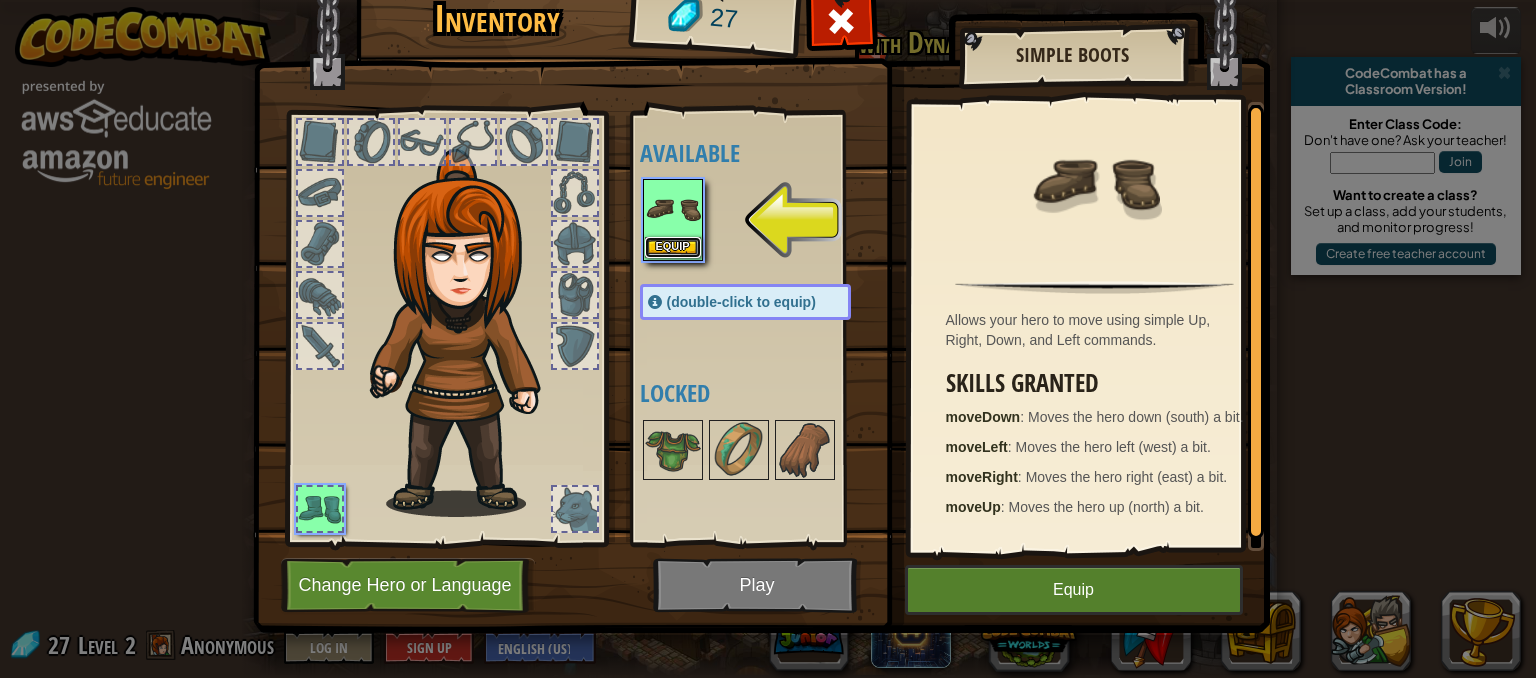 click on "Equip" at bounding box center (673, 247) 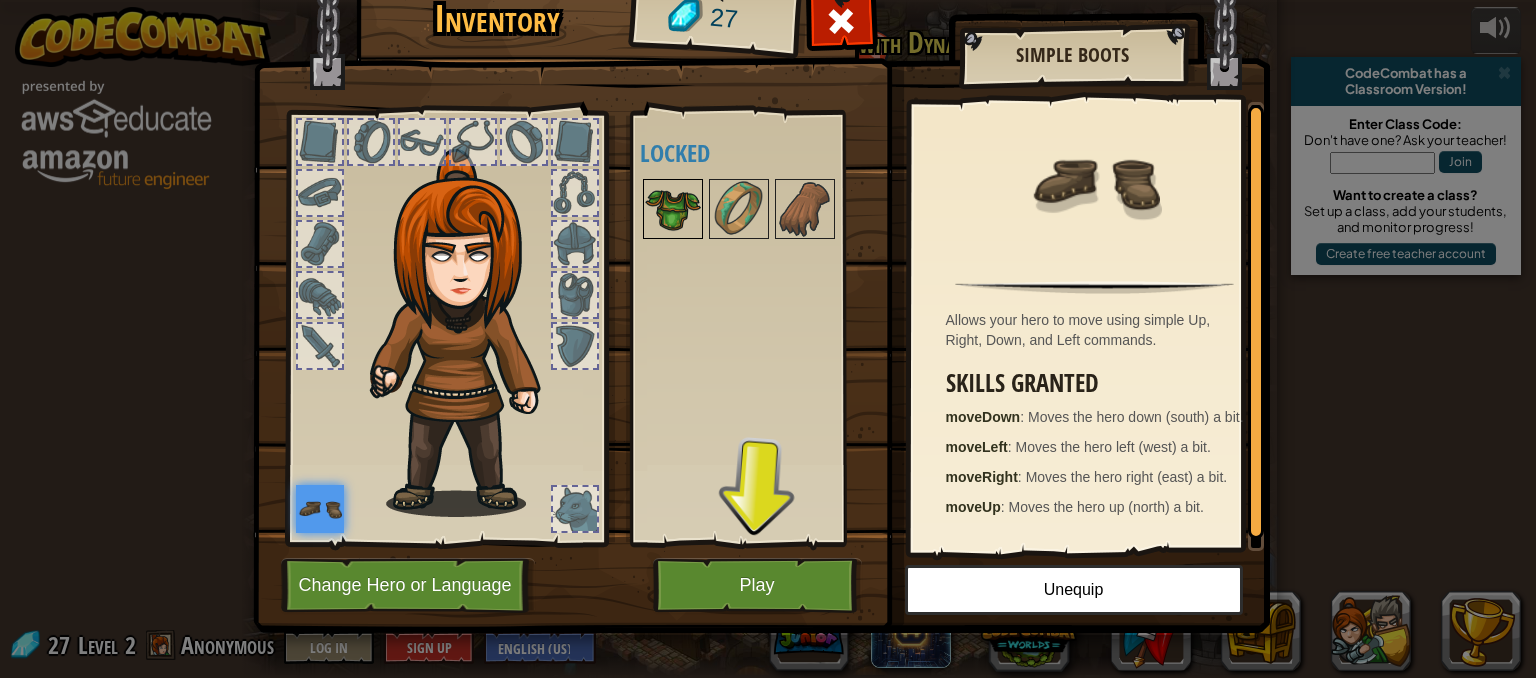 click at bounding box center (673, 209) 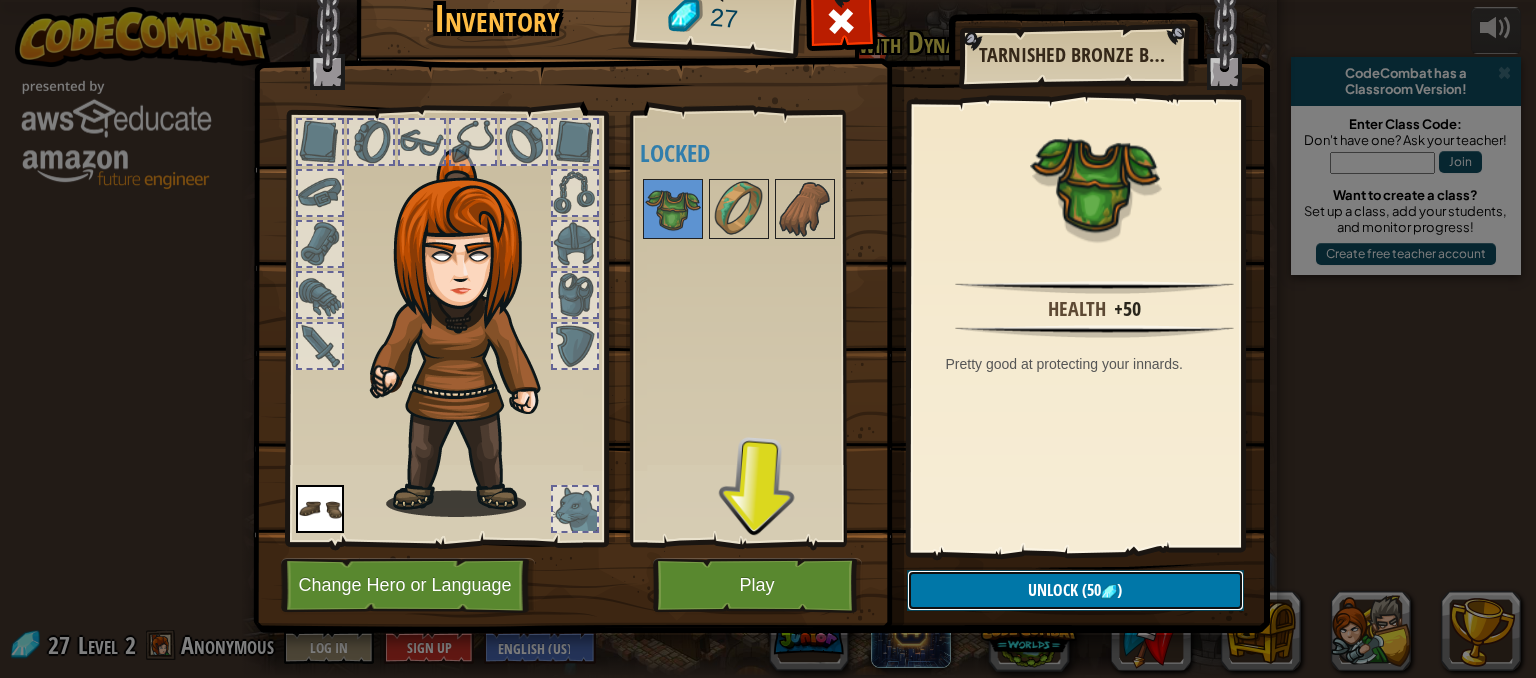 click on "Unlock (50 )" at bounding box center [1075, 590] 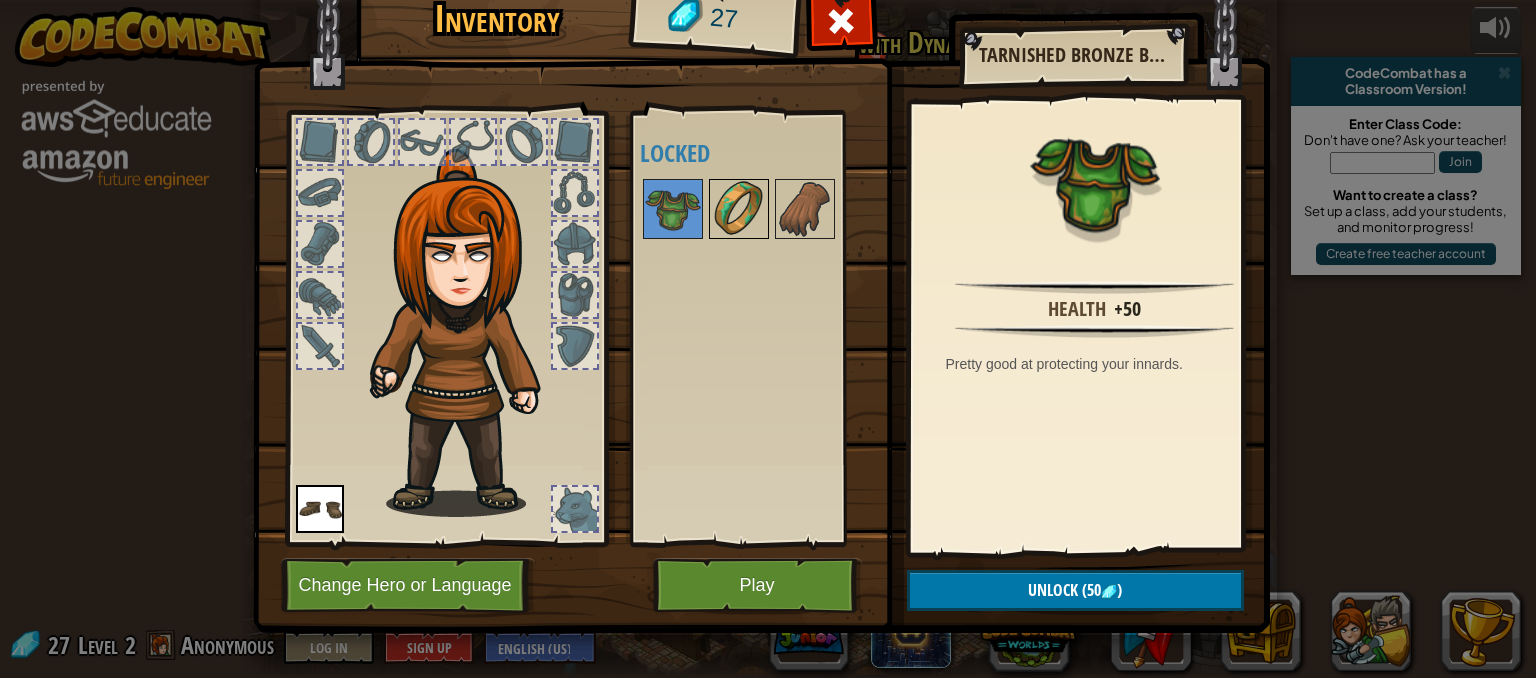 click at bounding box center (739, 209) 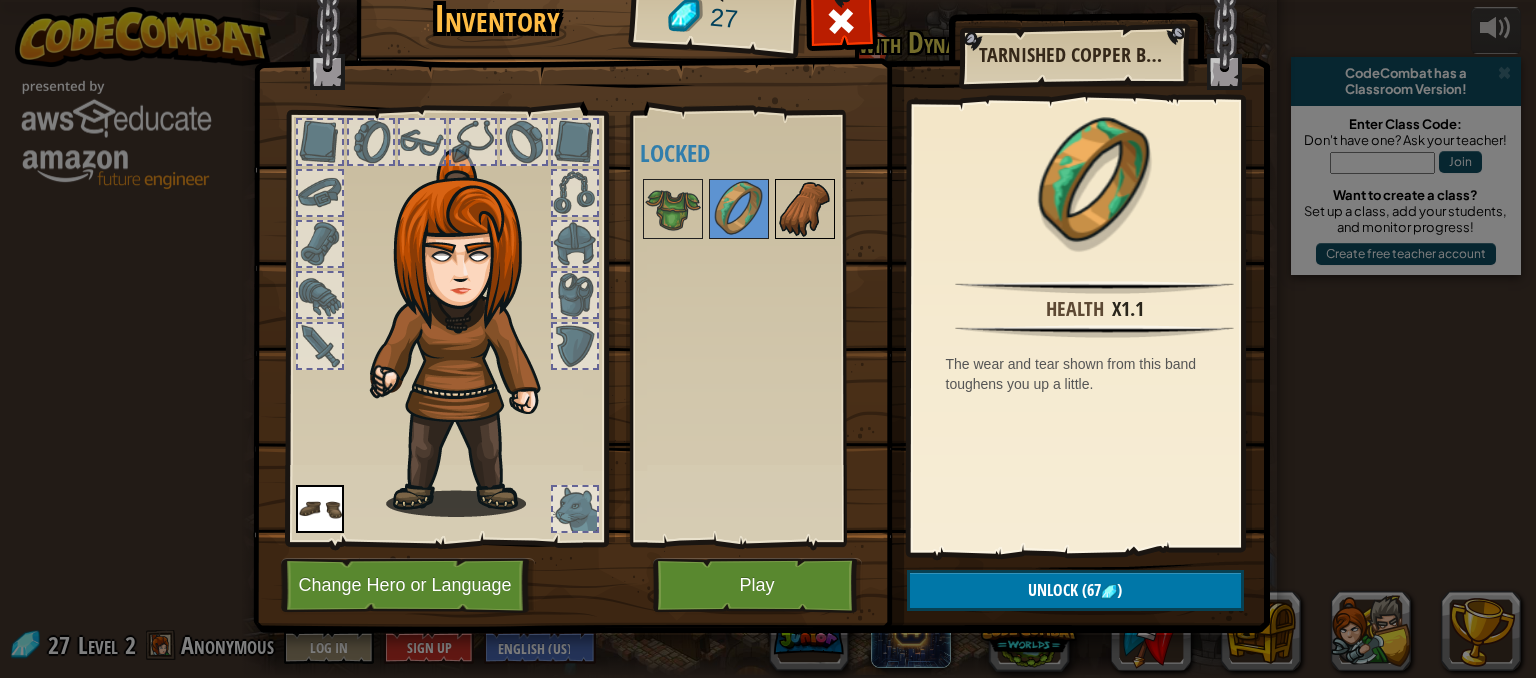 click at bounding box center (805, 209) 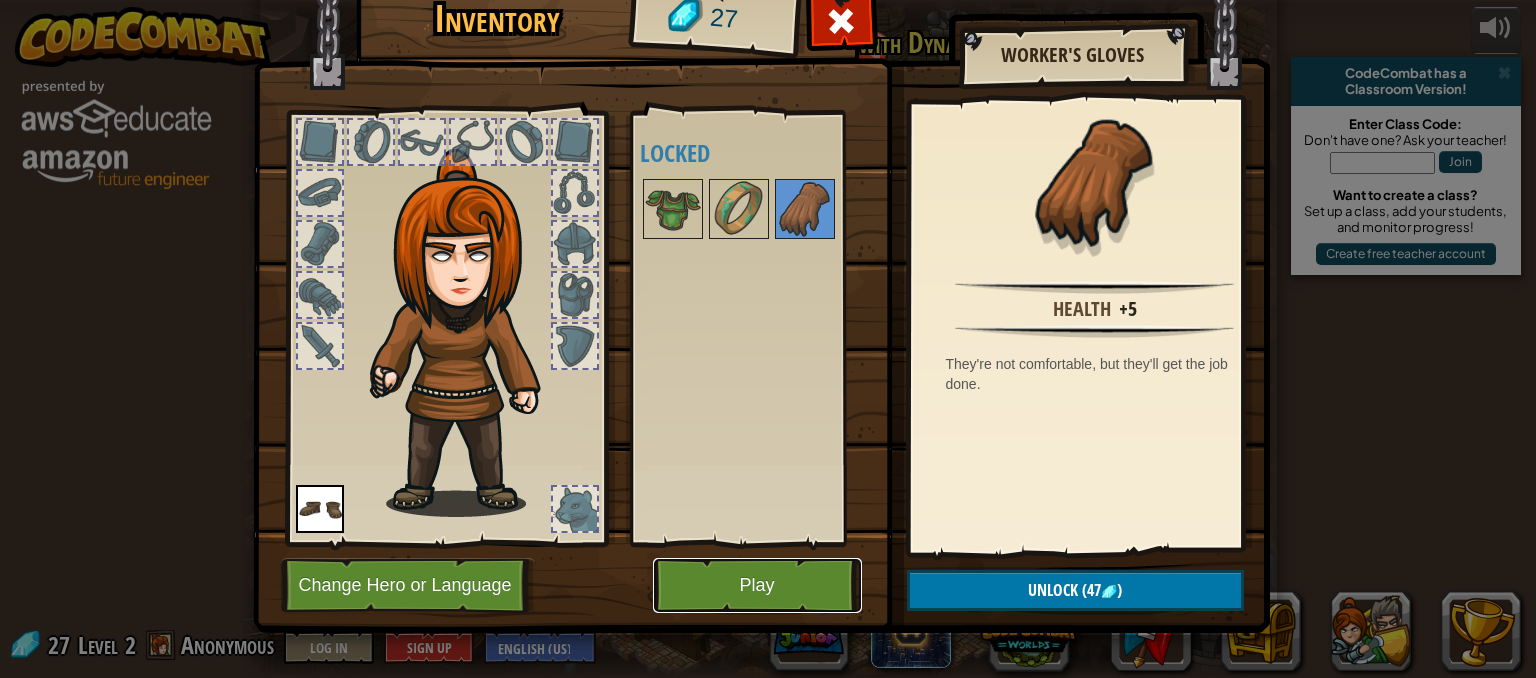 click on "Play" at bounding box center [757, 585] 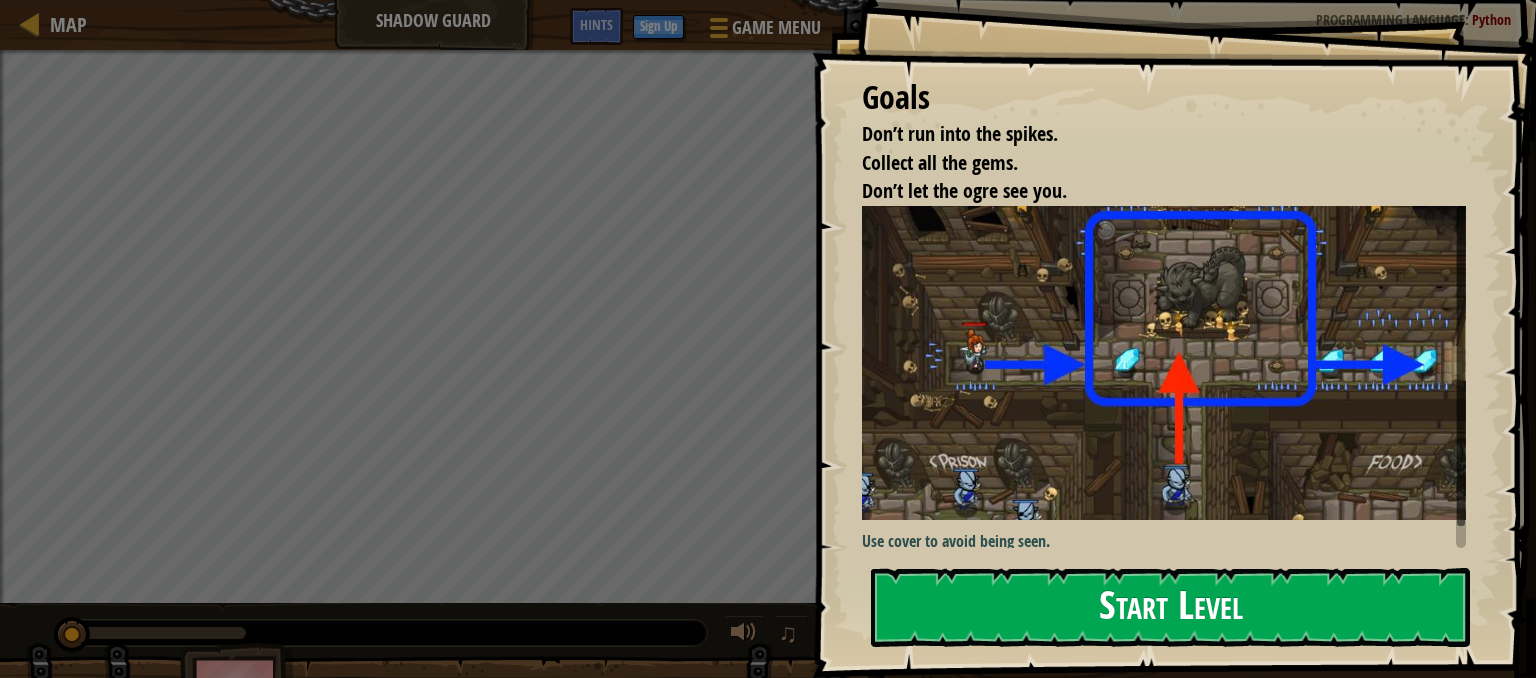 click on "Start Level" at bounding box center (1170, 607) 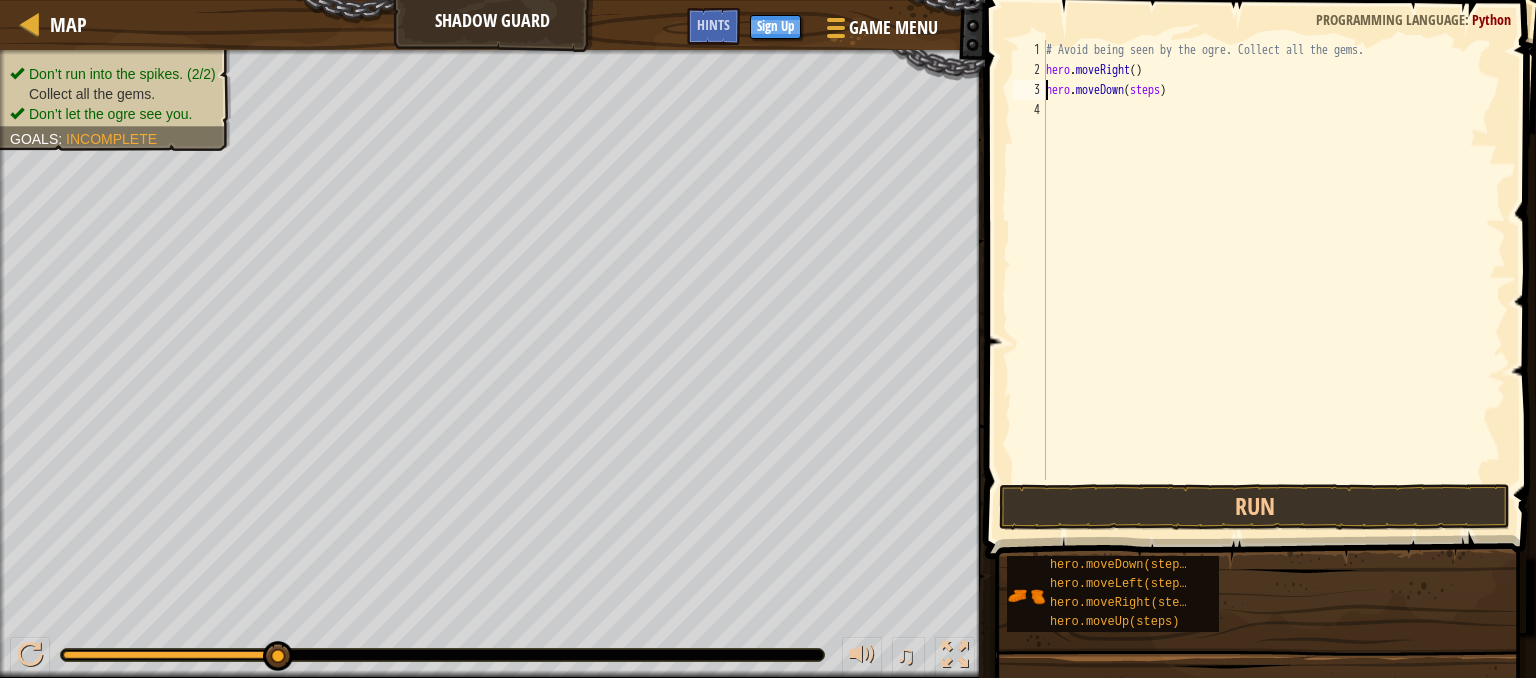 click on "hero . moveRight ( ) hero . moveDown ( steps )" at bounding box center (1274, 280) 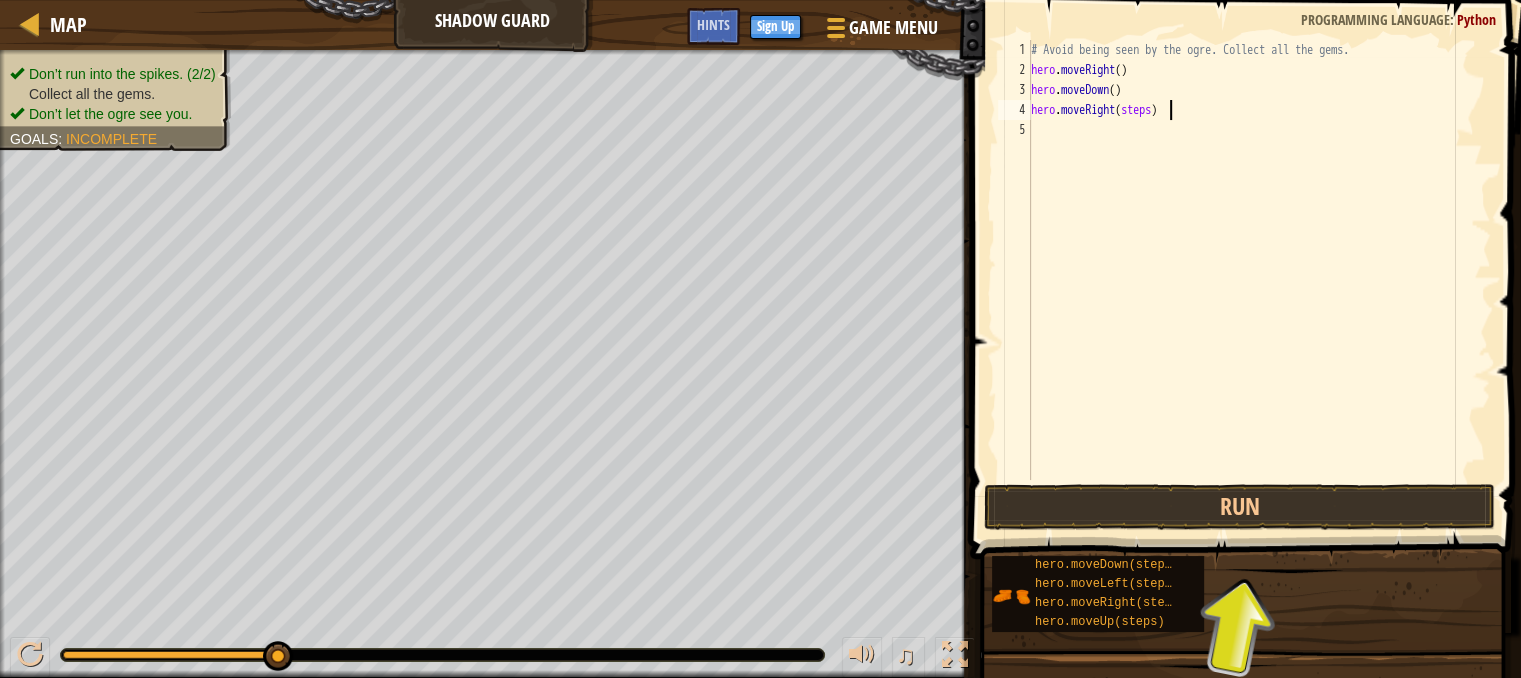 click on "# Avoid being seen by the ogre. Collect all the gems. hero . moveRight ( ) hero . moveDown ( ) hero . moveRight ( steps )" at bounding box center (1259, 280) 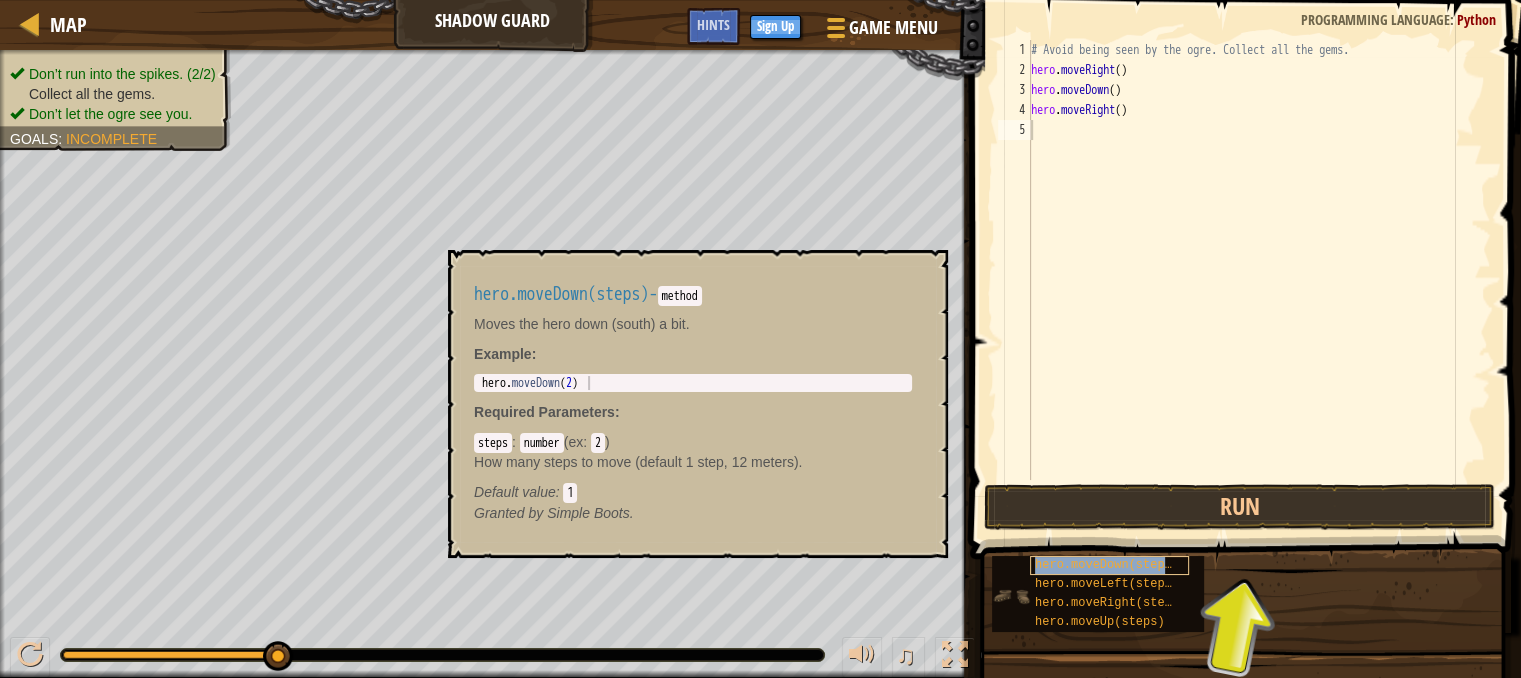 type on "hero.moveDown(steps)" 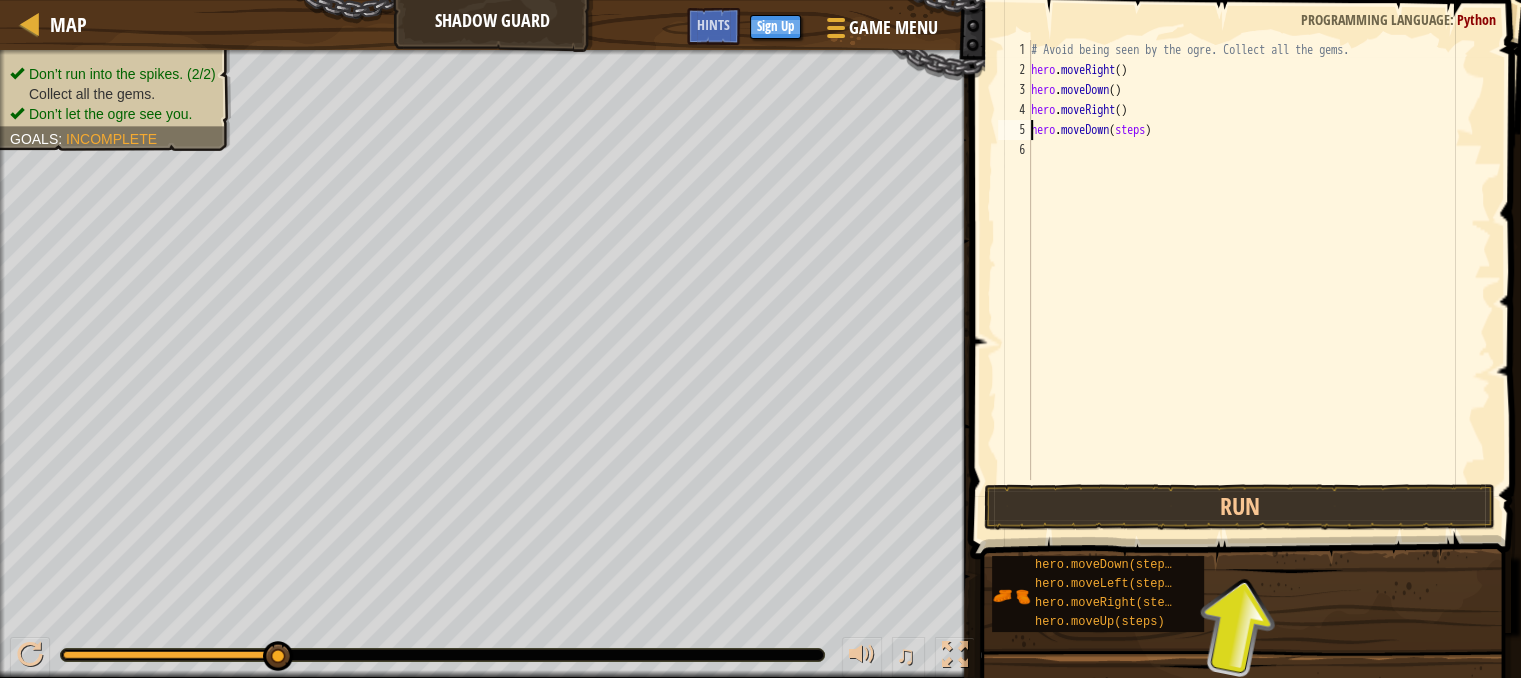 click on "hero . moveRight ( ) hero . moveDown ( ) hero . moveRight ( ) hero . moveDown ( steps )" at bounding box center (1259, 280) 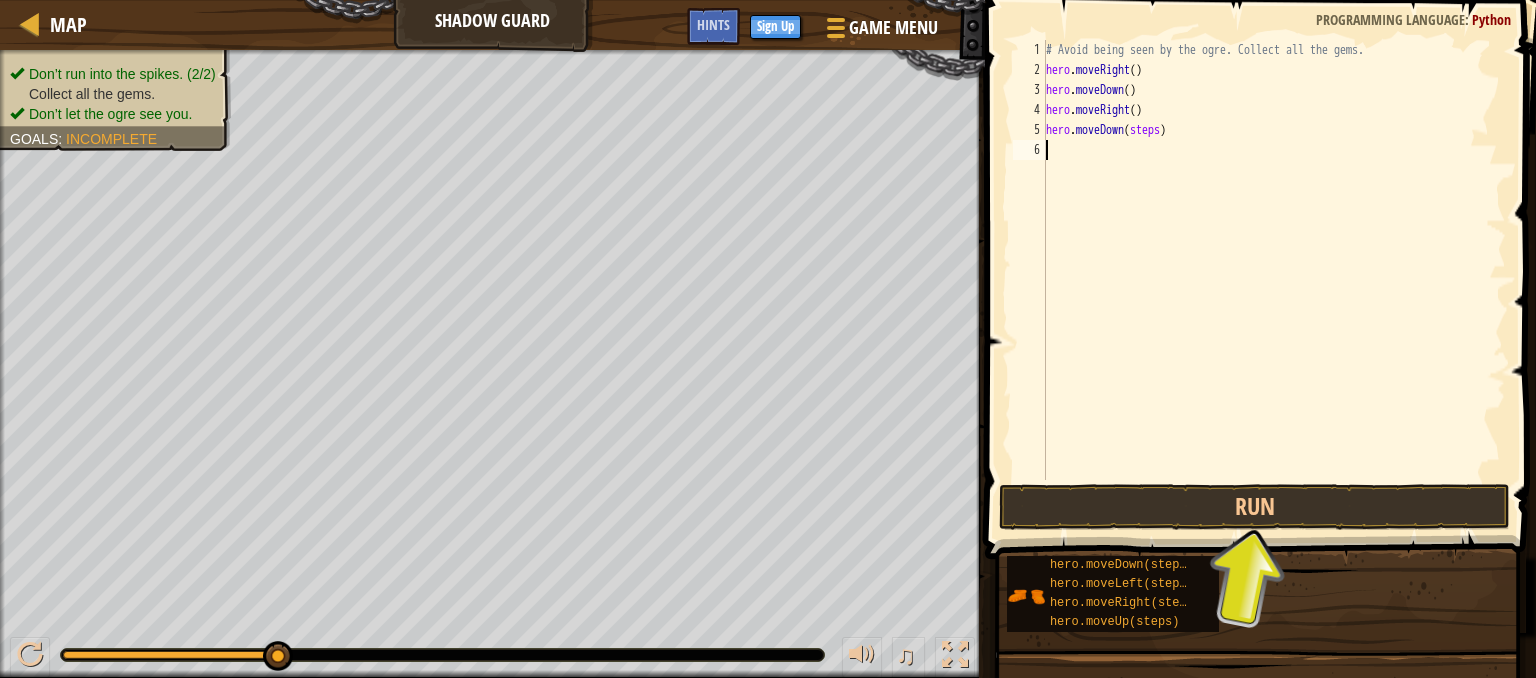 click on "hero . moveRight ( ) hero . moveDown ( ) hero . moveRight ( ) hero . moveDown ( steps )" at bounding box center (1274, 280) 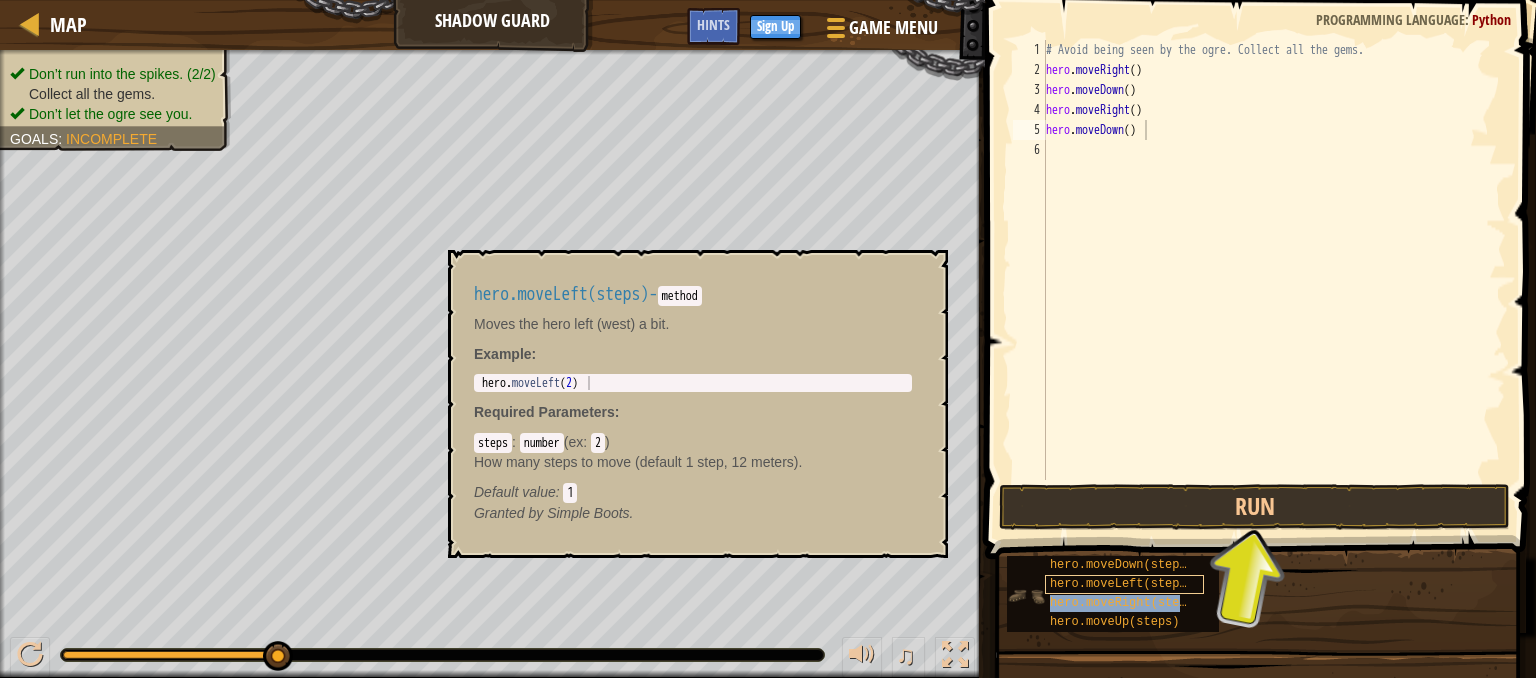 type on "hero.moveDown()hero.moveRight(steps)" 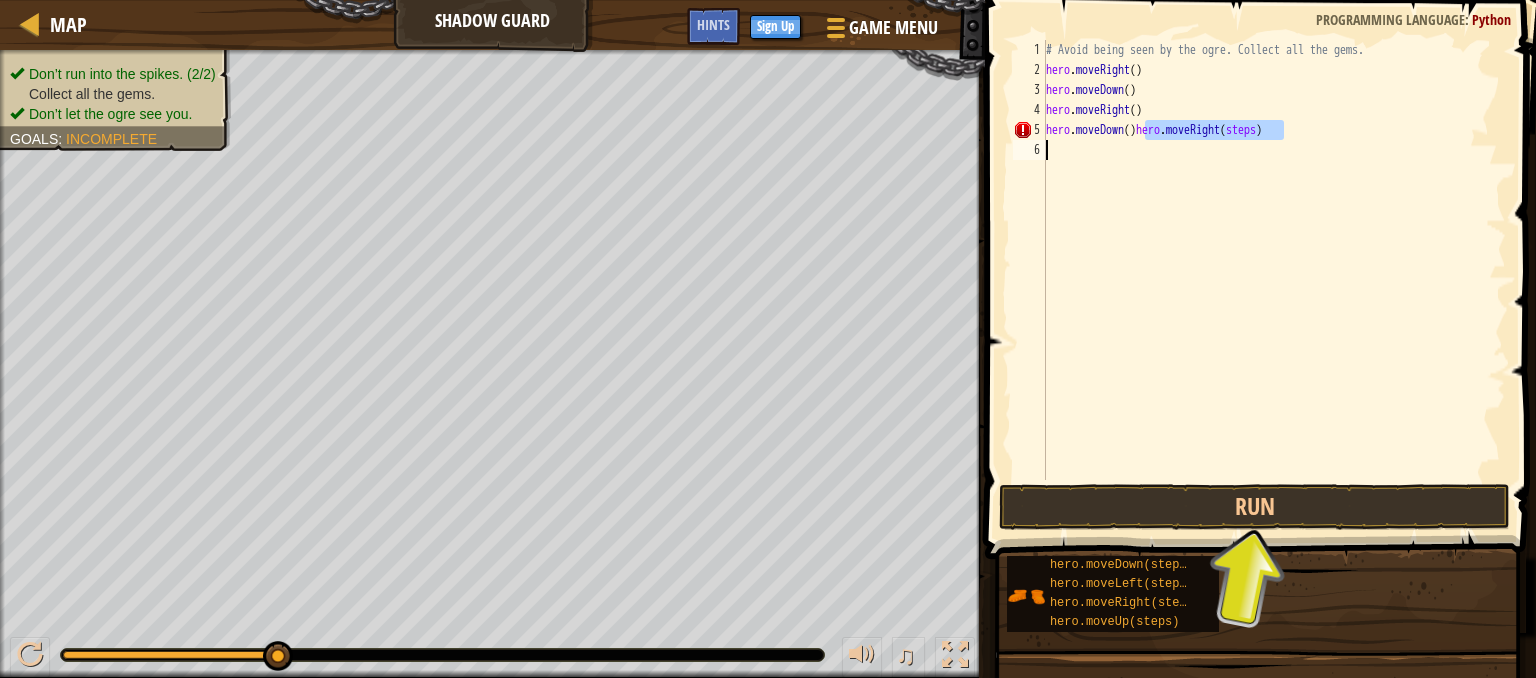 type on "hero.moveRight(steps)" 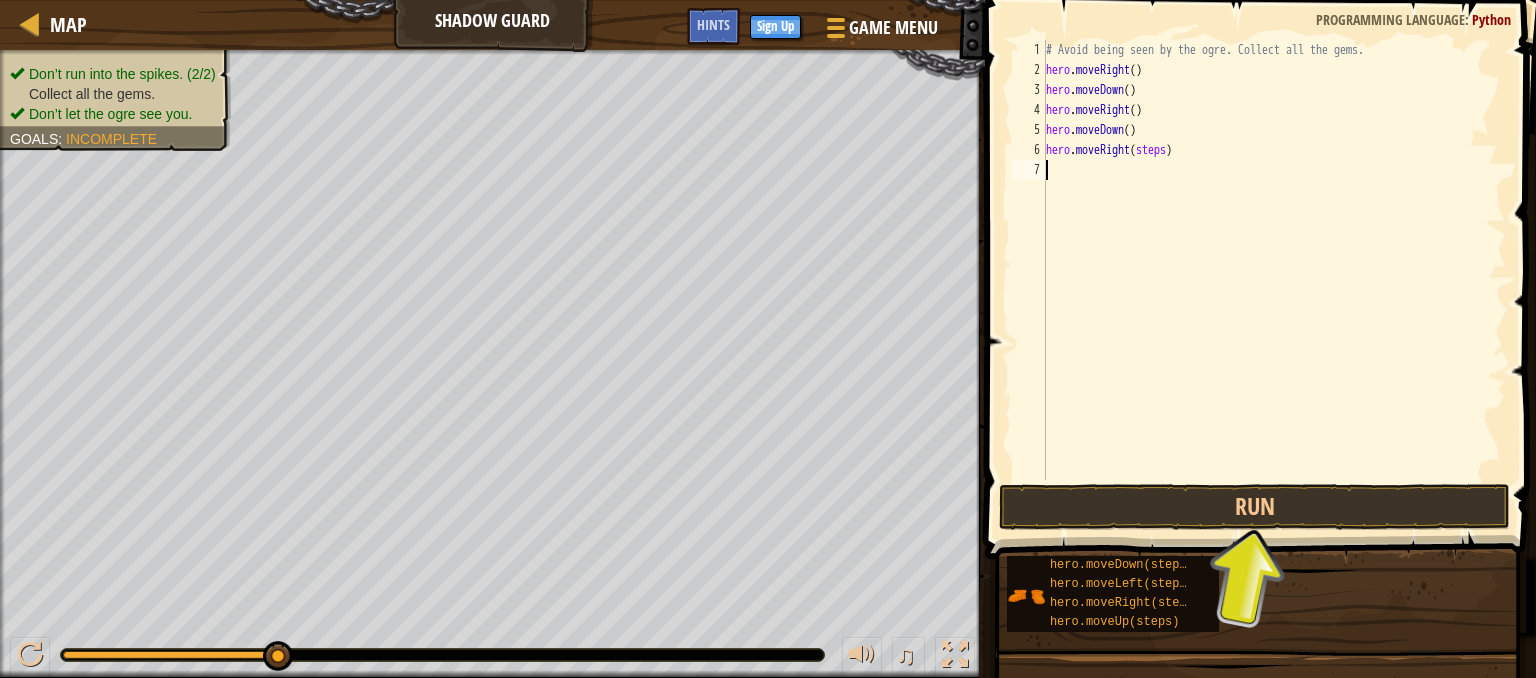 drag, startPoint x: 1128, startPoint y: 345, endPoint x: 1059, endPoint y: 399, distance: 87.61849 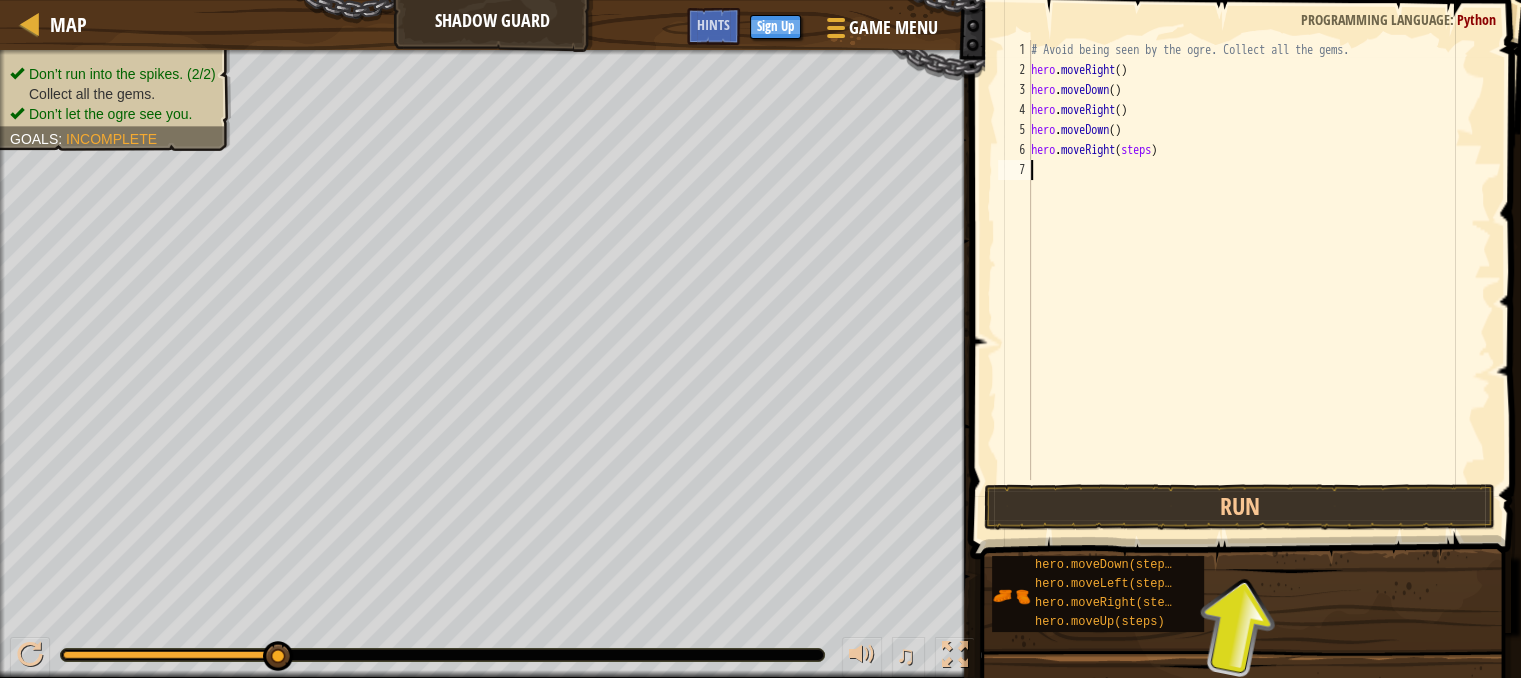 click on "# Avoid being seen by the ogre. Collect all the gems. hero . moveRight ( ) hero . moveDown ( ) hero . moveRight ( ) hero . moveDown ( ) hero . moveRight ( steps )" at bounding box center [1259, 280] 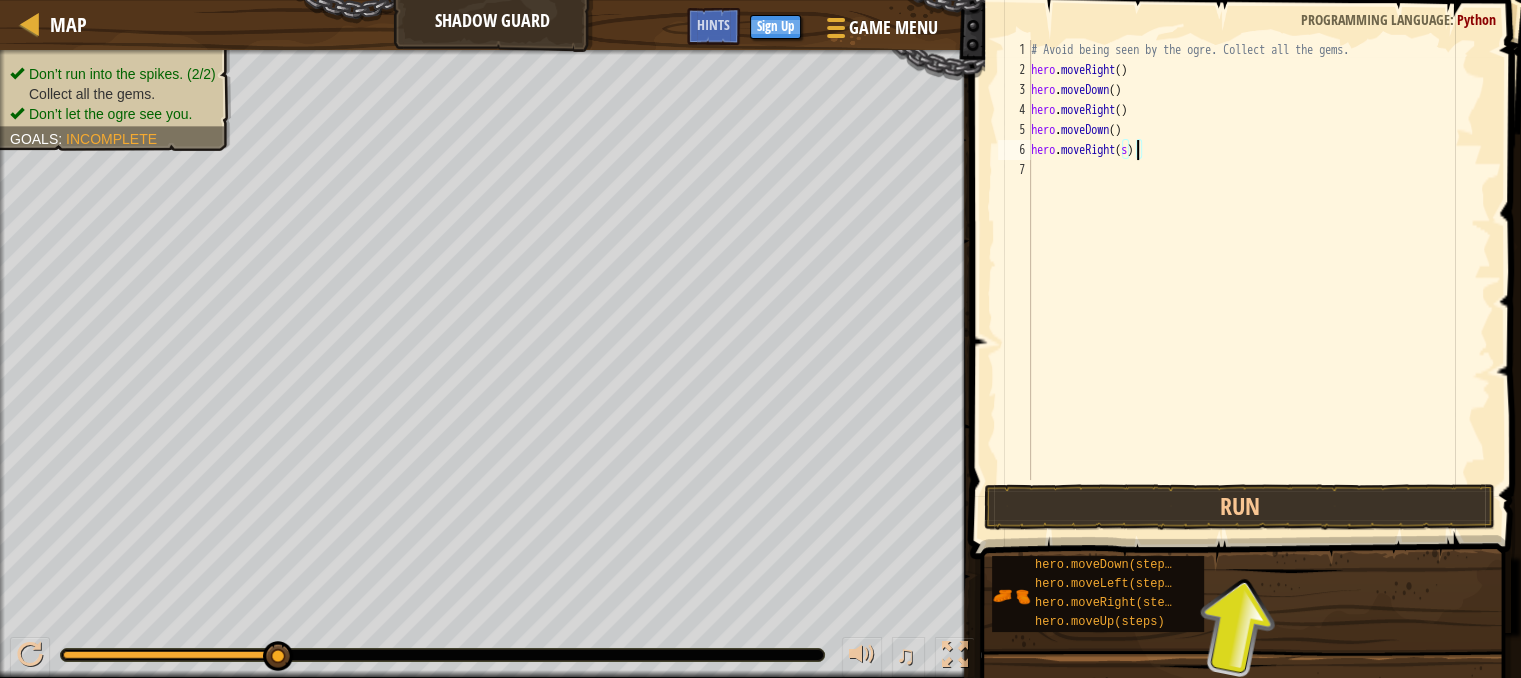 type on "hero.moveRight()" 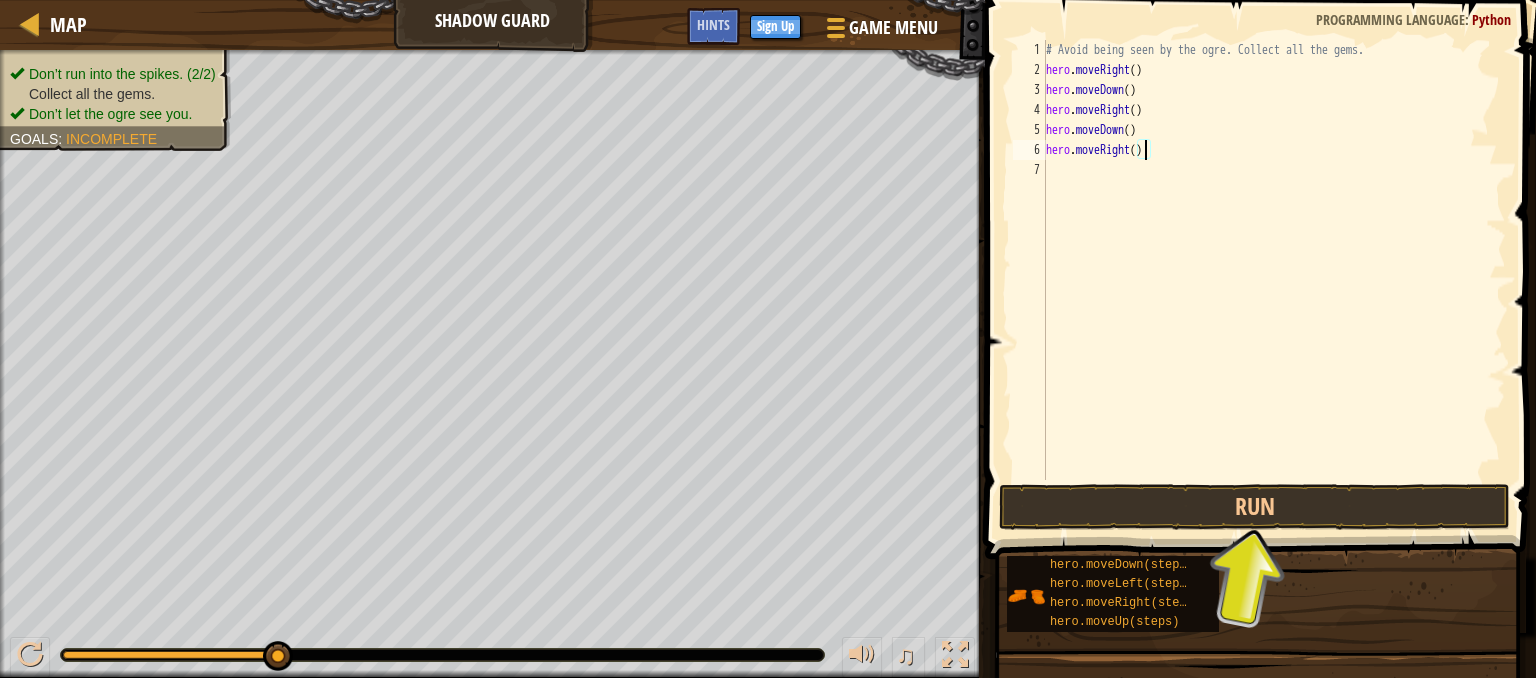 click on "# Avoid being seen by the ogre. Collect all the gems. hero . moveRight ( ) hero . moveDown ( ) hero . moveRight ( ) hero . moveDown ( ) hero . moveRight ( )" at bounding box center [1274, 280] 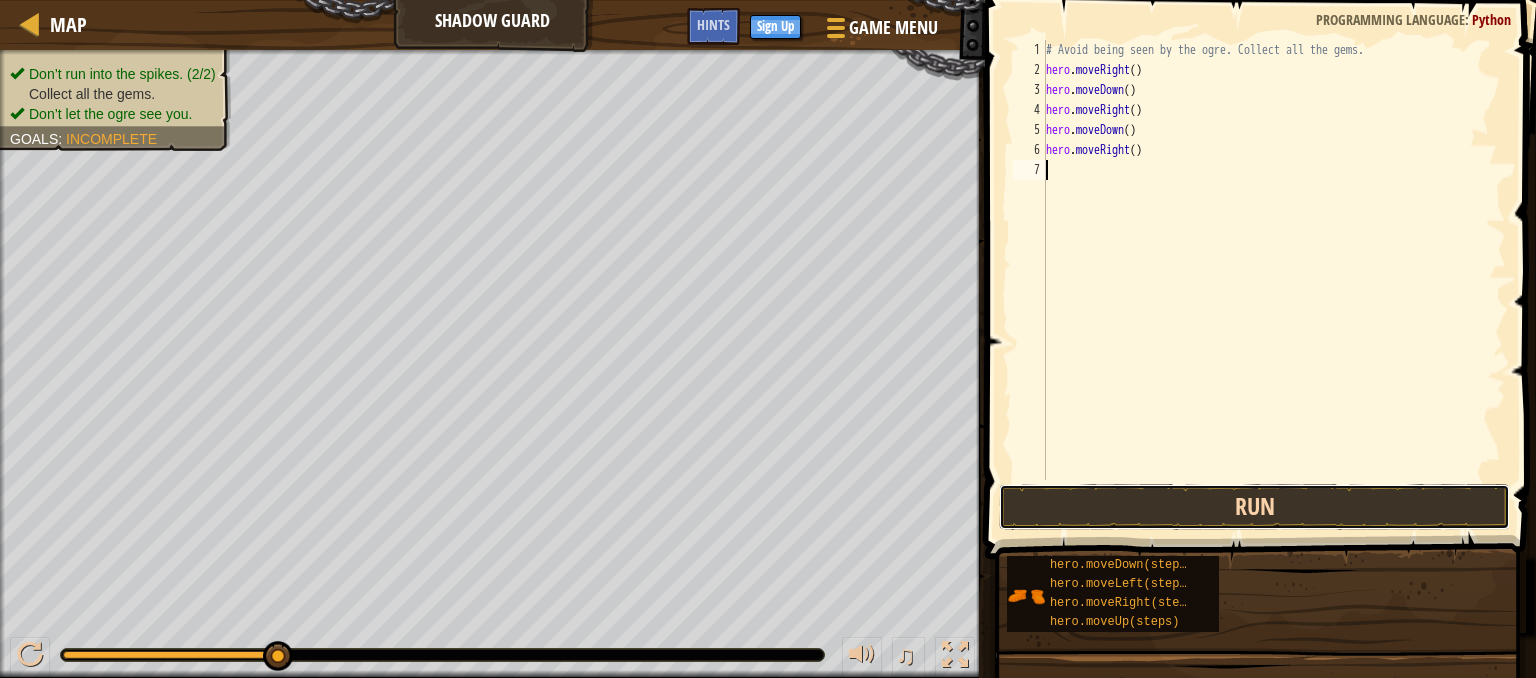 click on "Run" at bounding box center [1254, 507] 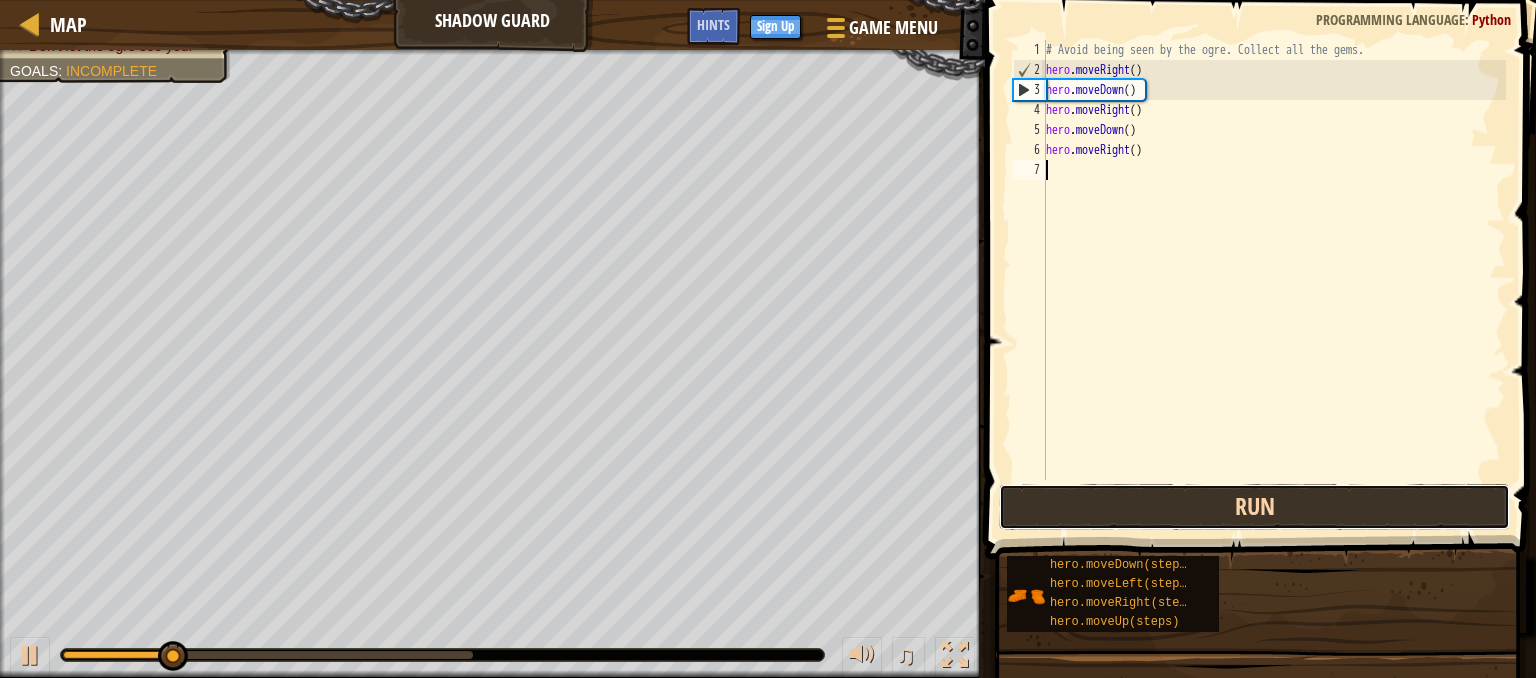 click on "Run" at bounding box center (1254, 507) 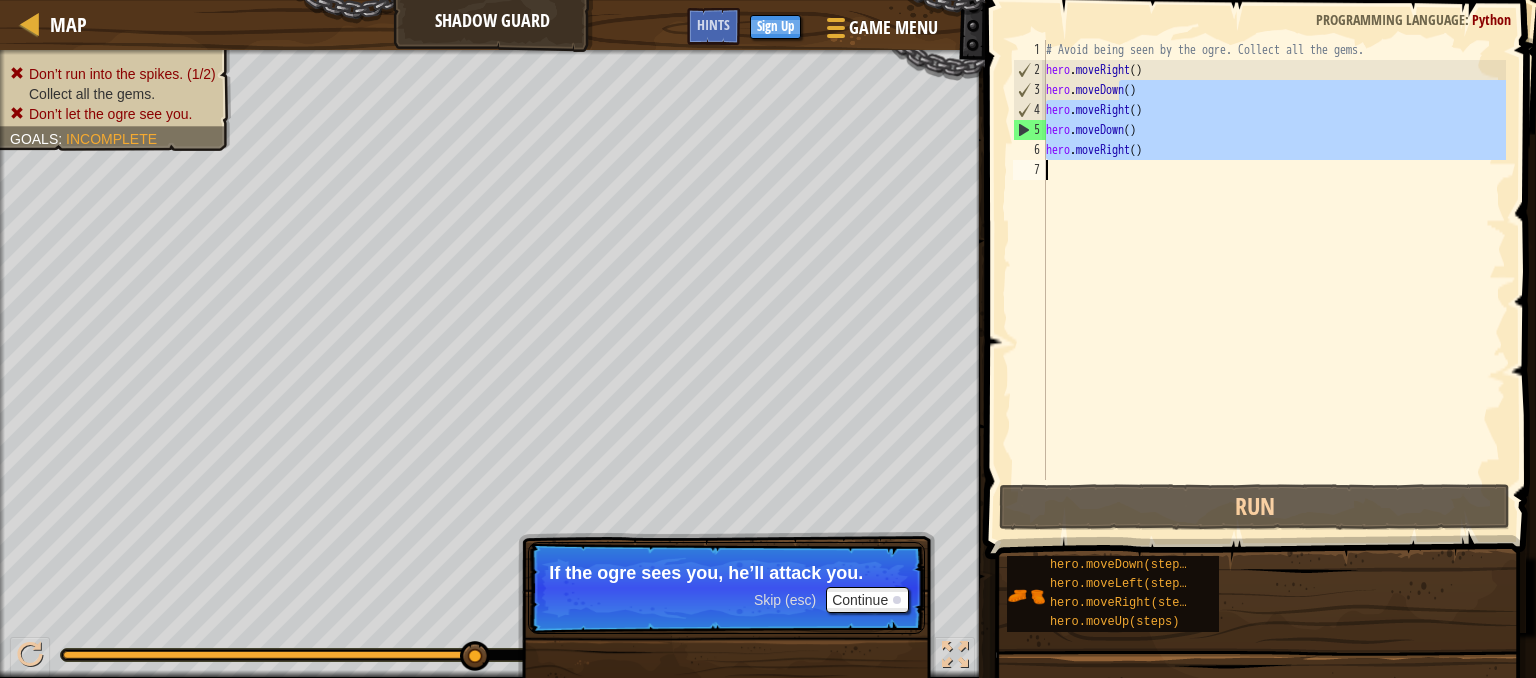 drag, startPoint x: 1117, startPoint y: 91, endPoint x: 1113, endPoint y: 251, distance: 160.04999 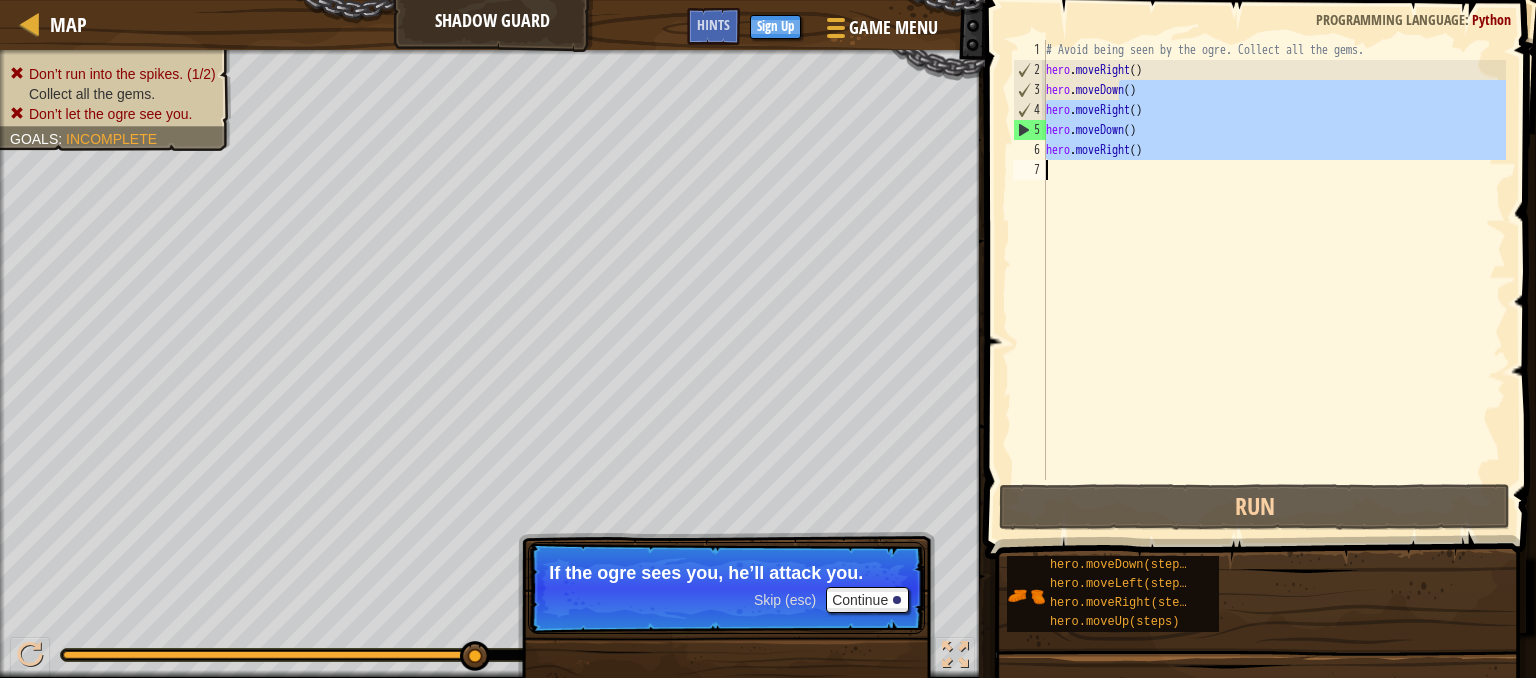 click on "# Avoid being seen by the ogre. Collect all the gems. hero . moveRight ( ) hero . moveDown ( ) hero . moveRight ( ) hero . moveDown ( ) hero . moveRight ( )" at bounding box center [1274, 260] 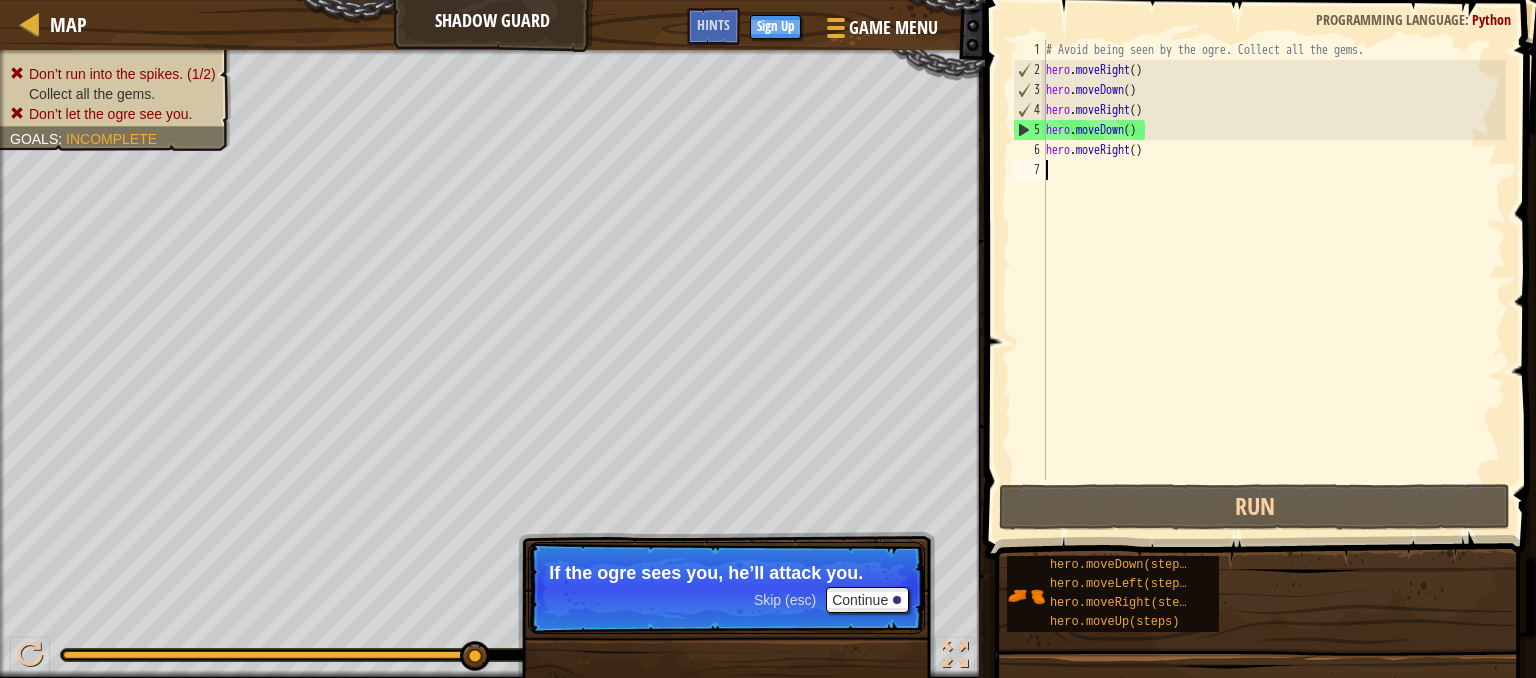 click on "# Avoid being seen by the ogre. Collect all the gems. hero . moveRight ( ) hero . moveDown ( ) hero . moveRight ( ) hero . moveDown ( ) hero . moveRight ( )" at bounding box center (1274, 280) 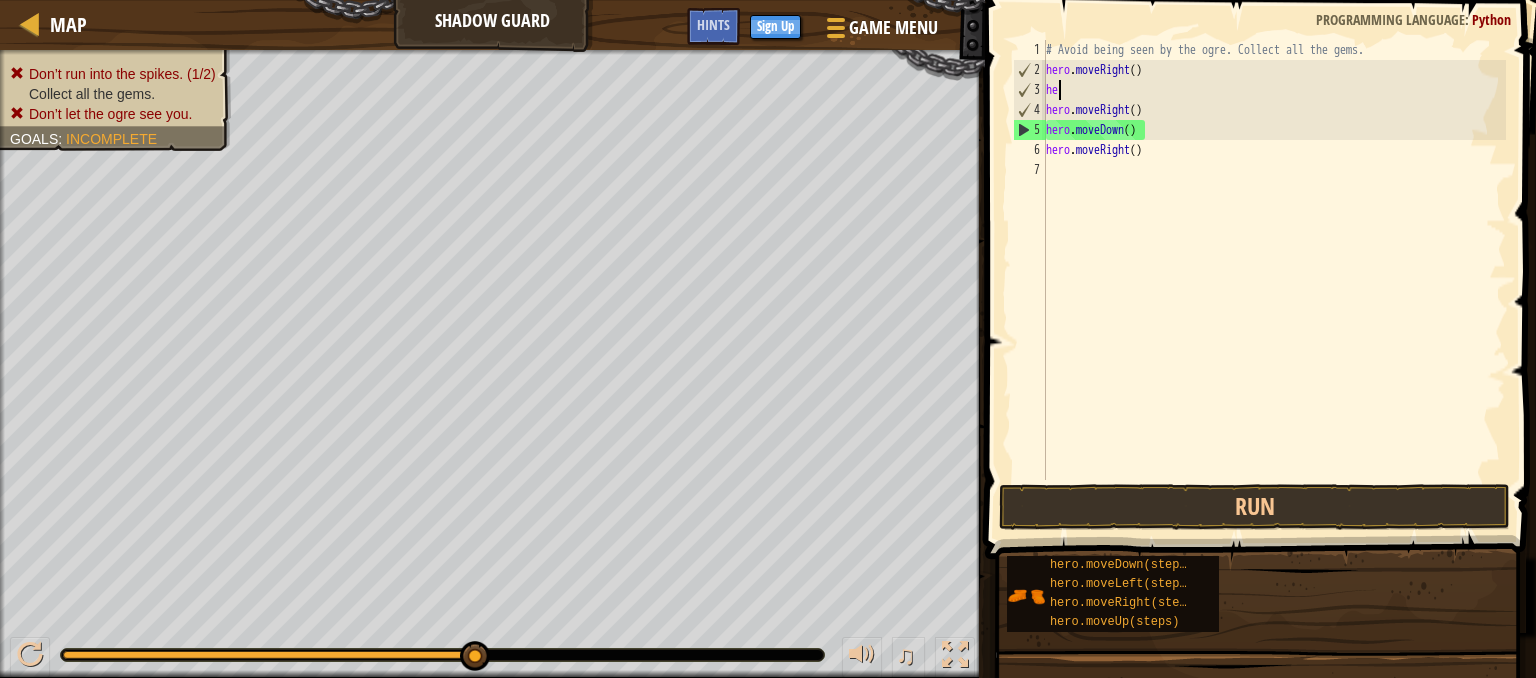type on "h" 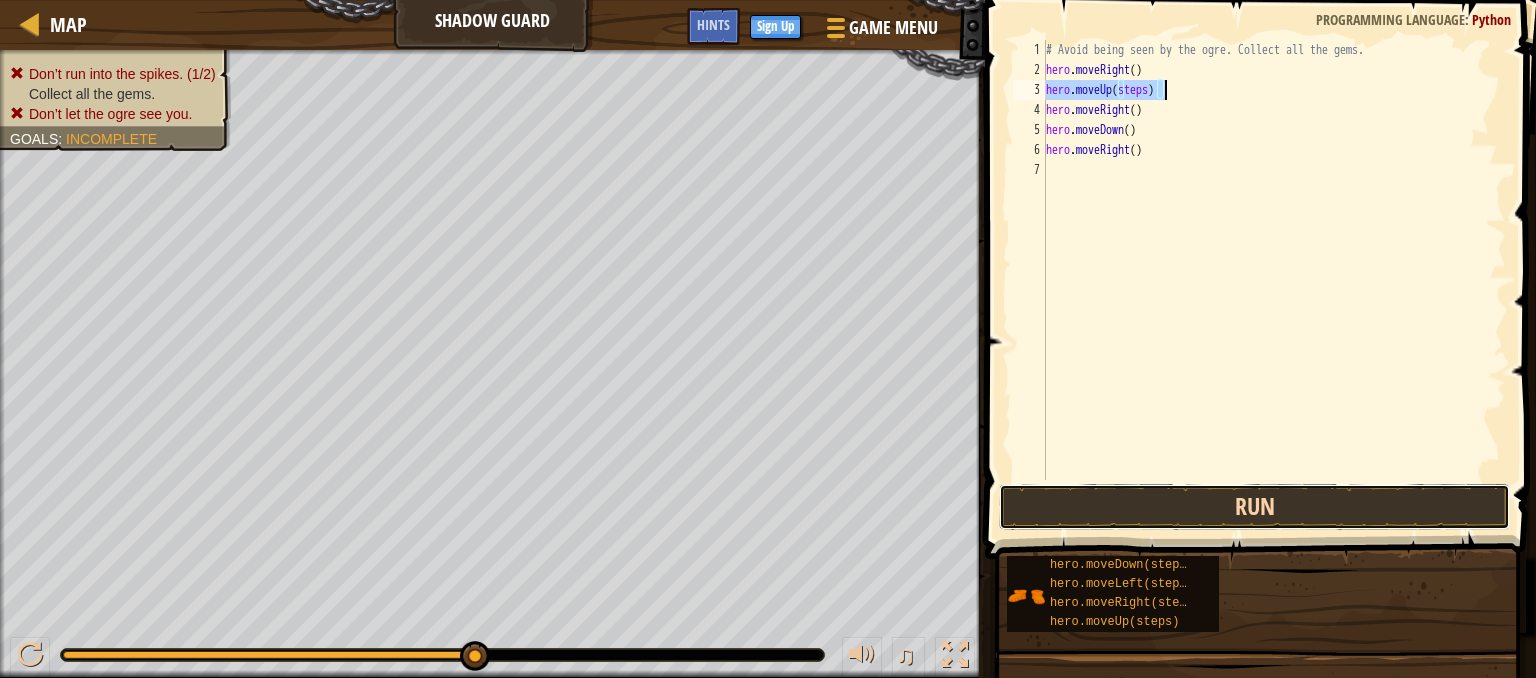 click on "Run" at bounding box center (1254, 507) 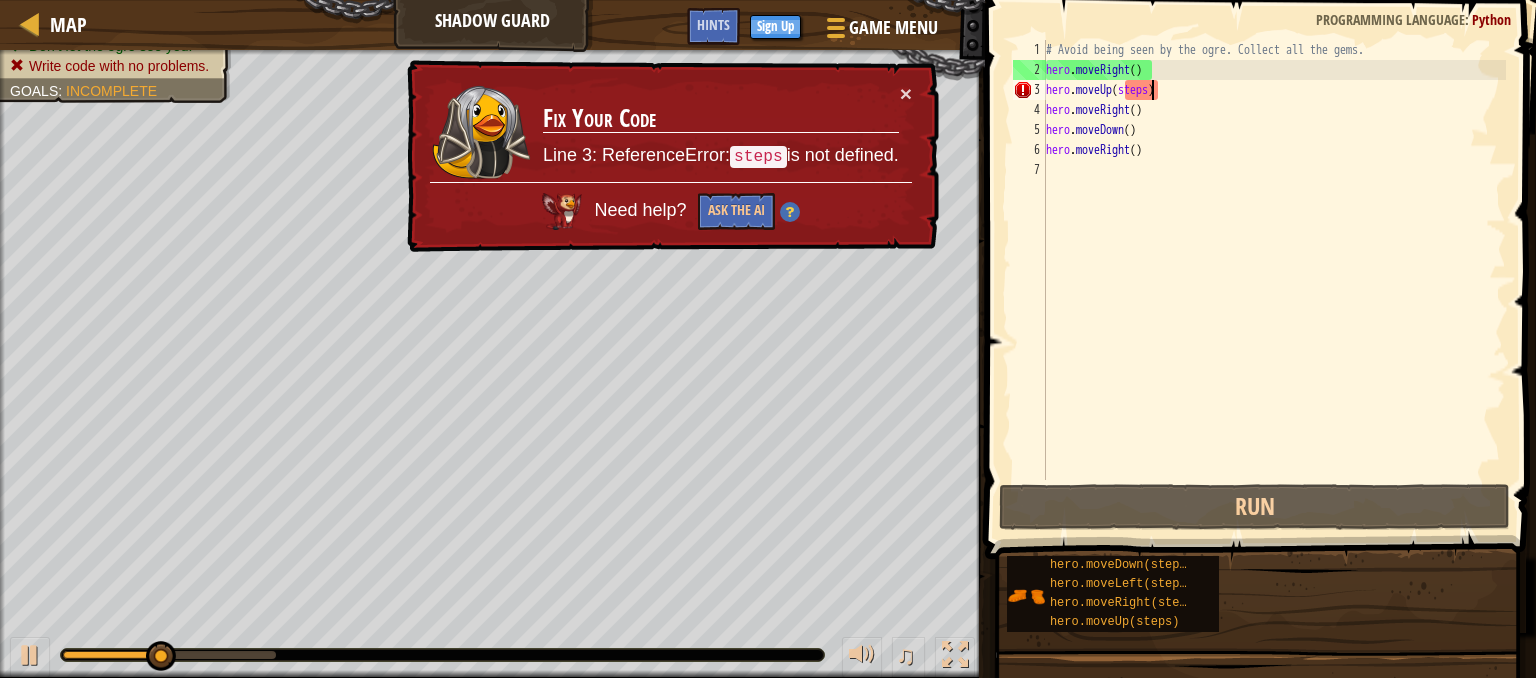 click on "# Avoid being seen by the ogre. Collect all the gems. hero . moveRight ( ) hero . moveUp ( steps ) hero . moveRight ( ) hero . moveDown ( ) hero . moveRight ( )" at bounding box center (1274, 280) 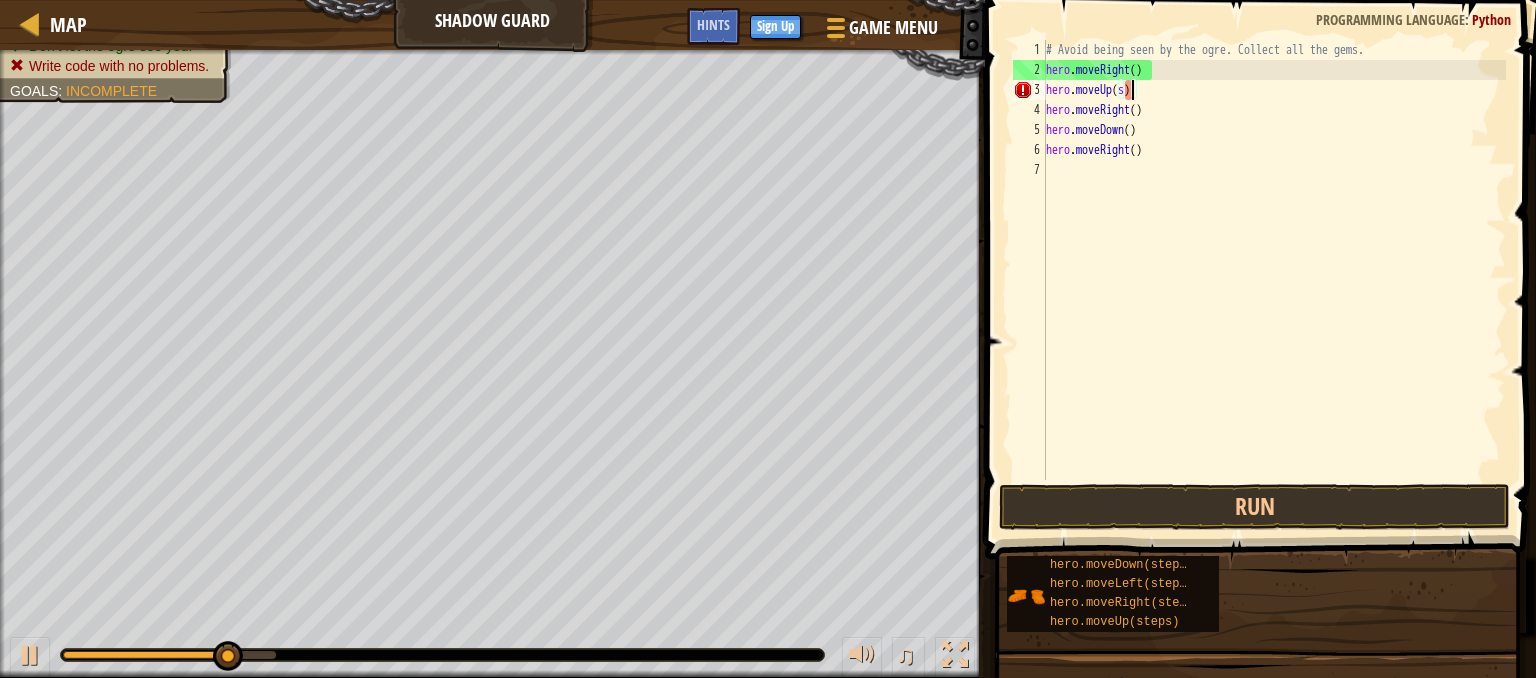 type on "hero.moveUp()" 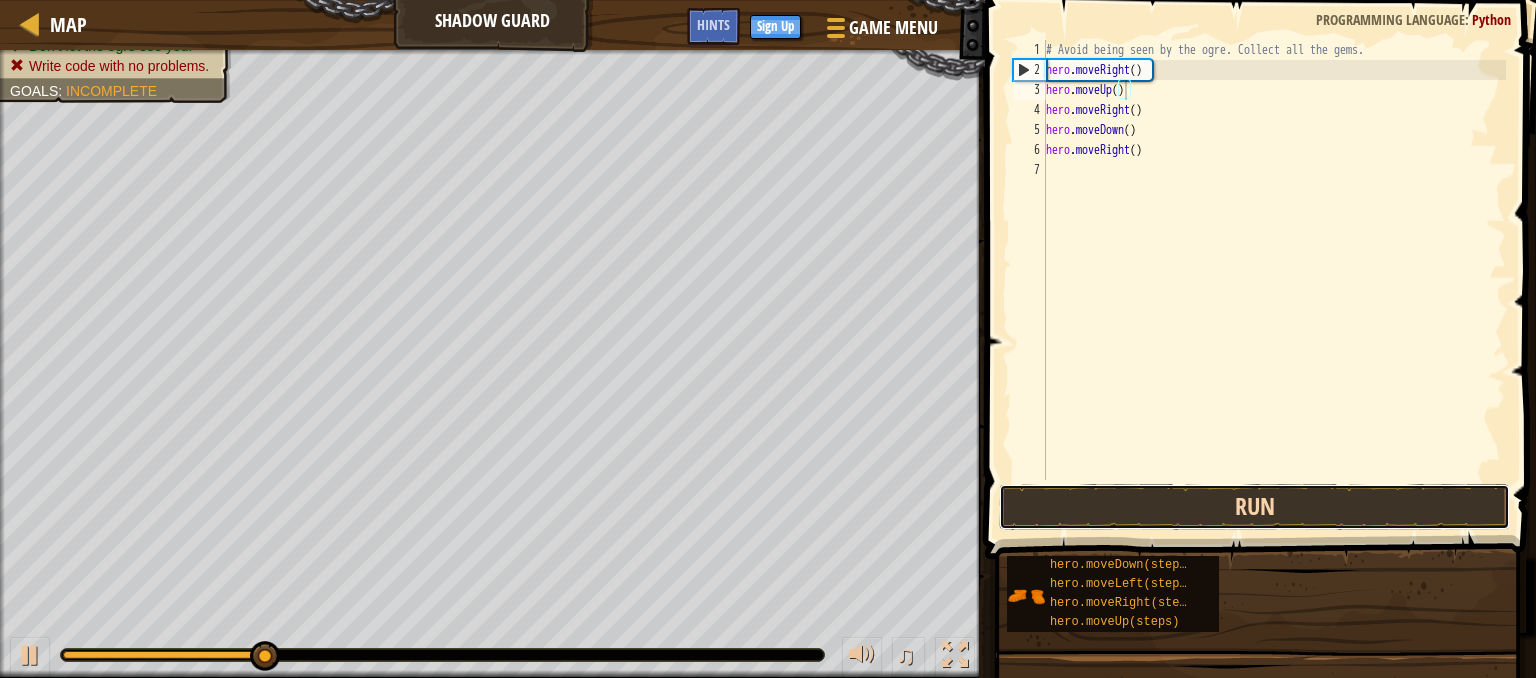 click on "Run" at bounding box center (1254, 507) 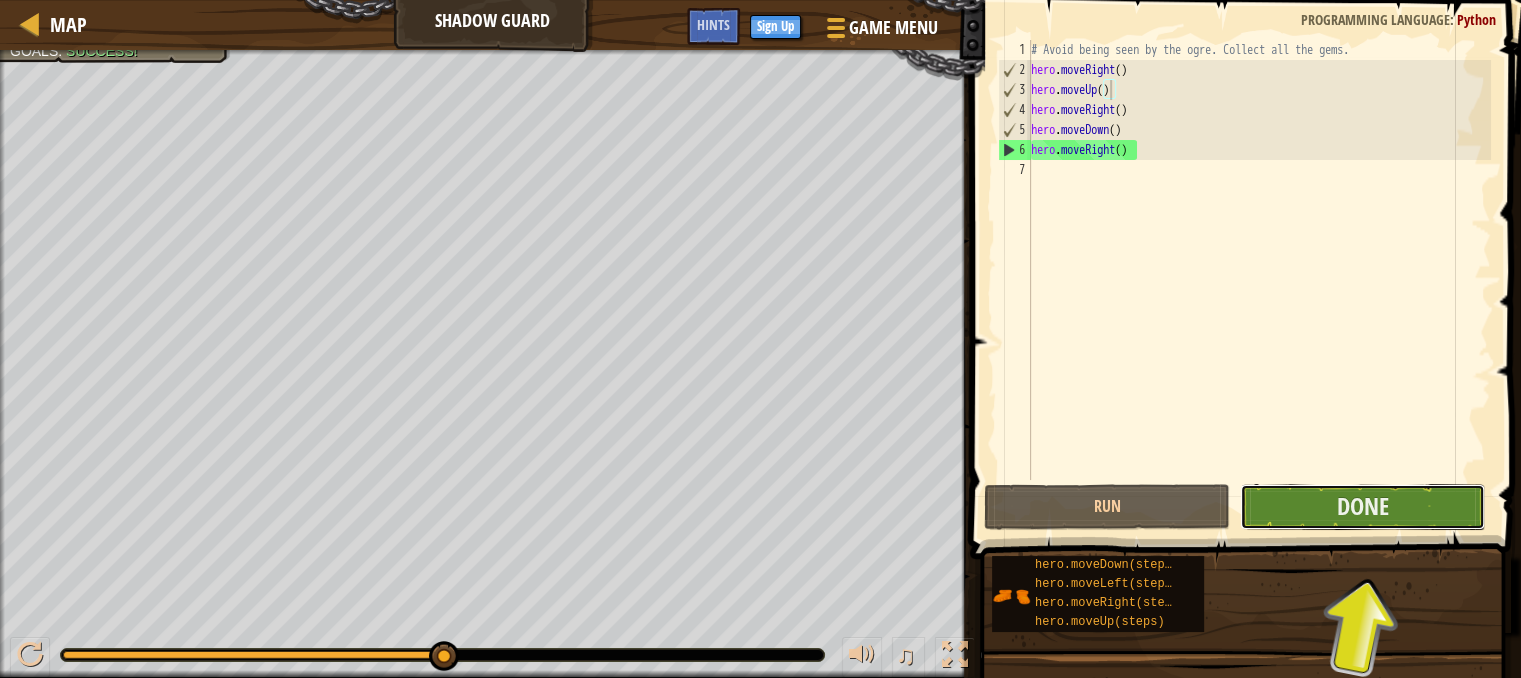 click on "Done" at bounding box center [1363, 507] 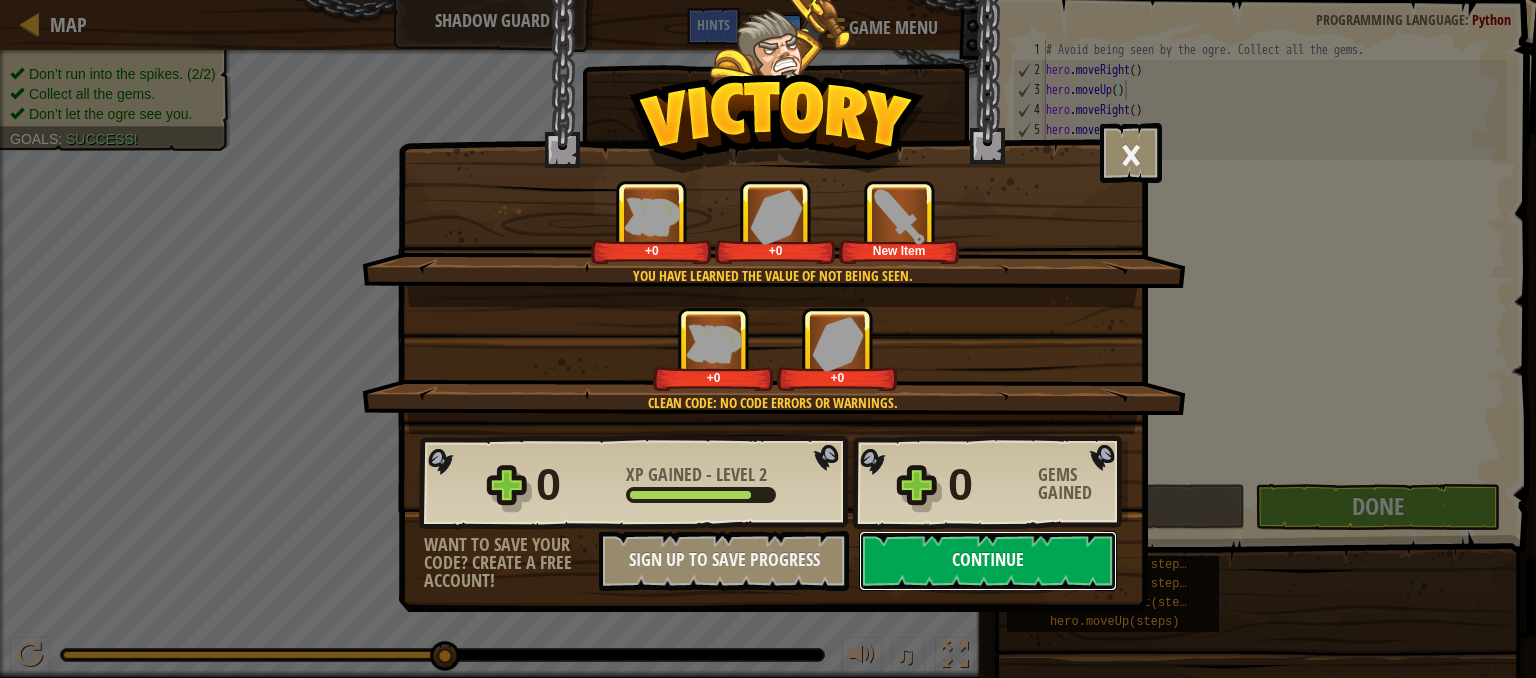 click on "Continue" at bounding box center [988, 561] 